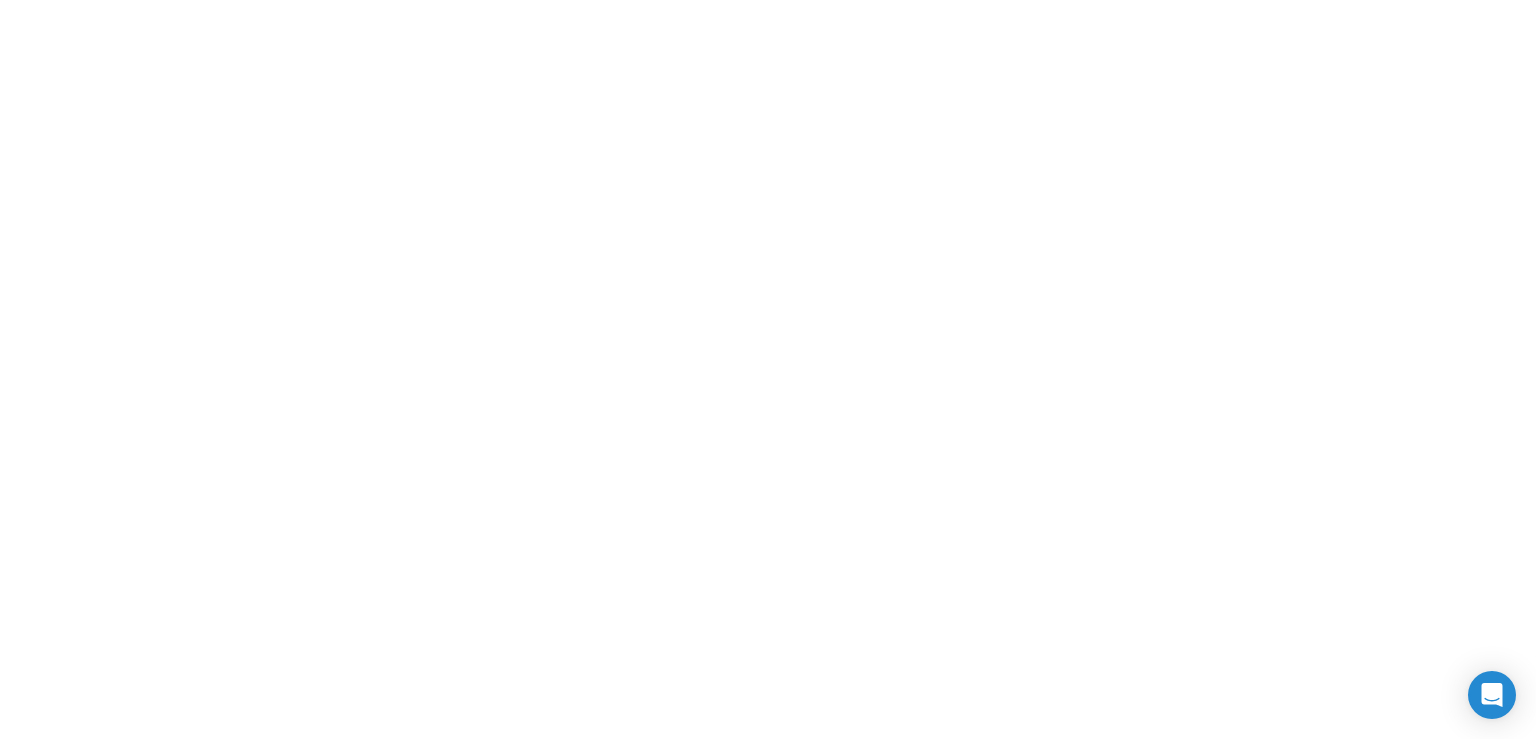 scroll, scrollTop: 0, scrollLeft: 0, axis: both 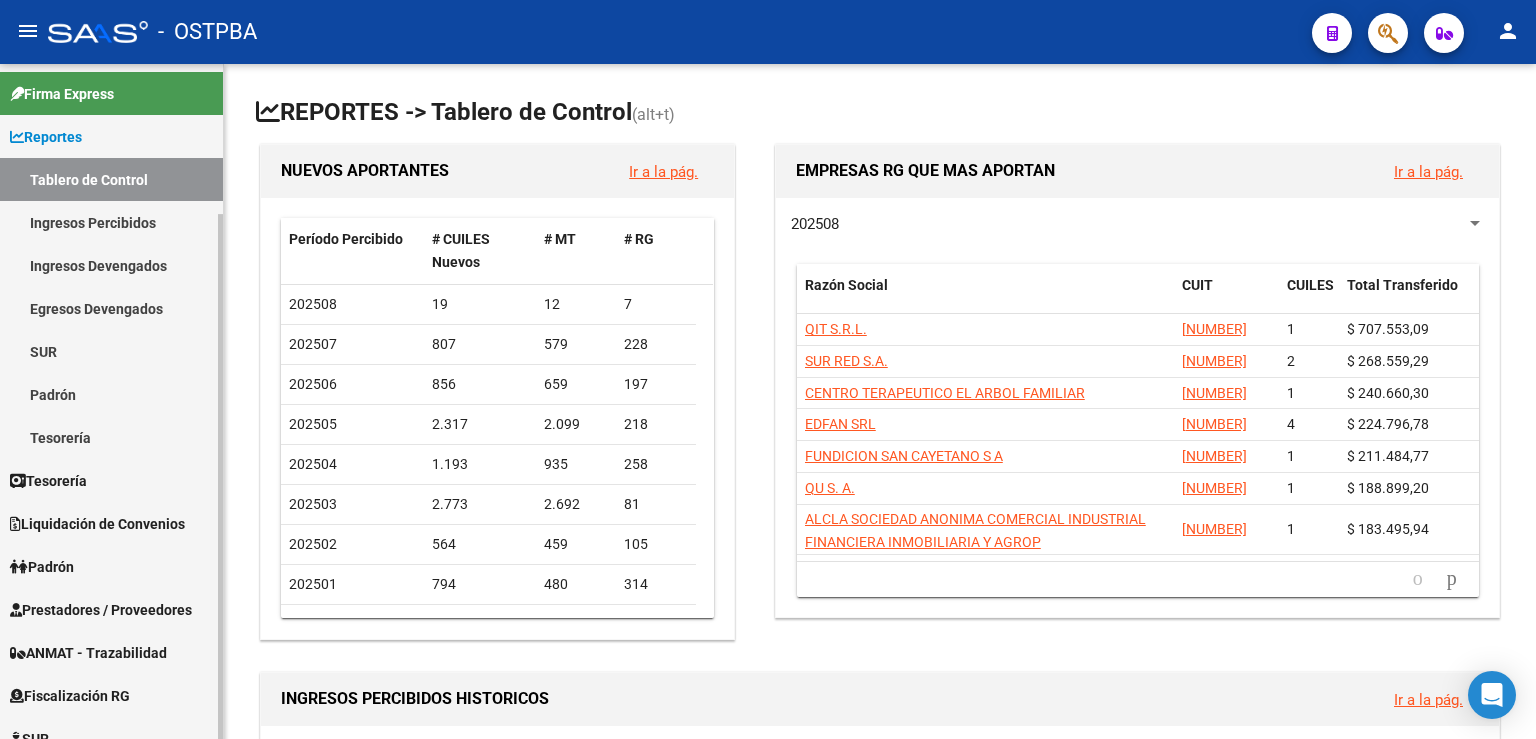 click on "Fiscalización RG" at bounding box center (70, 696) 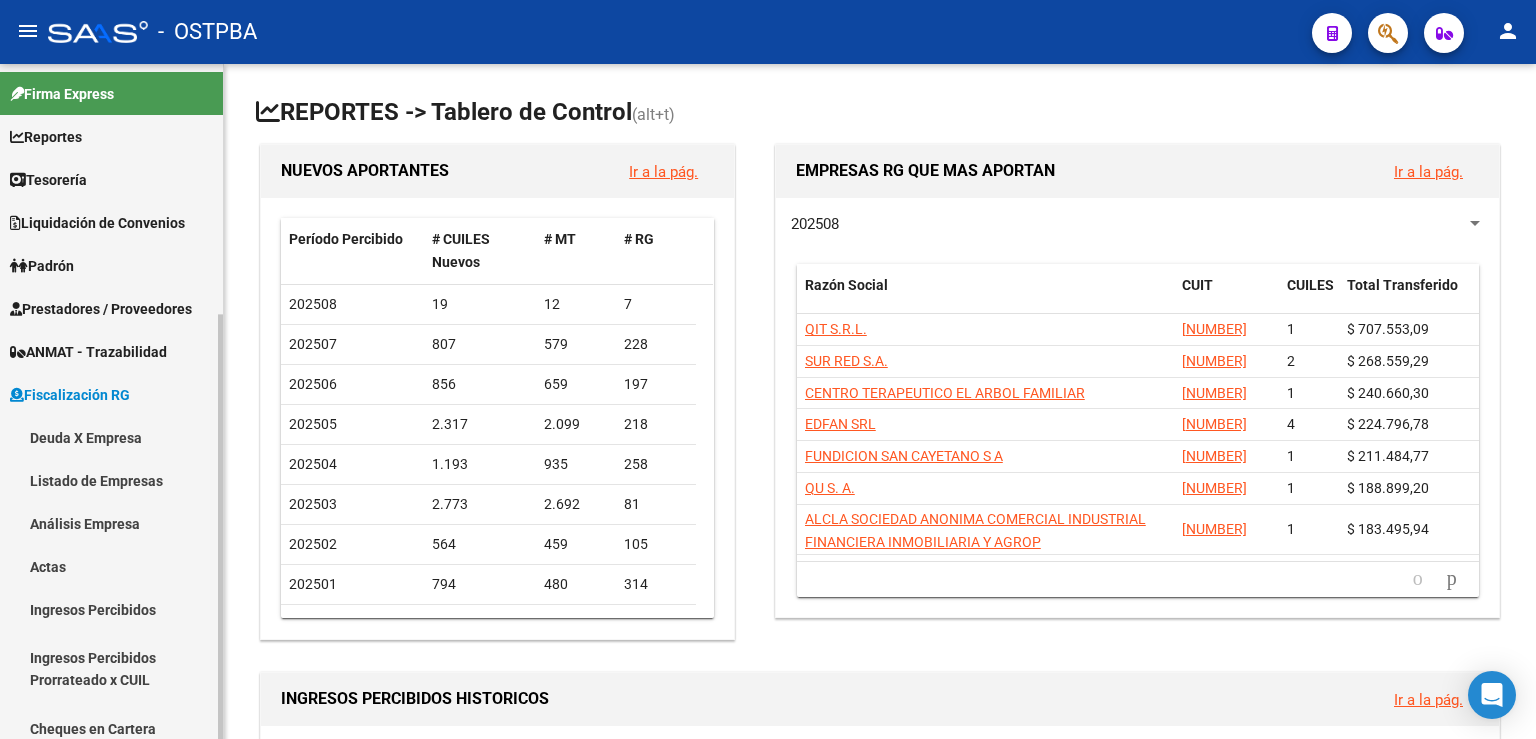 click on "Análisis Empresa" at bounding box center (111, 523) 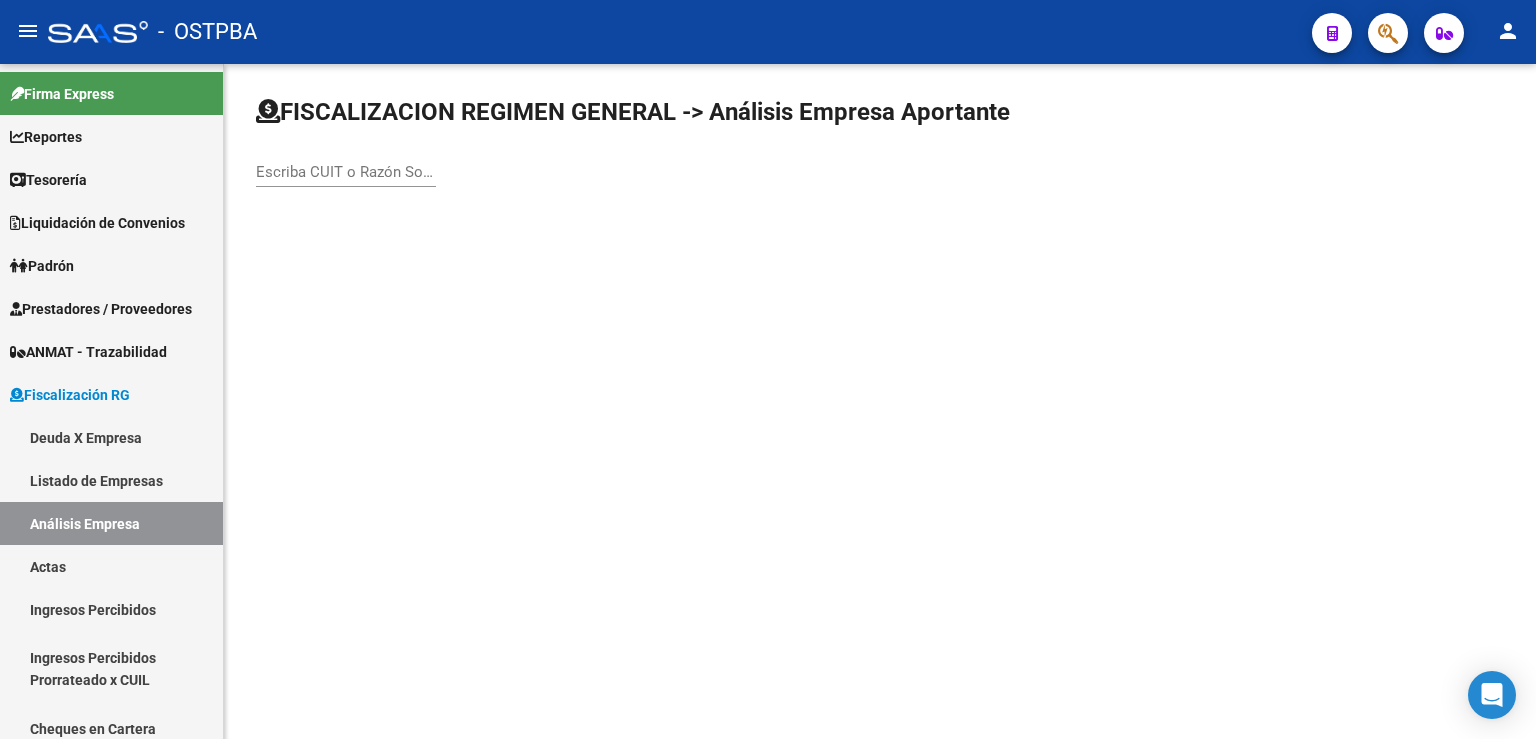 click on "Escriba CUIT o Razón Social para buscar" at bounding box center [346, 172] 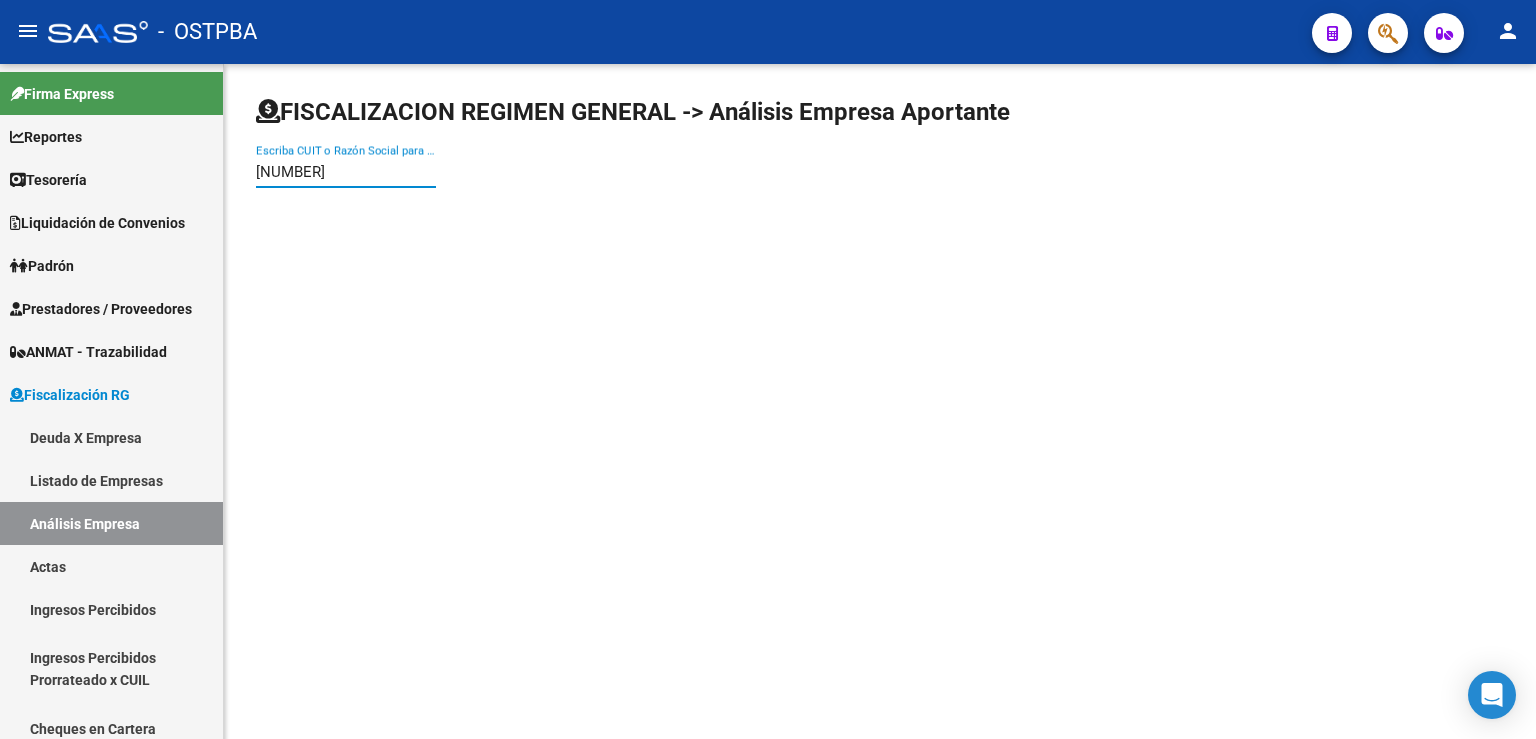 type on "[NUMBER]" 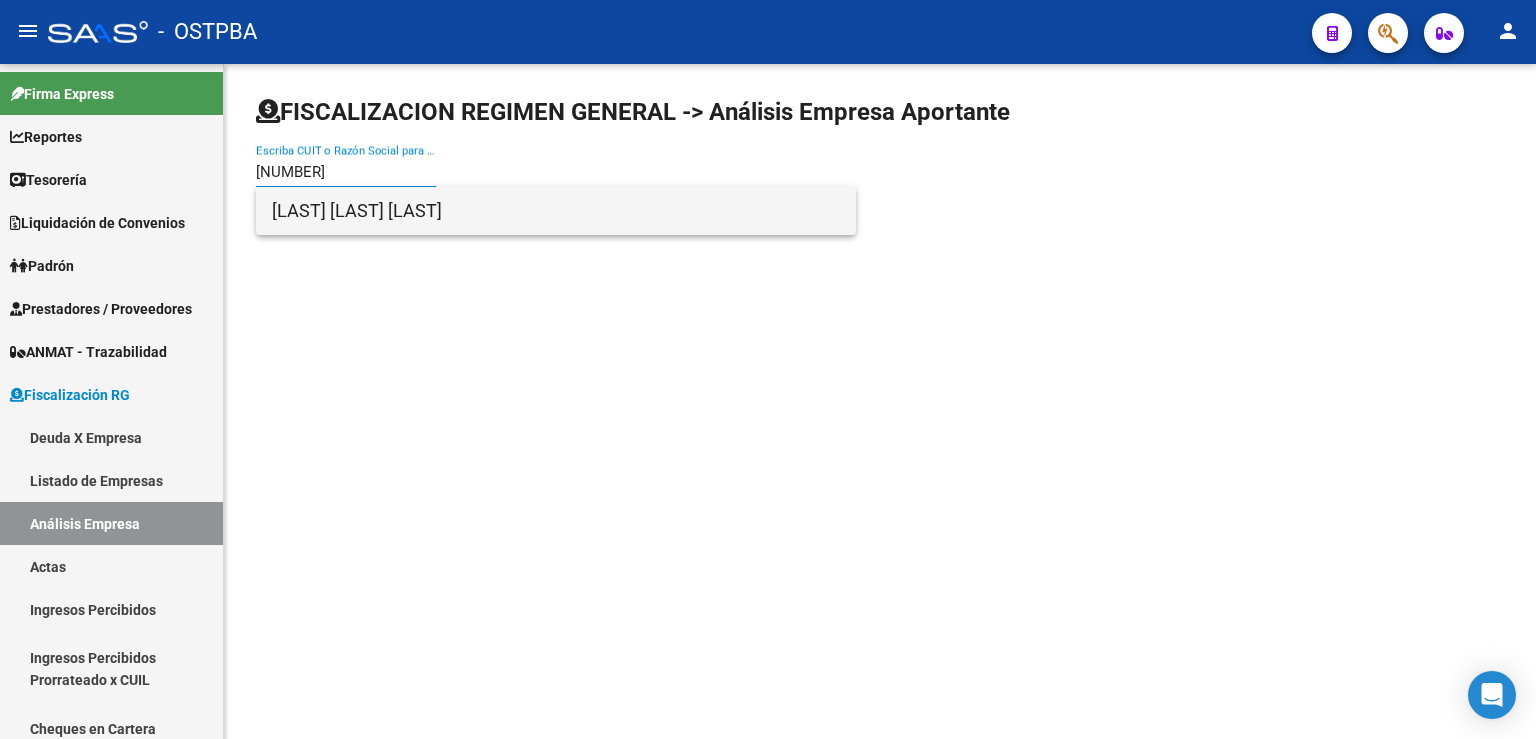 click on "[LAST] [LAST] [LAST]" at bounding box center [556, 211] 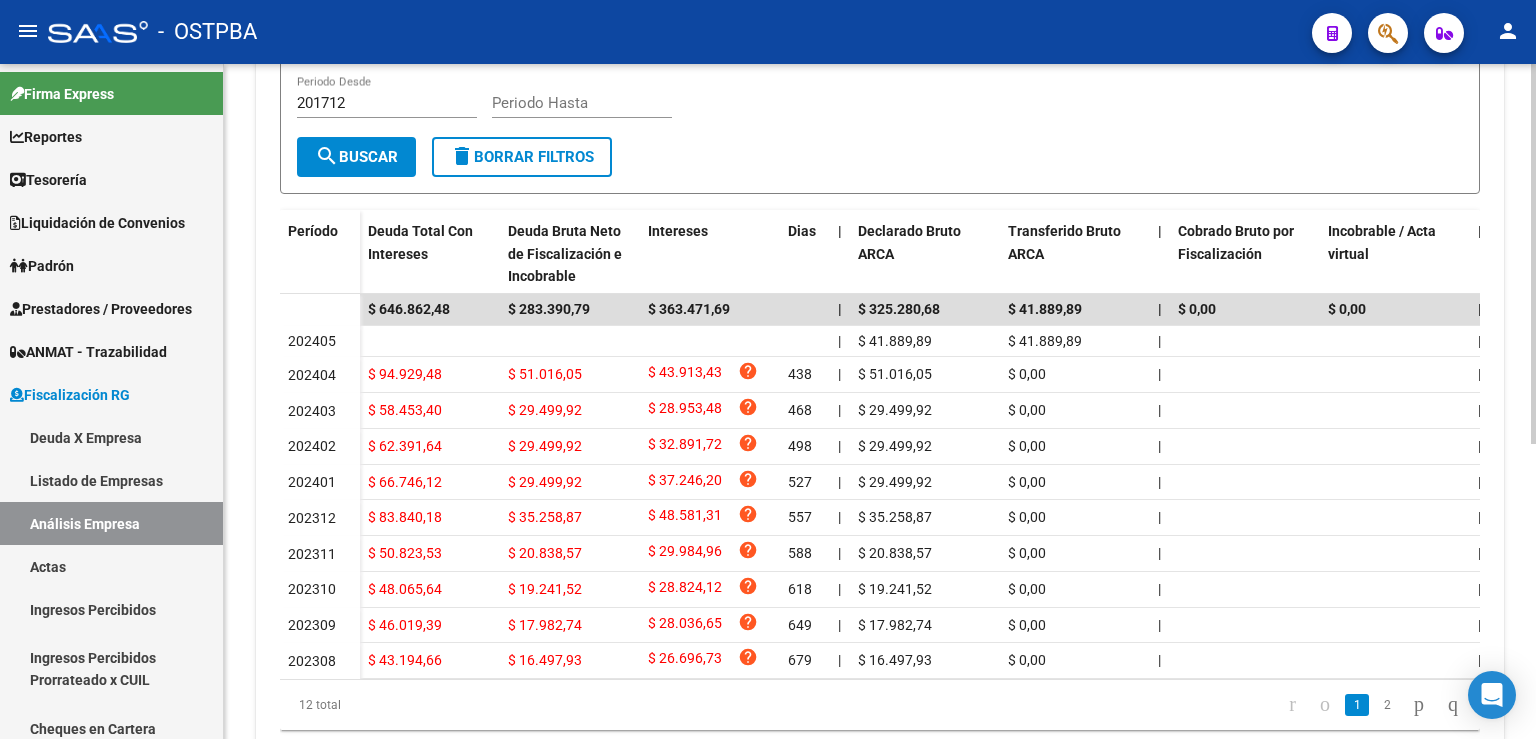 scroll, scrollTop: 522, scrollLeft: 0, axis: vertical 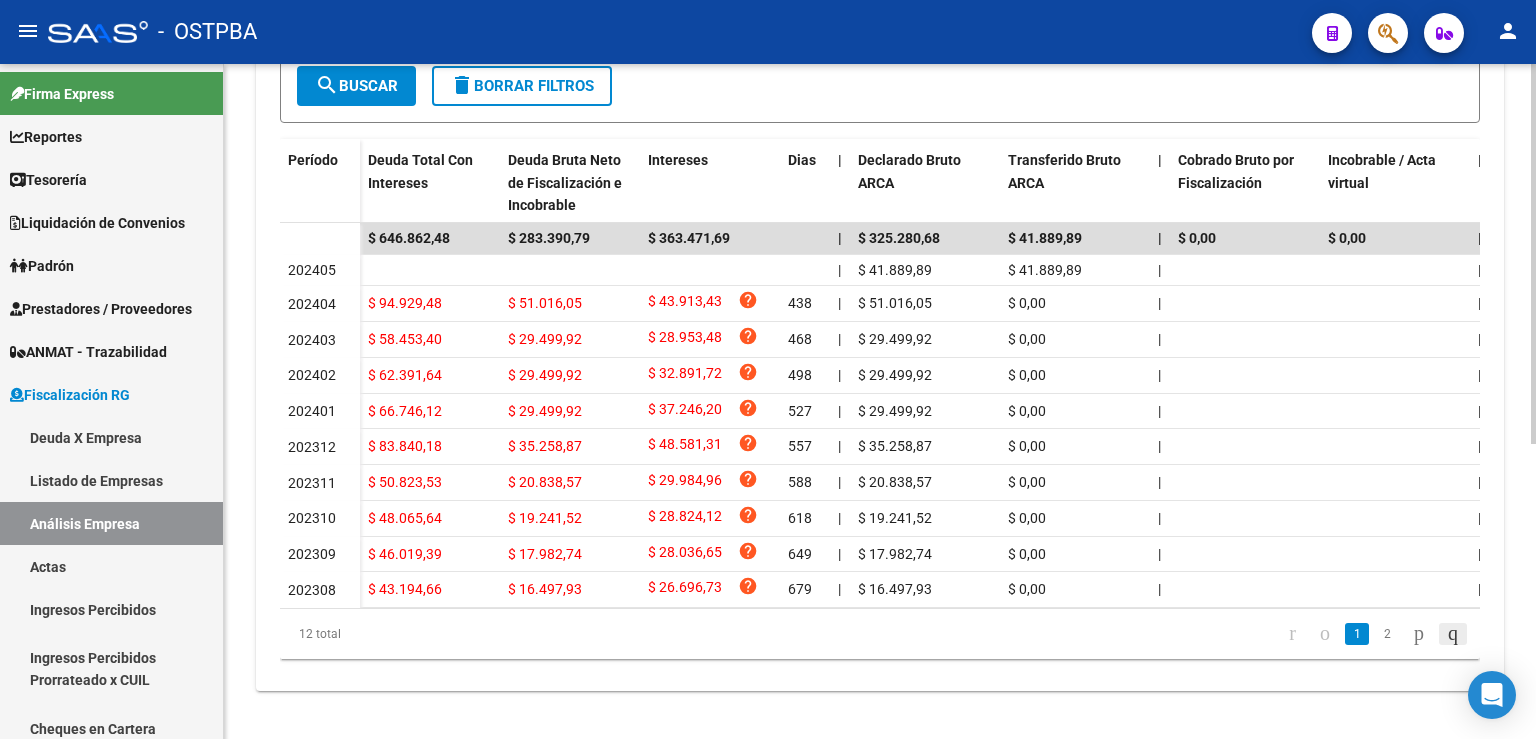 click 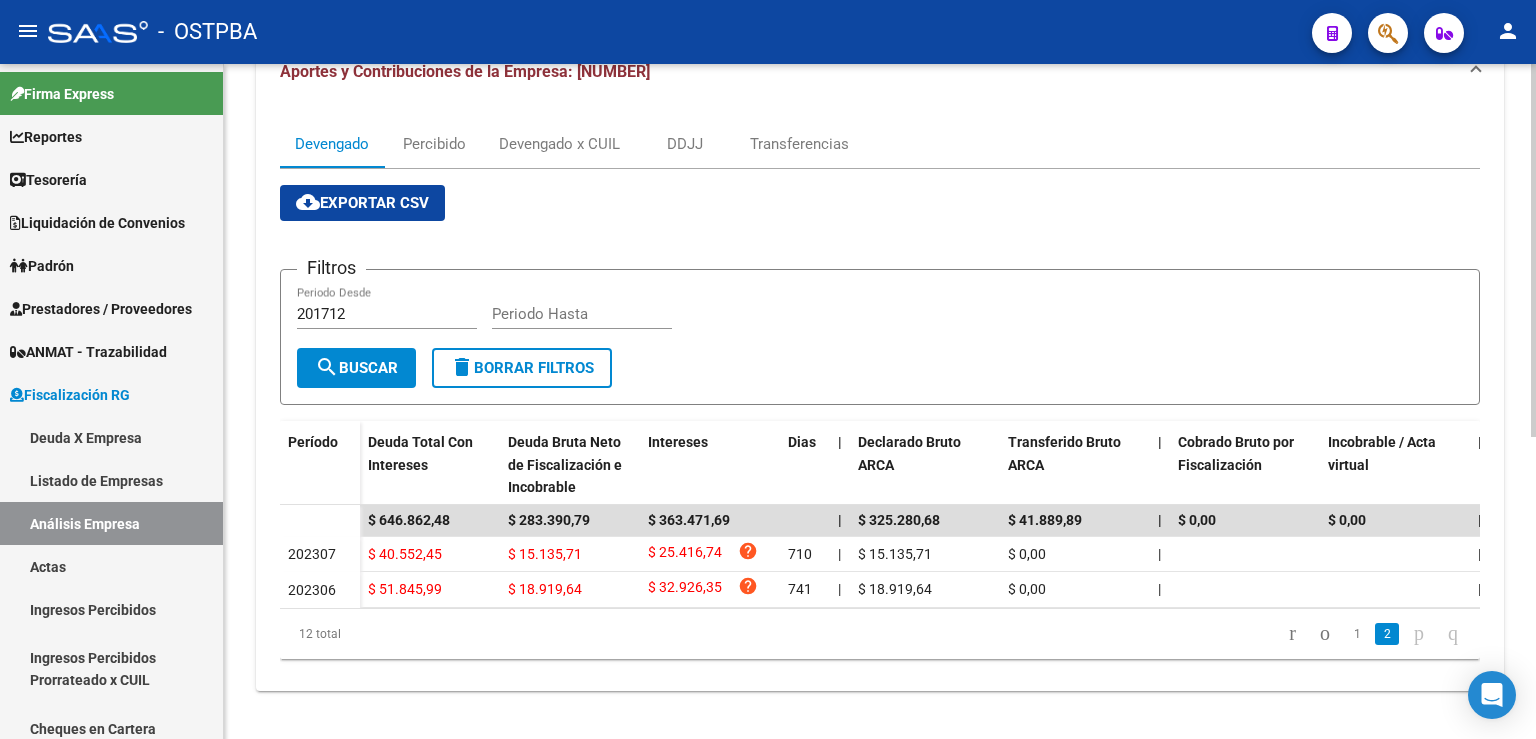 scroll, scrollTop: 246, scrollLeft: 0, axis: vertical 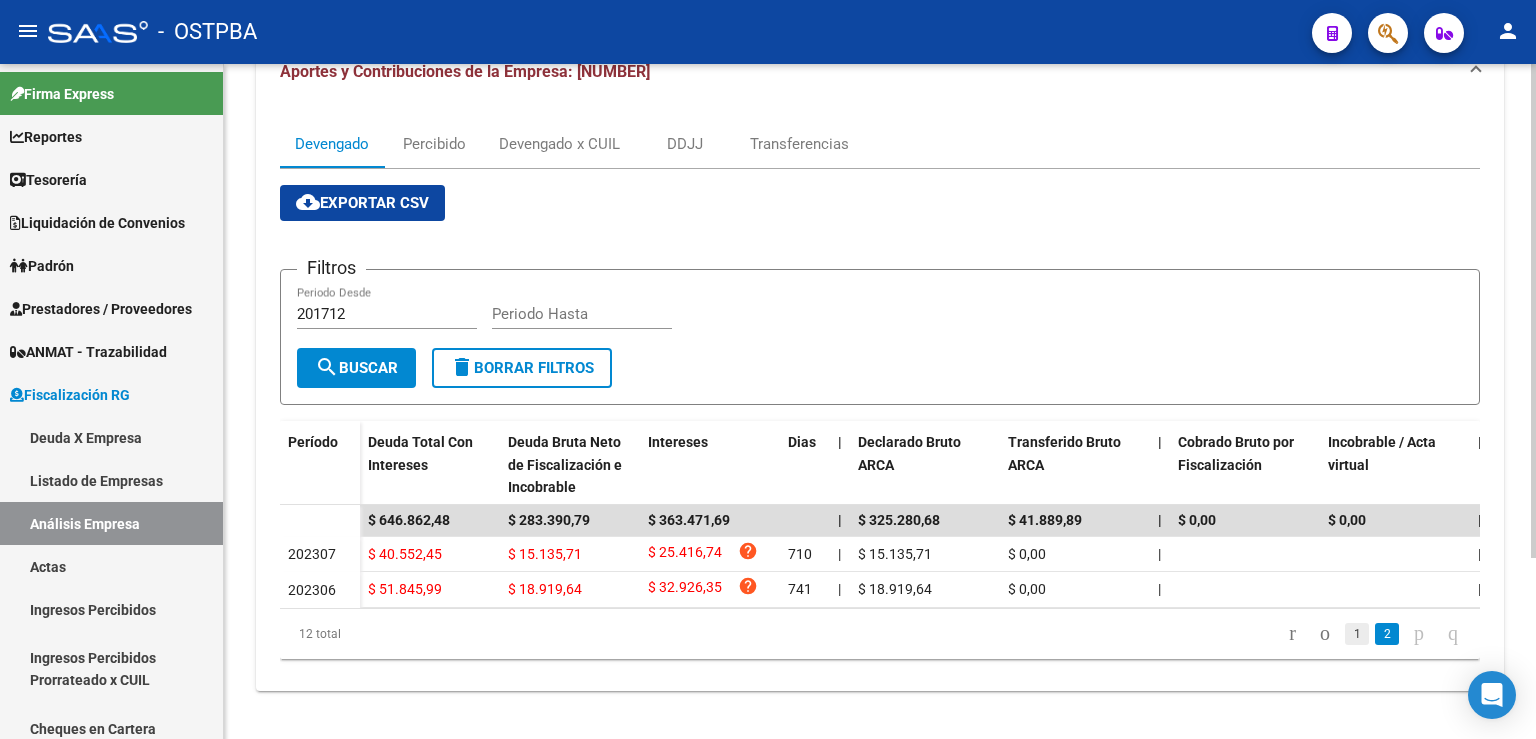 click on "1" 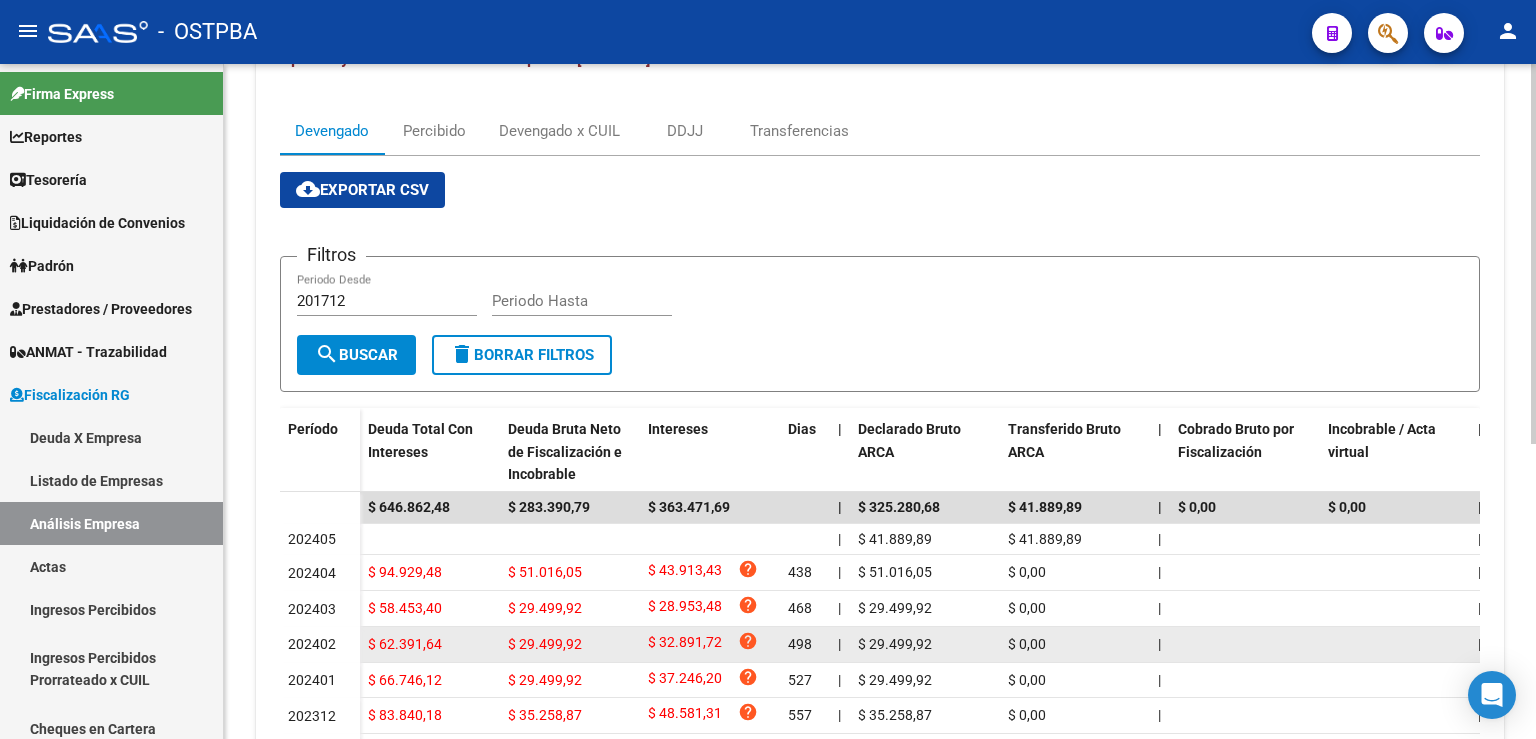 scroll, scrollTop: 522, scrollLeft: 0, axis: vertical 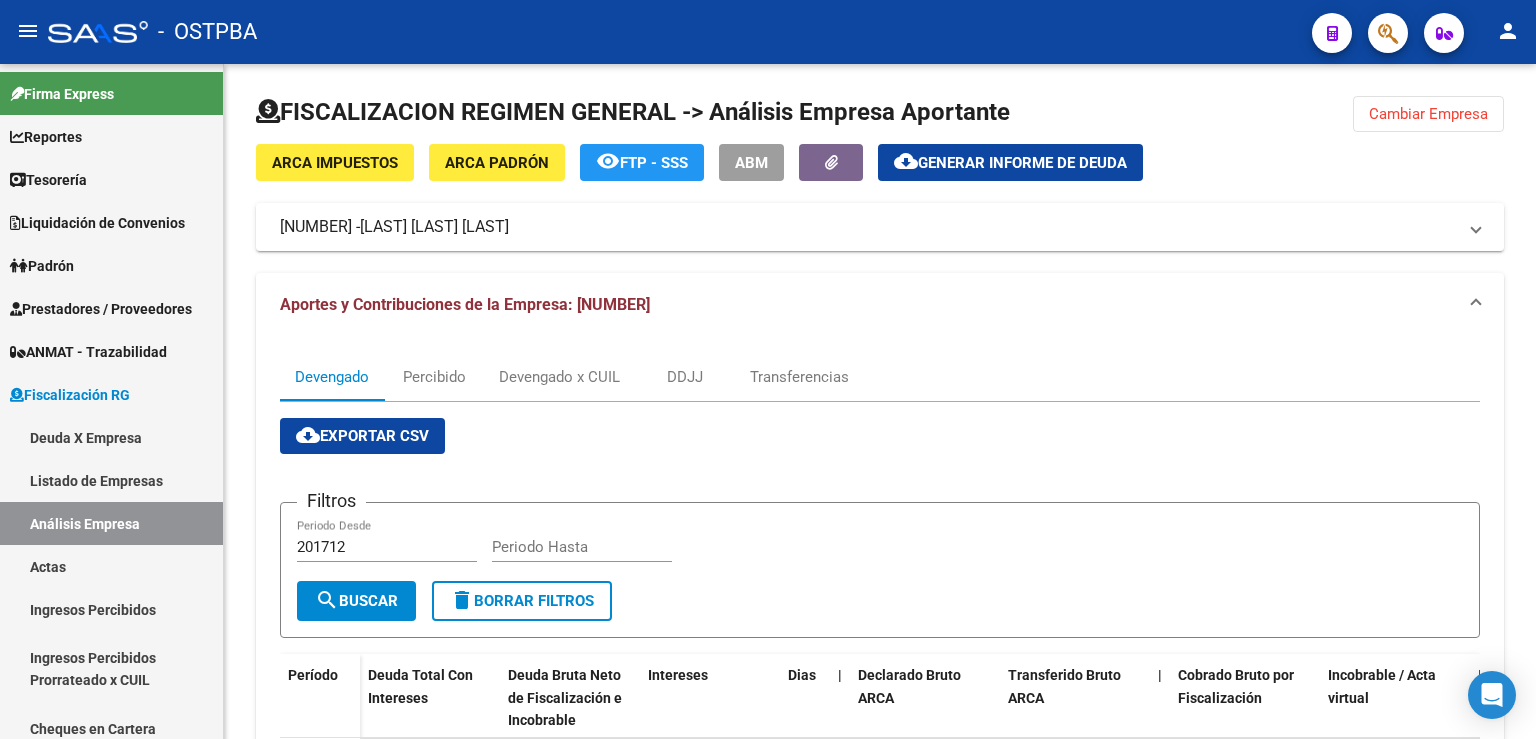 click on "Cambiar Empresa" 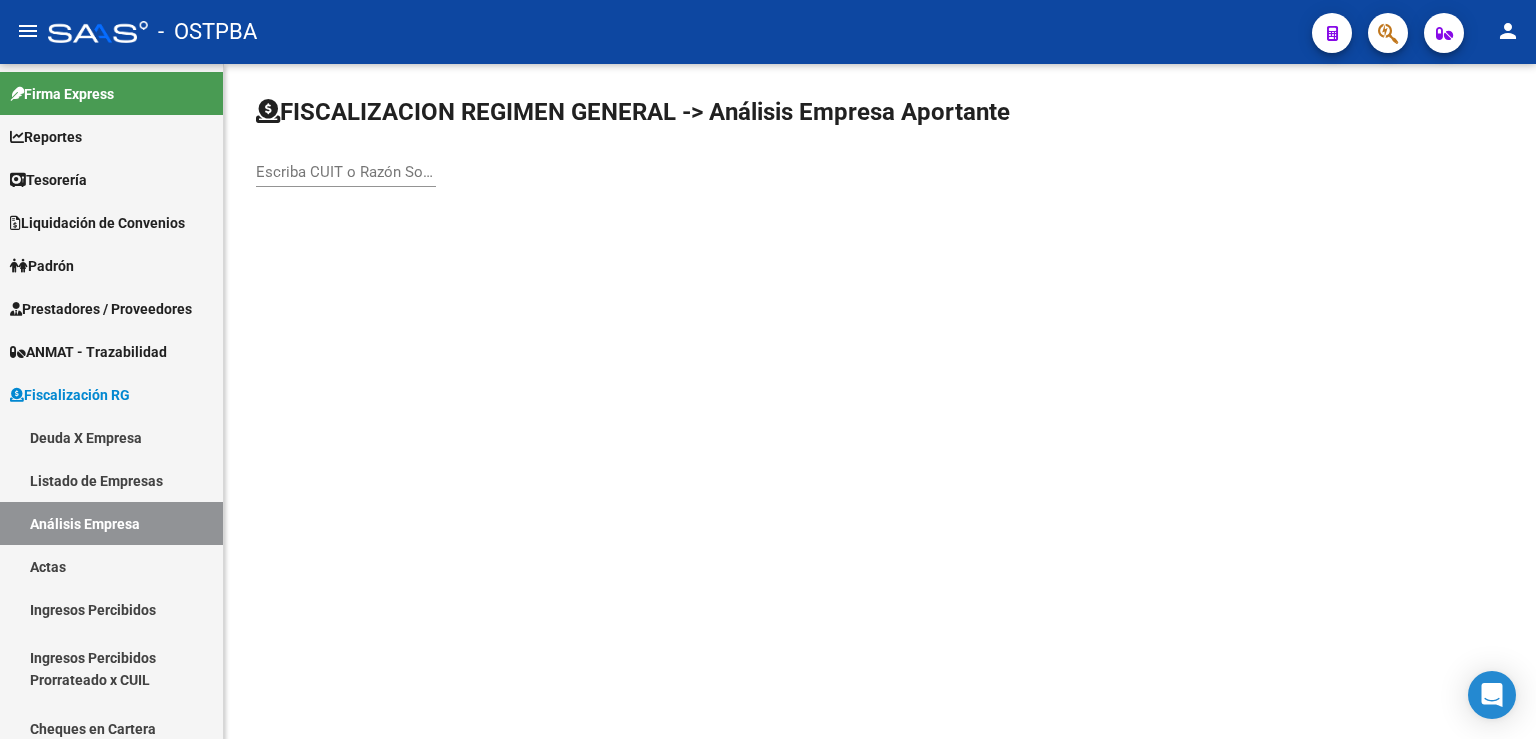 click on "Escriba CUIT o Razón Social para buscar" at bounding box center (346, 172) 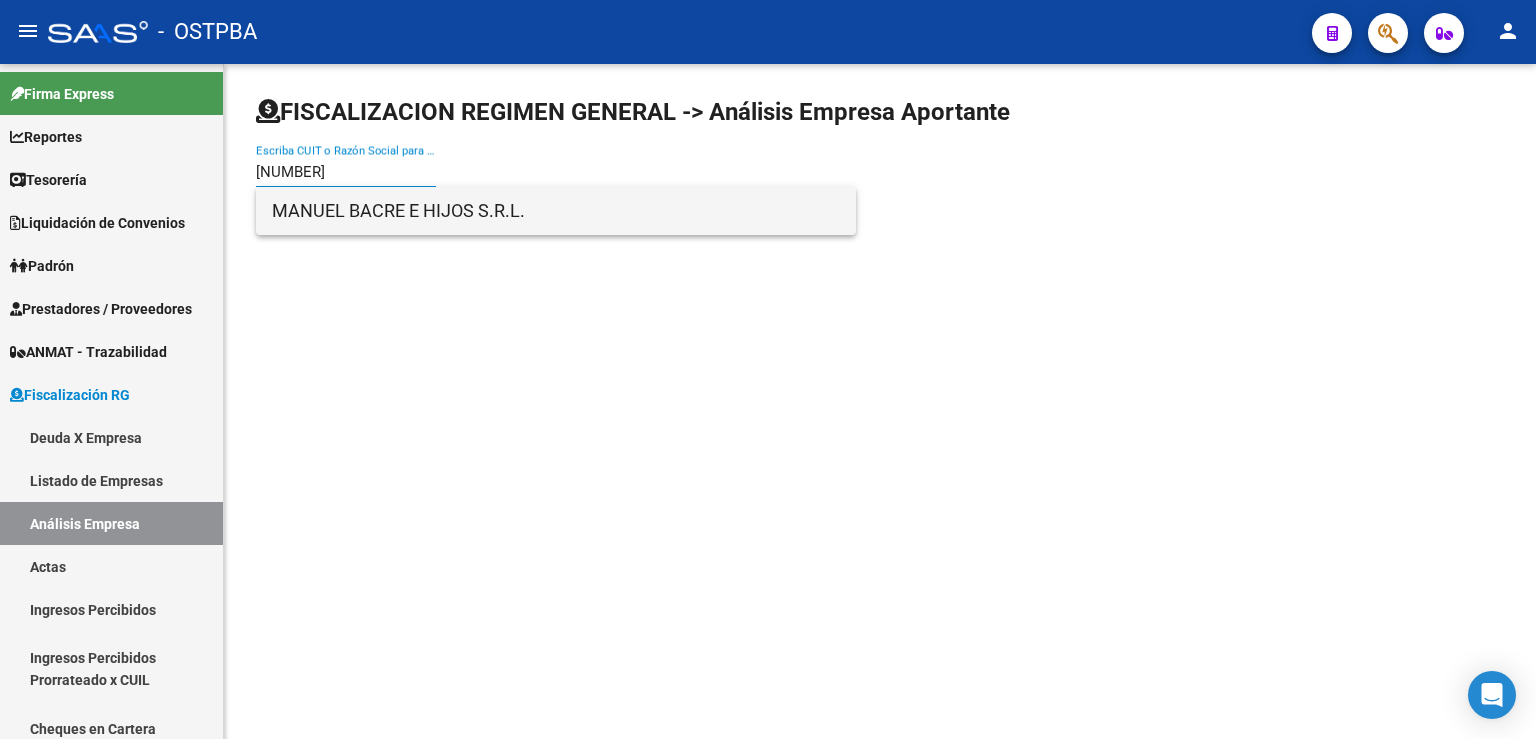 type on "[NUMBER]" 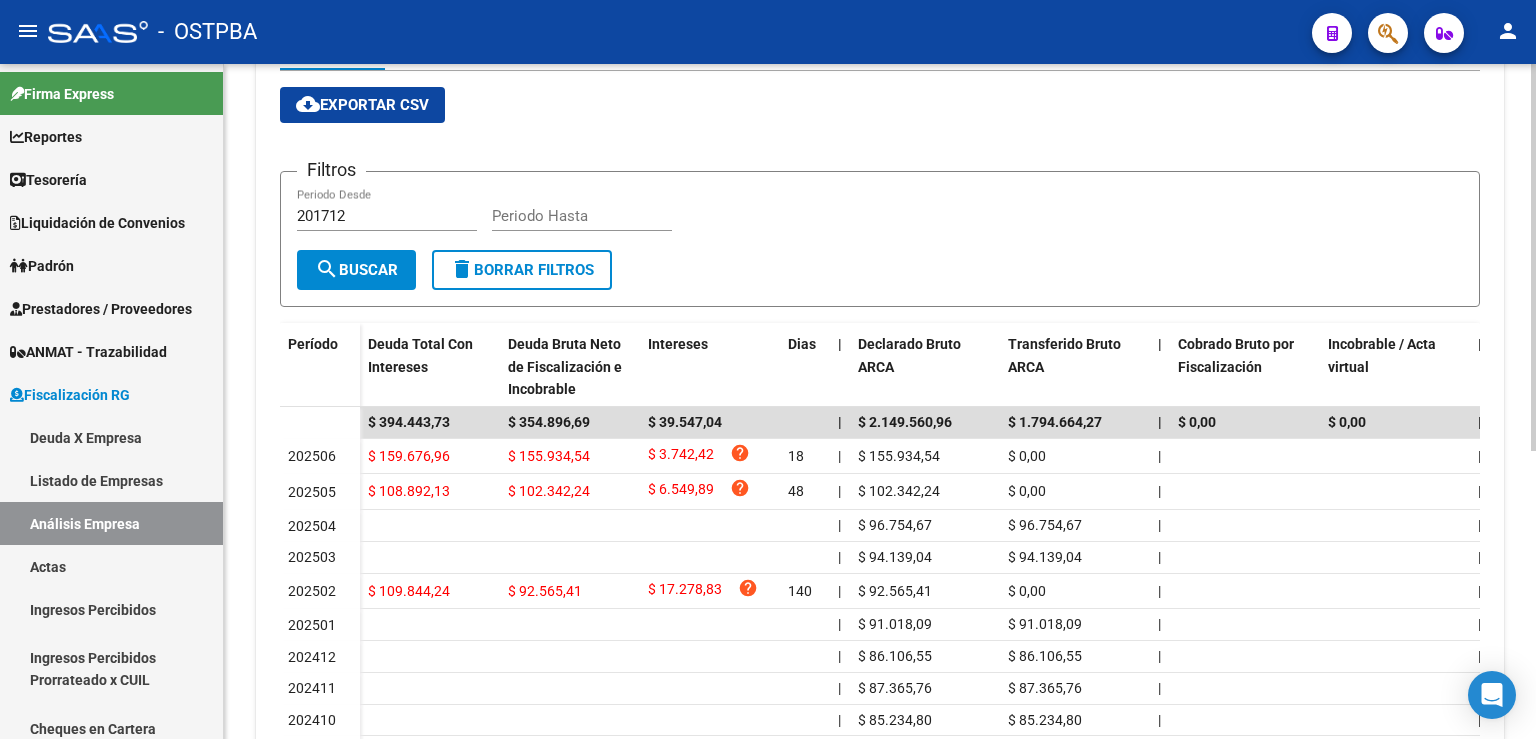 scroll, scrollTop: 441, scrollLeft: 0, axis: vertical 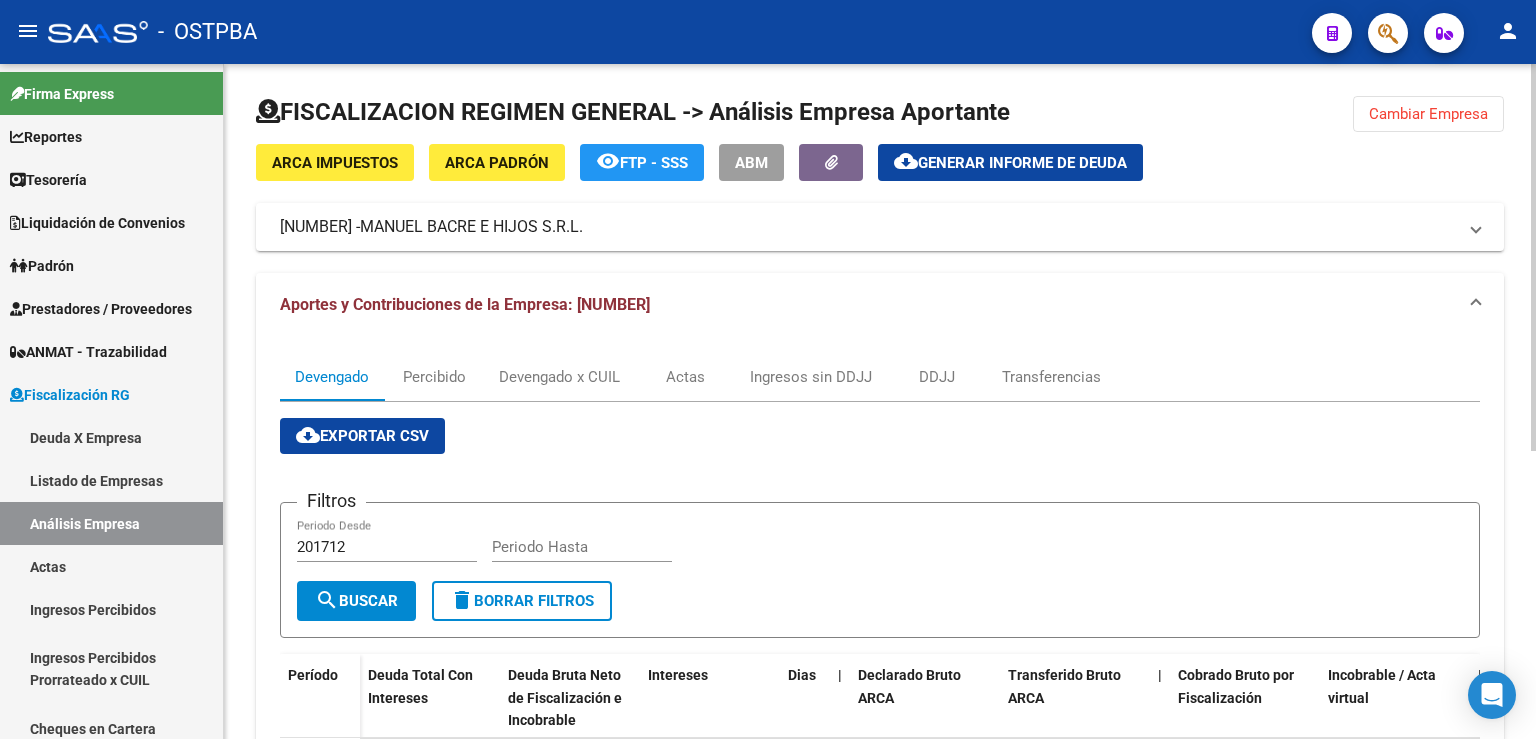click on "Cambiar Empresa" 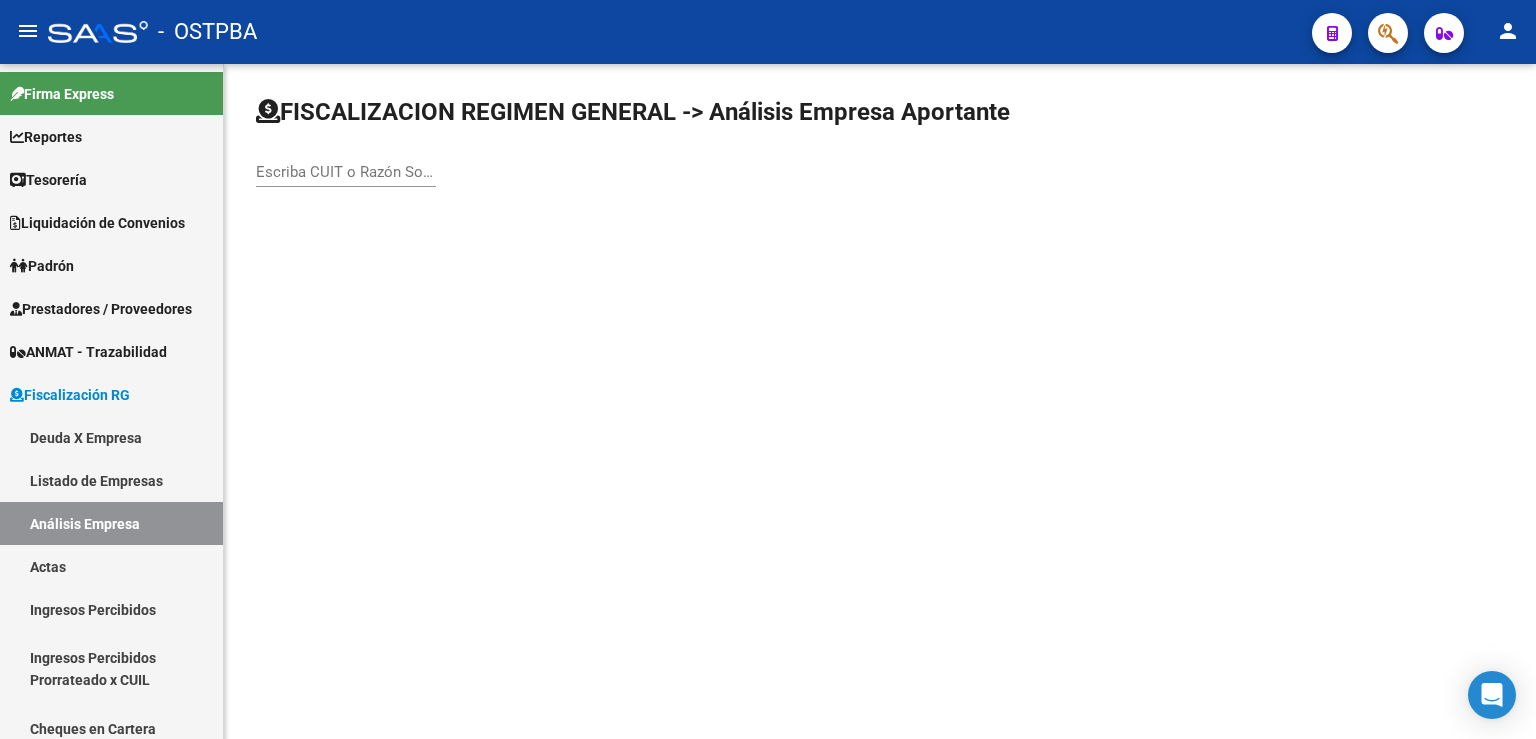 click on "Escriba CUIT o Razón Social para buscar" at bounding box center (346, 172) 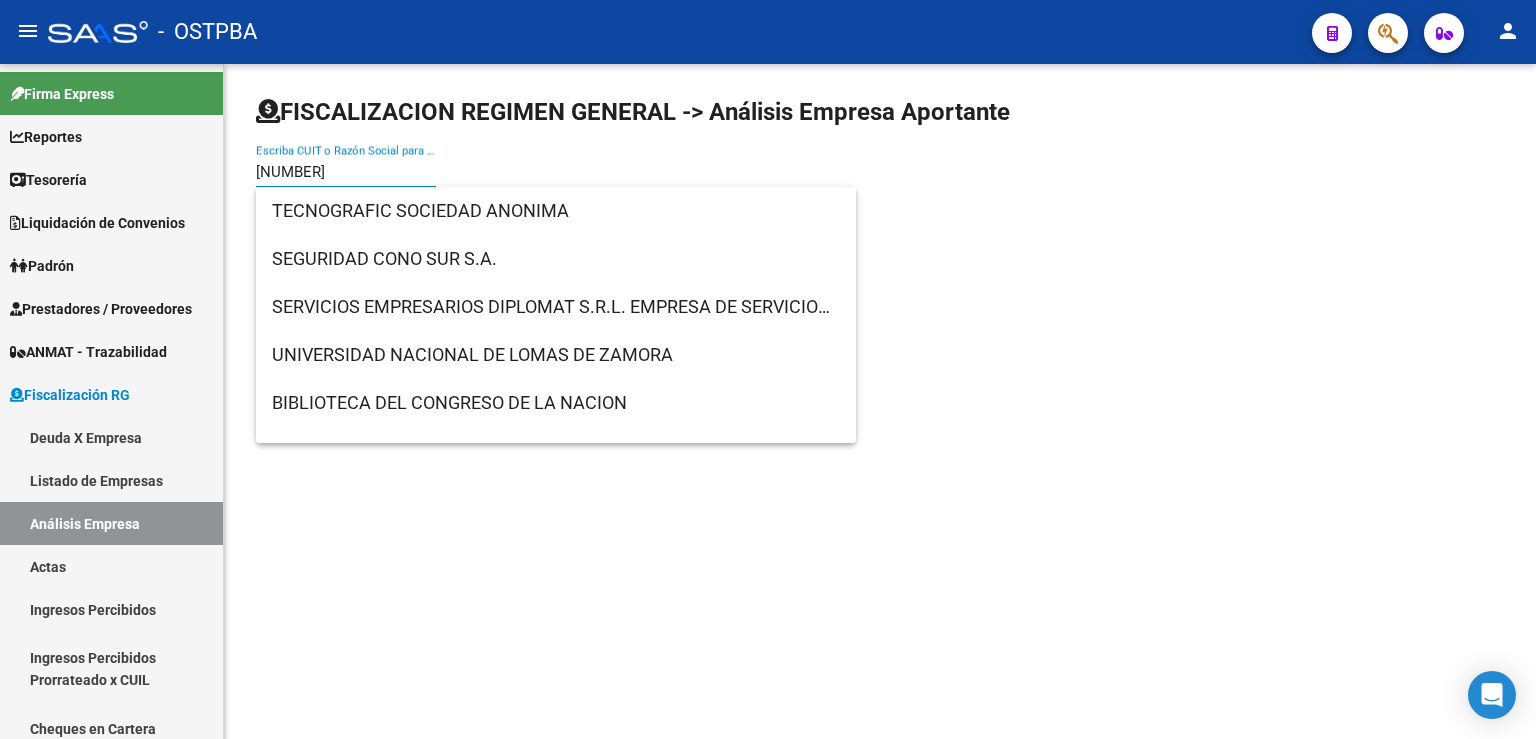 type on "[NUMBER]" 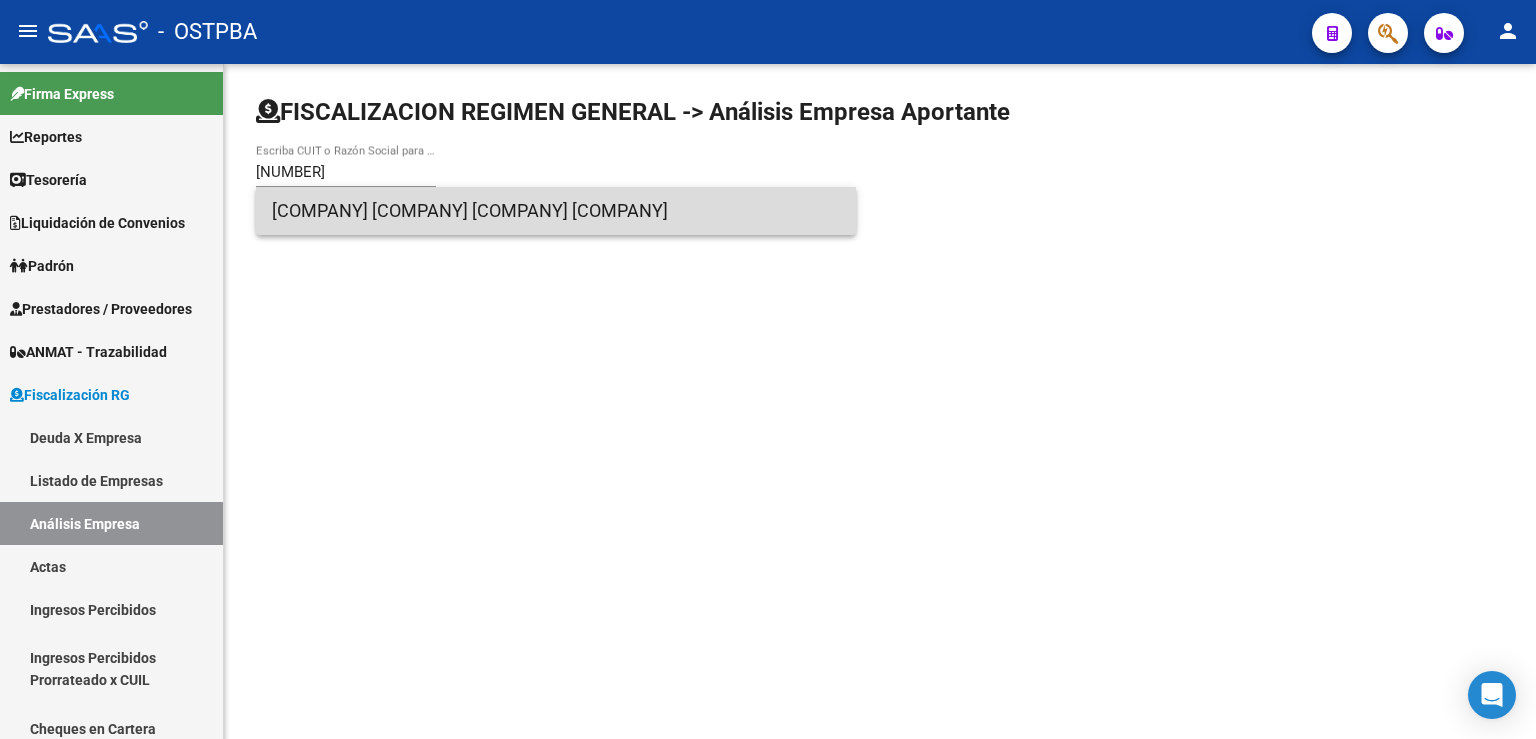 click on "[COMPANY] [COMPANY] [COMPANY] [COMPANY]" at bounding box center [556, 211] 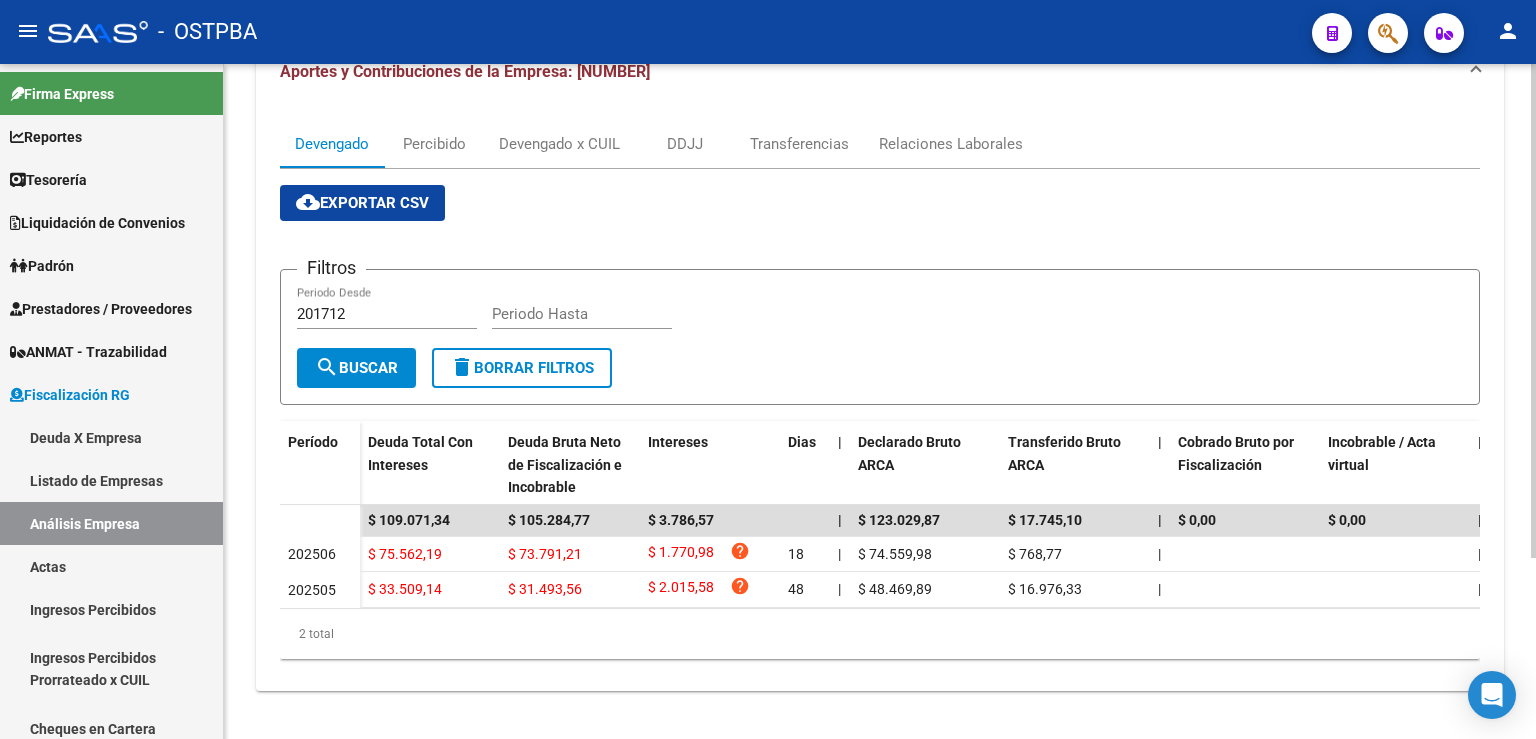 scroll, scrollTop: 0, scrollLeft: 0, axis: both 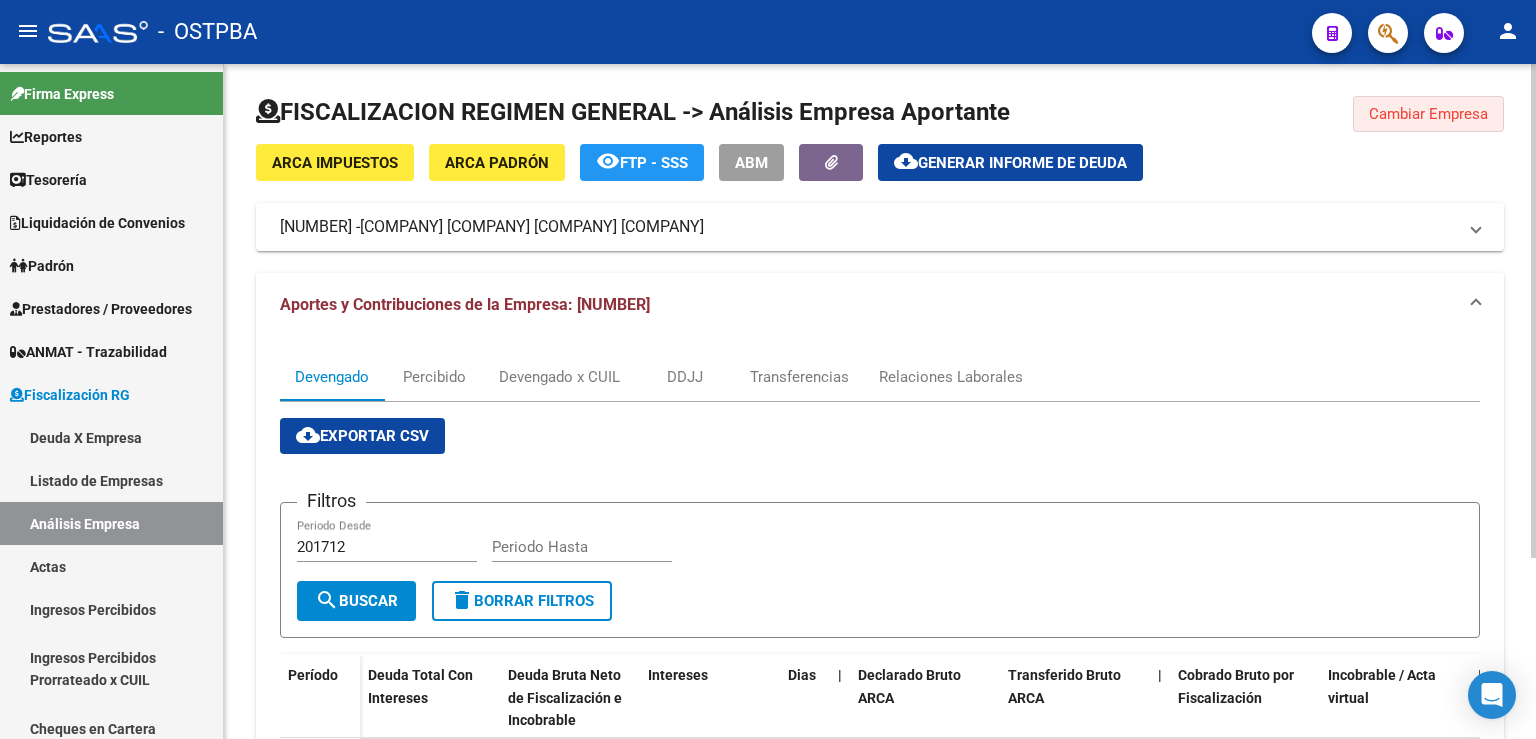 click on "Cambiar Empresa" 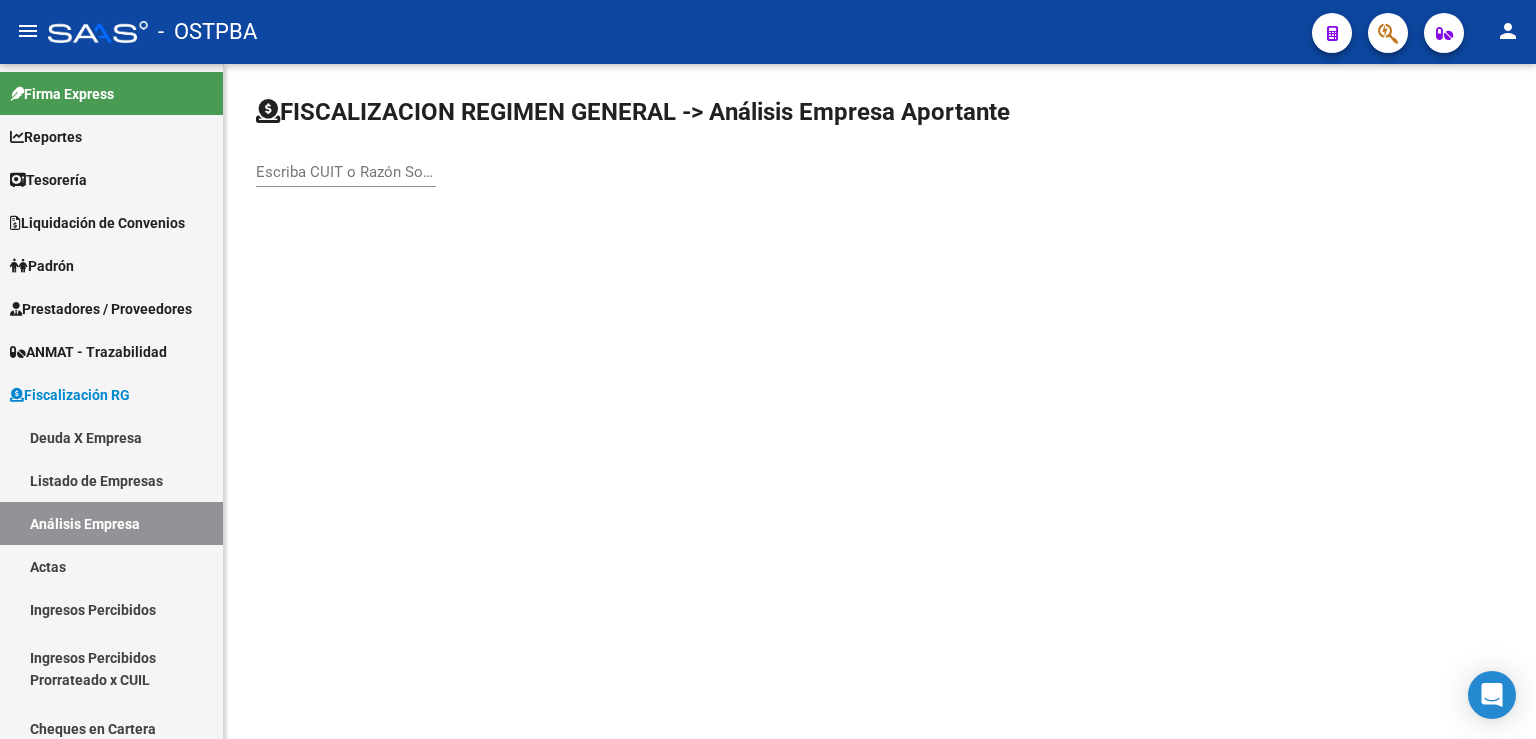 click on "Escriba CUIT o Razón Social para buscar" at bounding box center [346, 172] 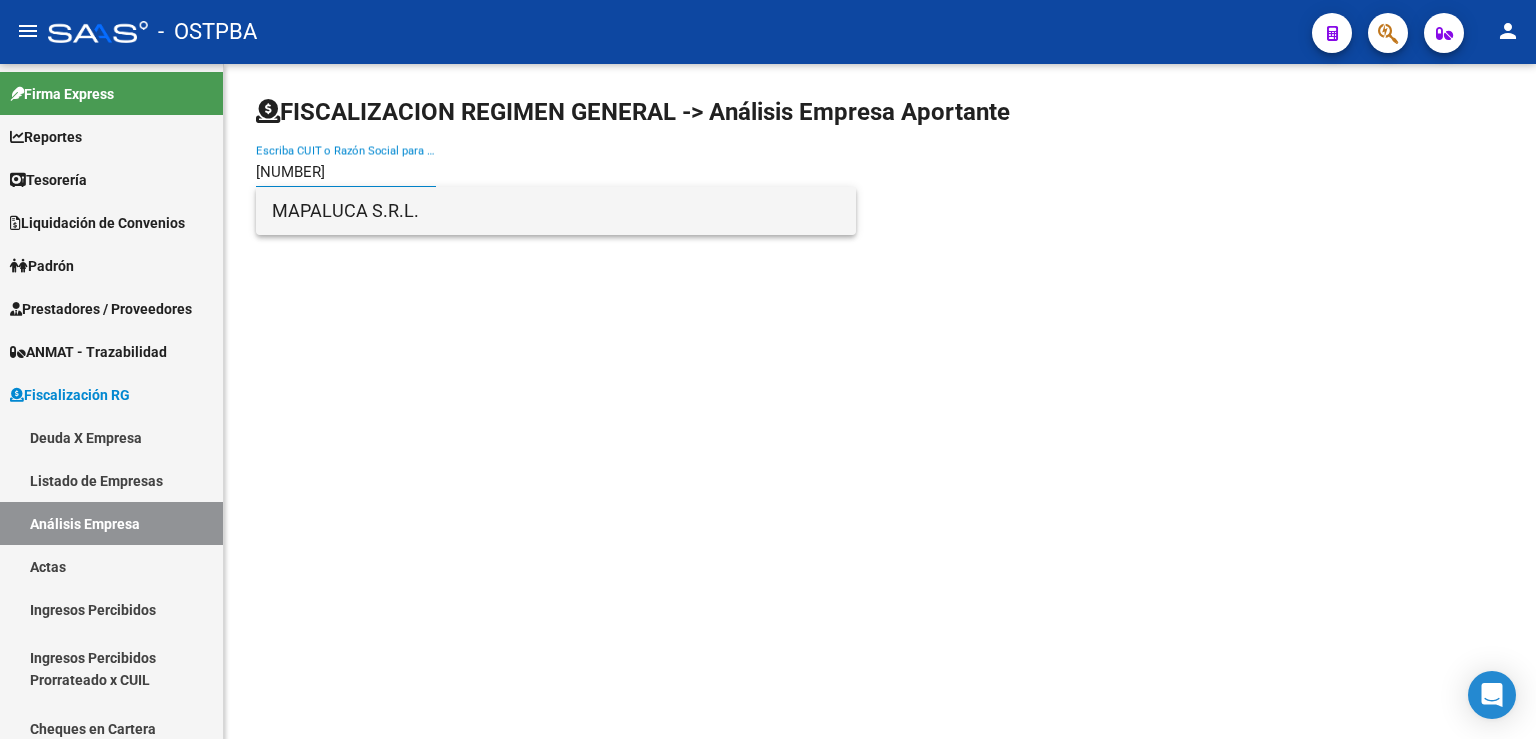 type on "[NUMBER]" 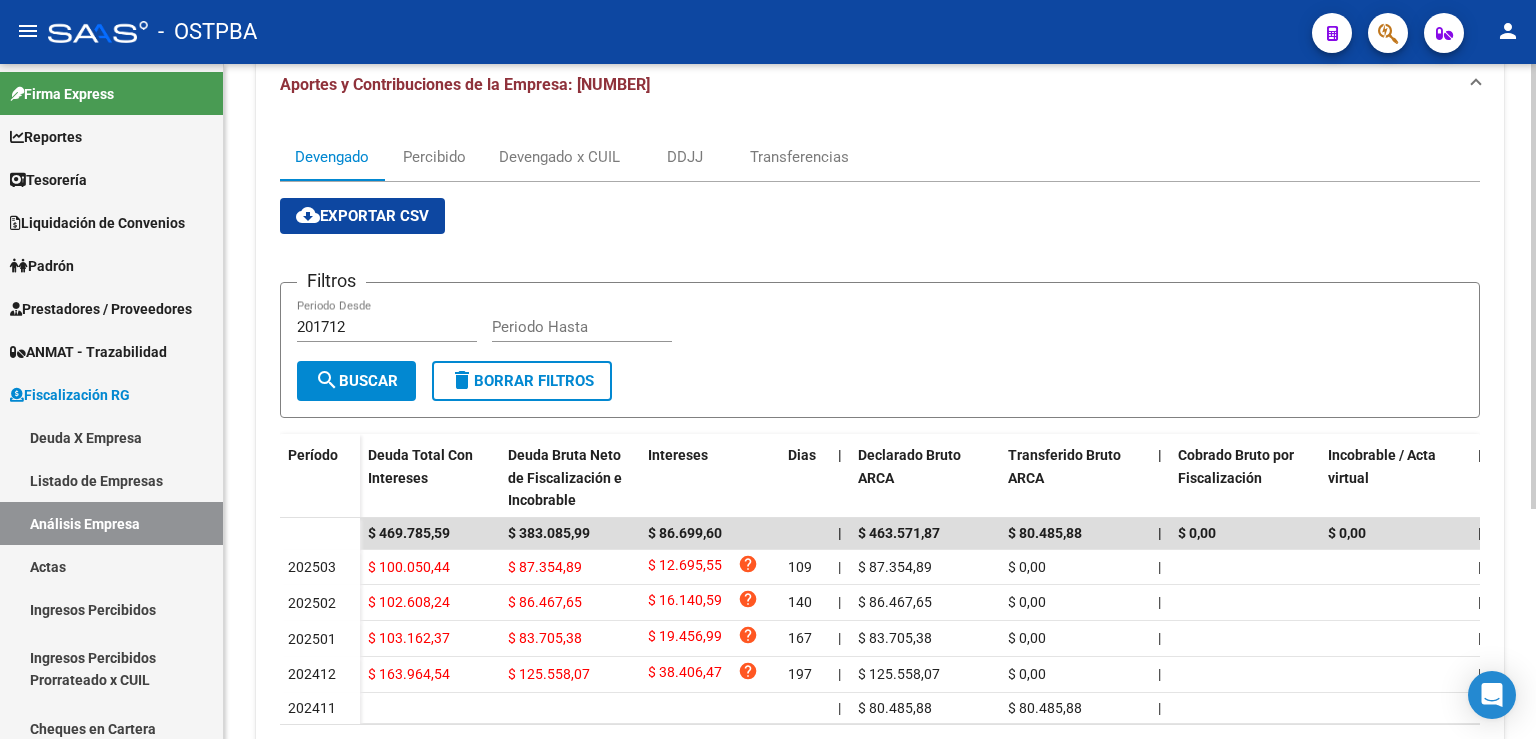 scroll, scrollTop: 331, scrollLeft: 0, axis: vertical 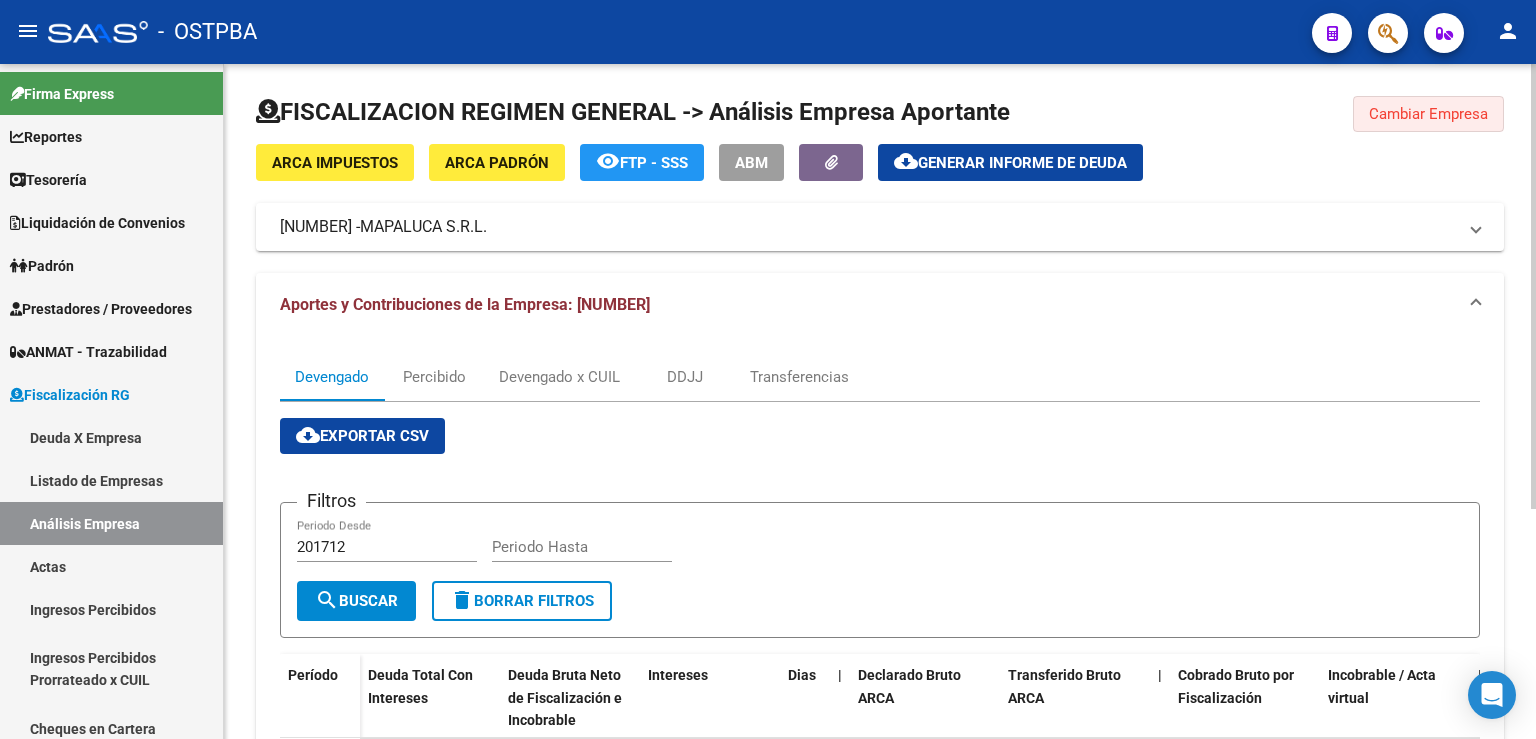 click on "Cambiar Empresa" 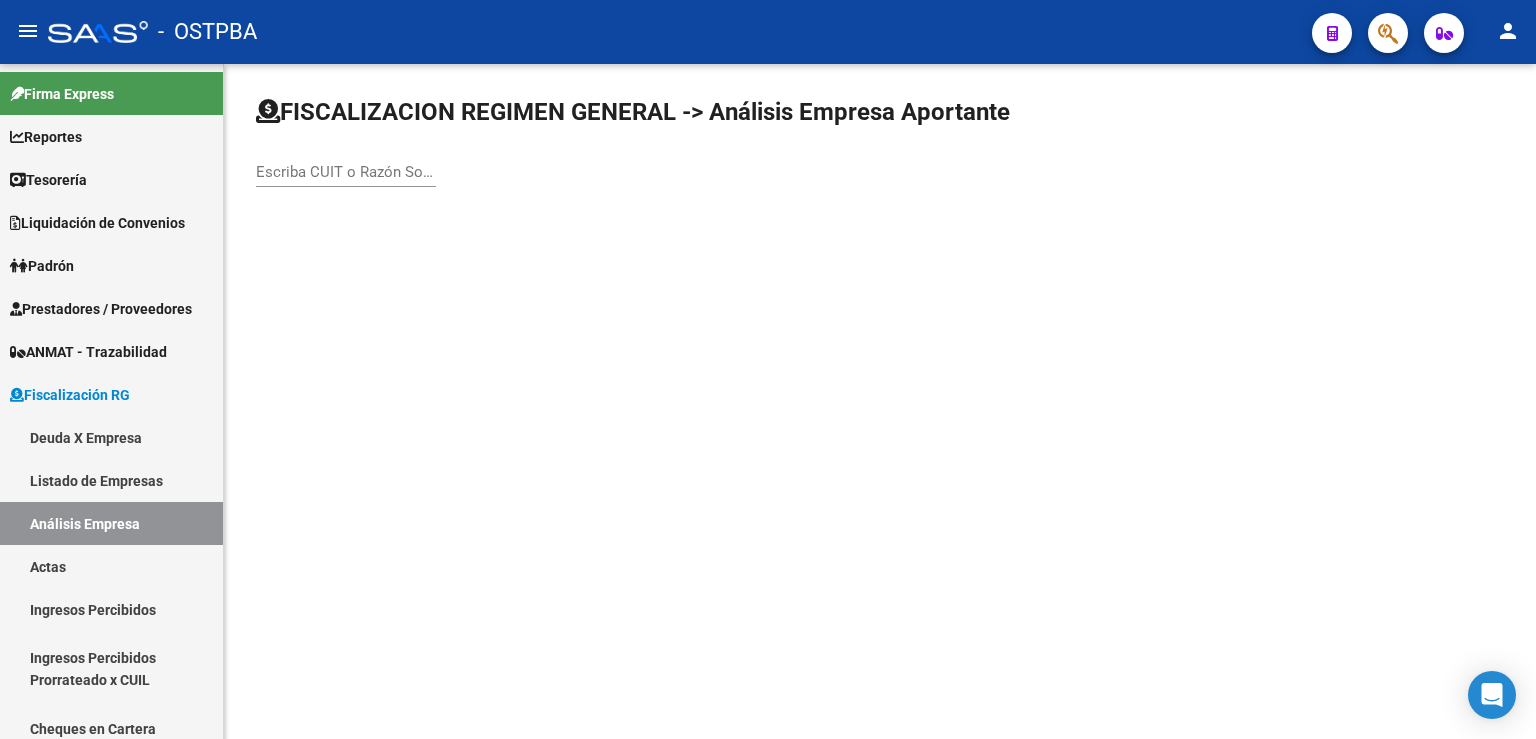 click on "Escriba CUIT o Razón Social para buscar" at bounding box center [346, 172] 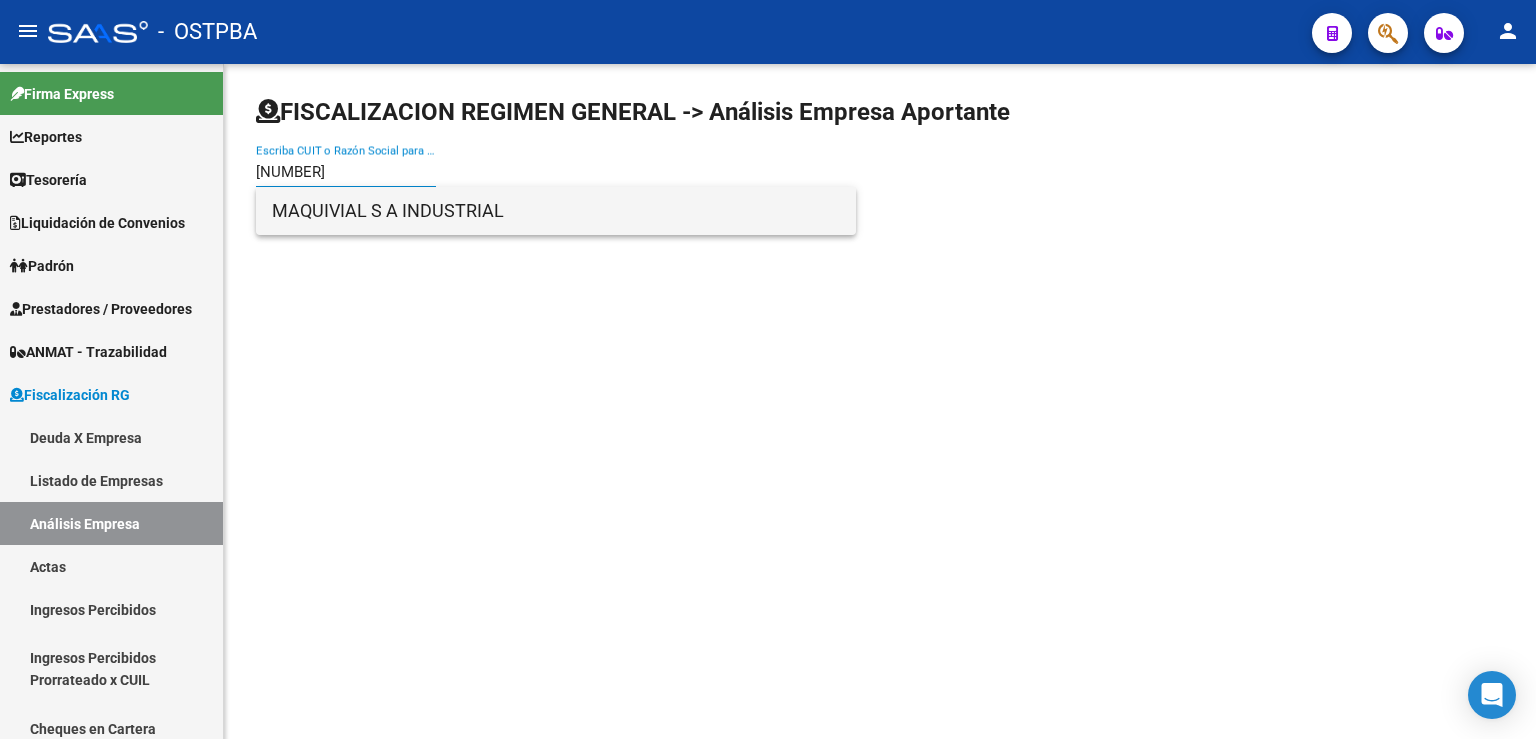 type on "[NUMBER]" 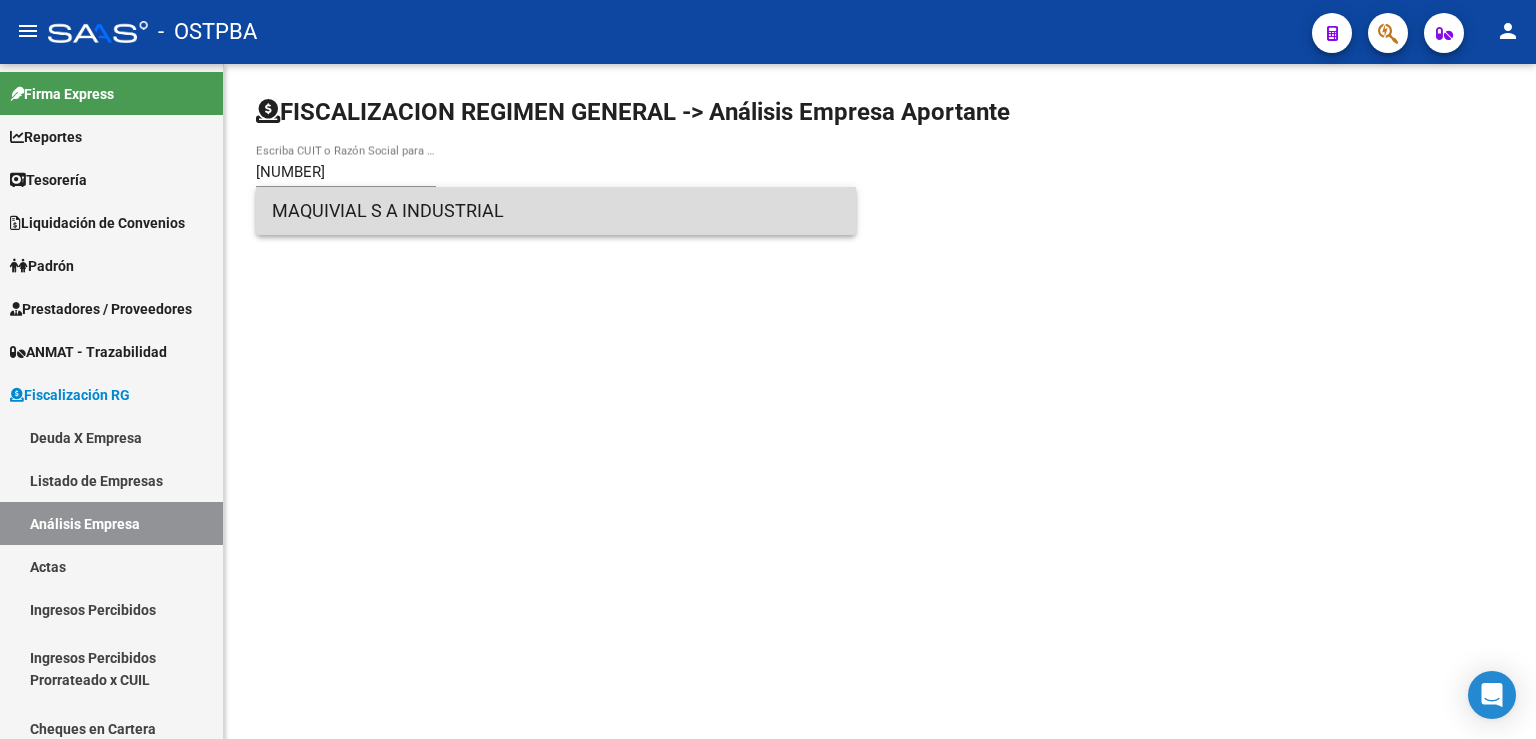 click on "MAQUIVIAL S A INDUSTRIAL" at bounding box center [556, 211] 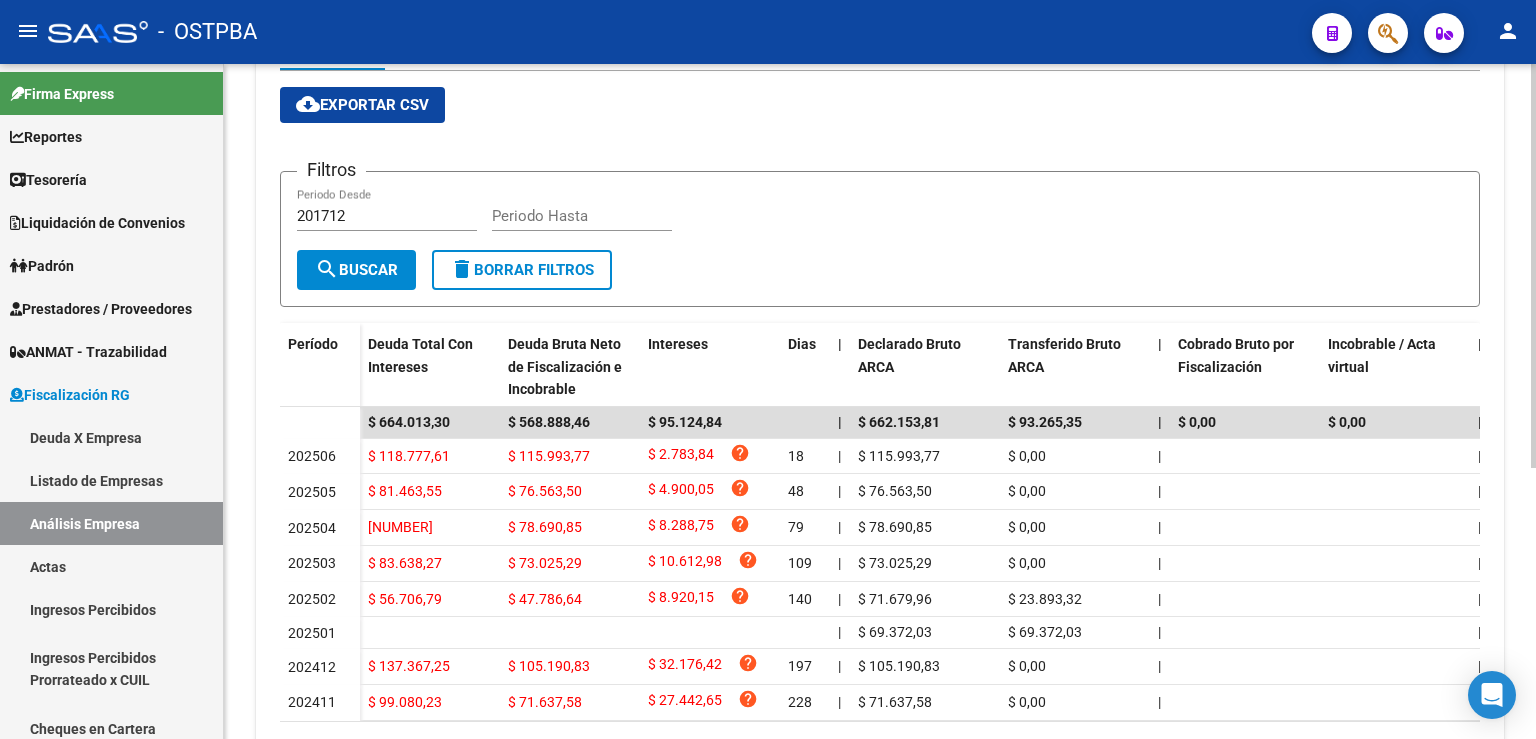 scroll, scrollTop: 441, scrollLeft: 0, axis: vertical 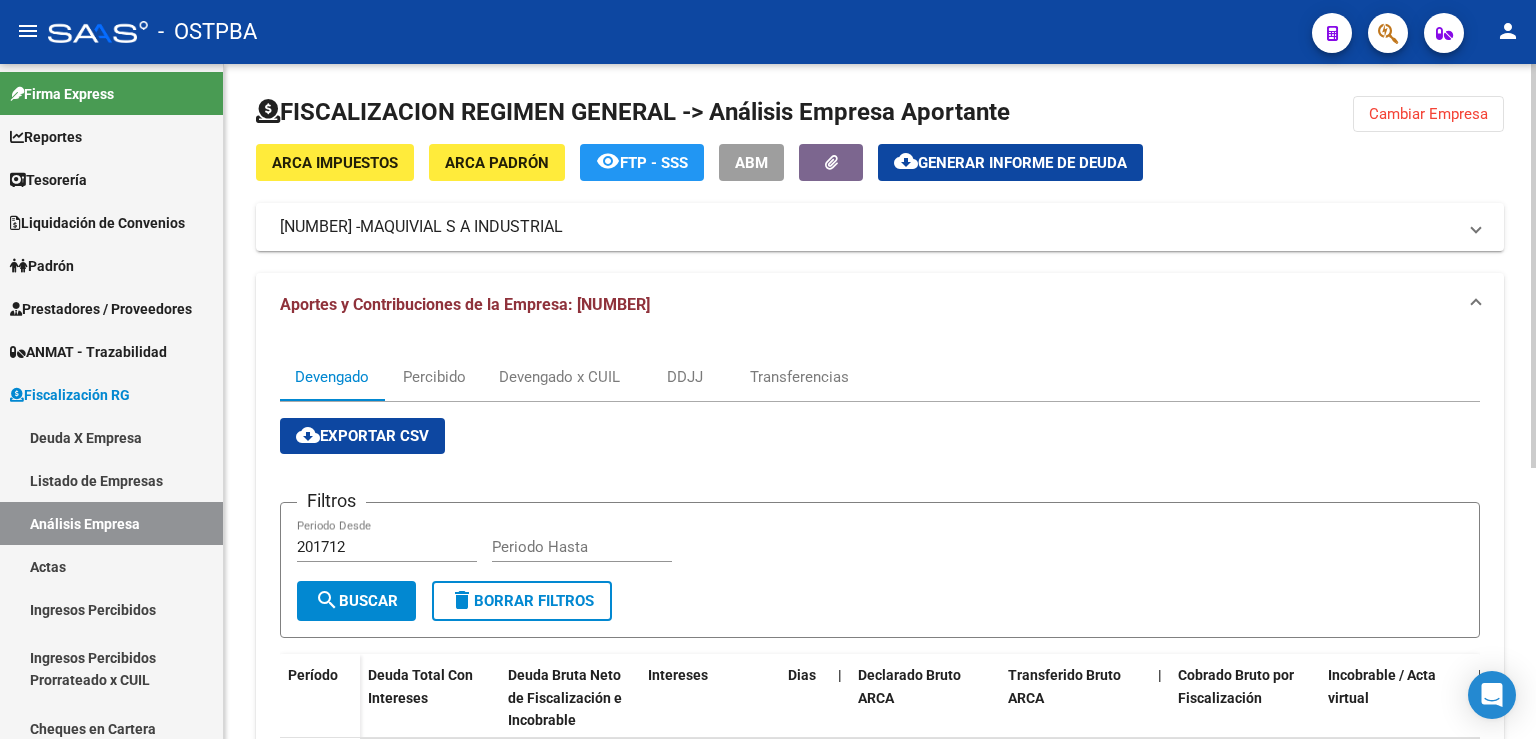 click on "Cambiar Empresa" 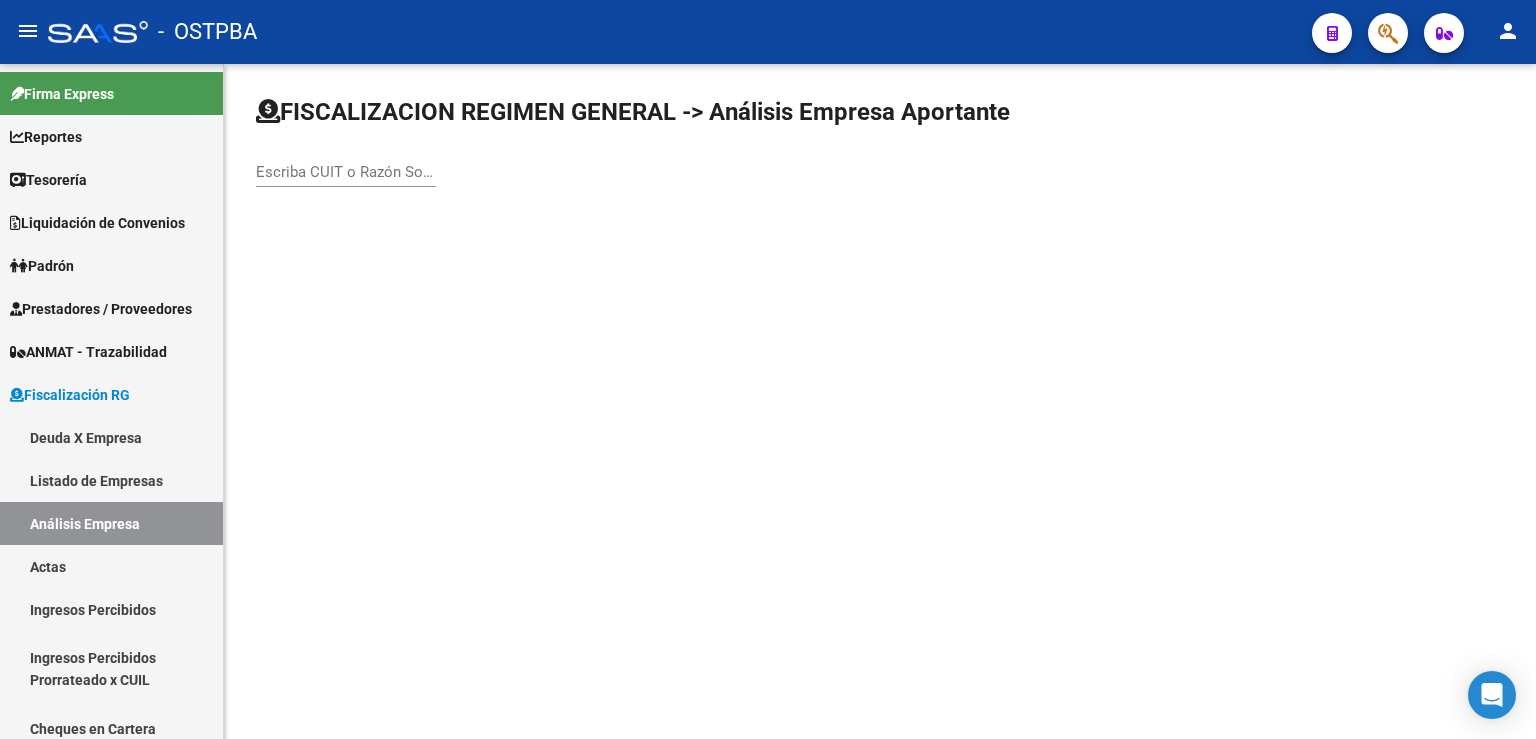 click on "Escriba CUIT o Razón Social para buscar" at bounding box center (346, 172) 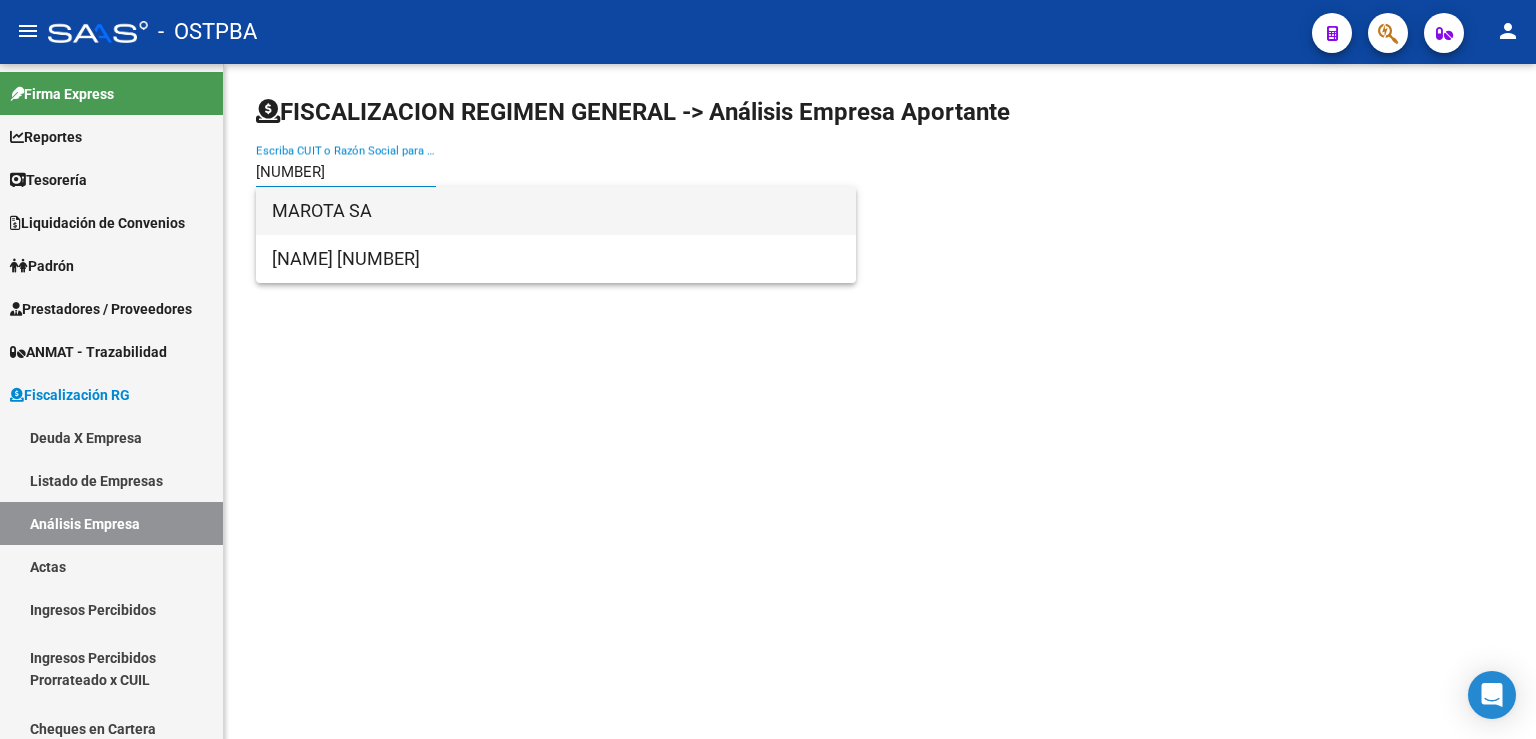 type on "[NUMBER]" 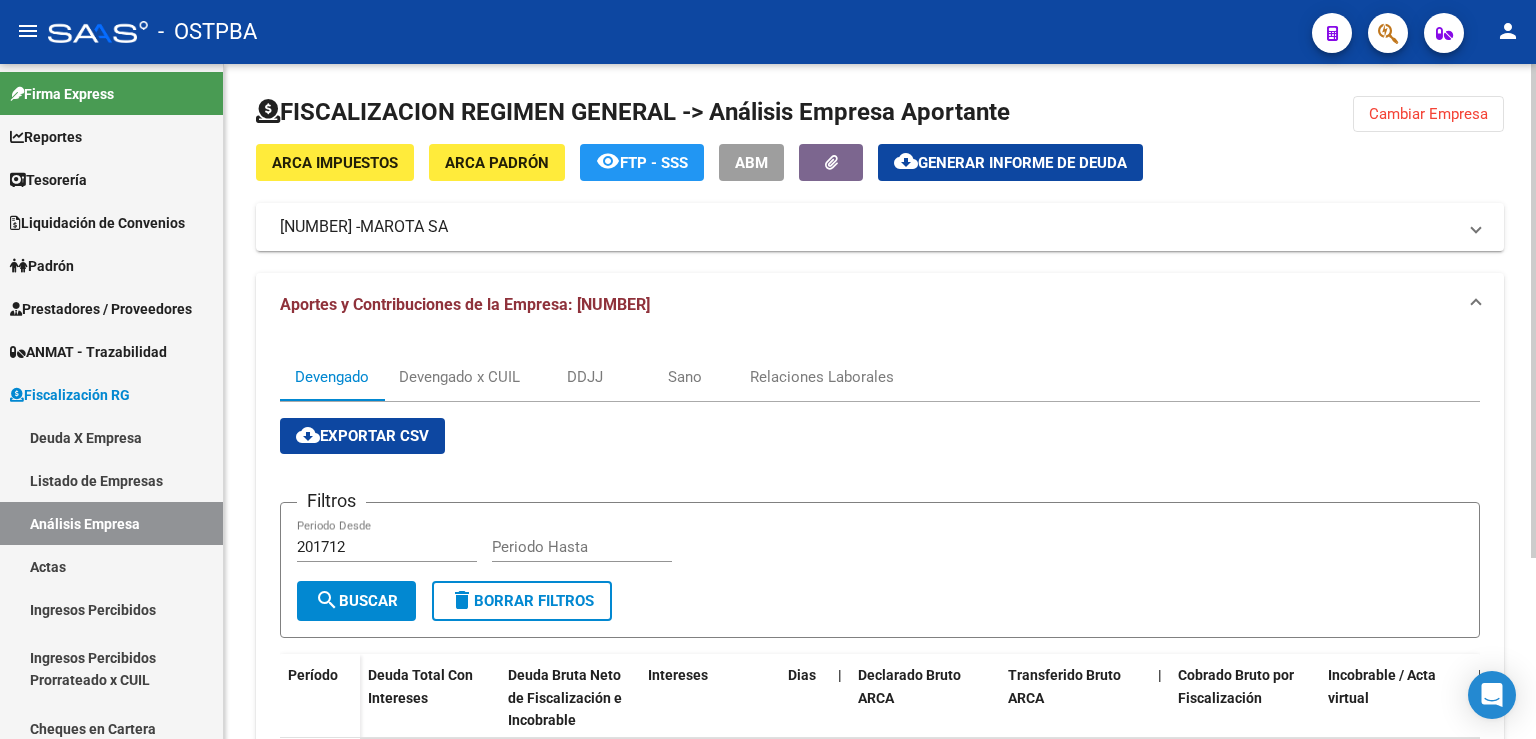scroll, scrollTop: 246, scrollLeft: 0, axis: vertical 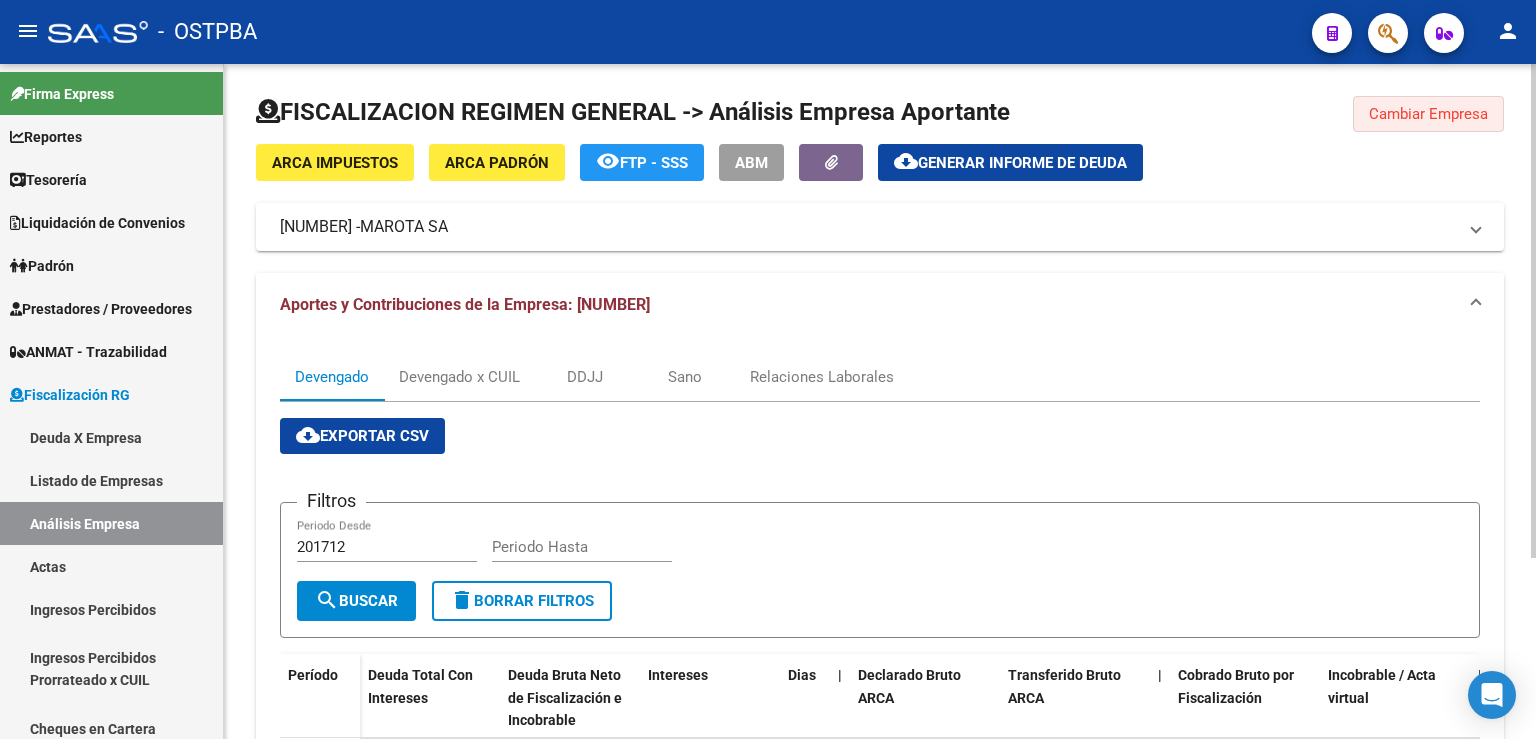 click on "Cambiar Empresa" 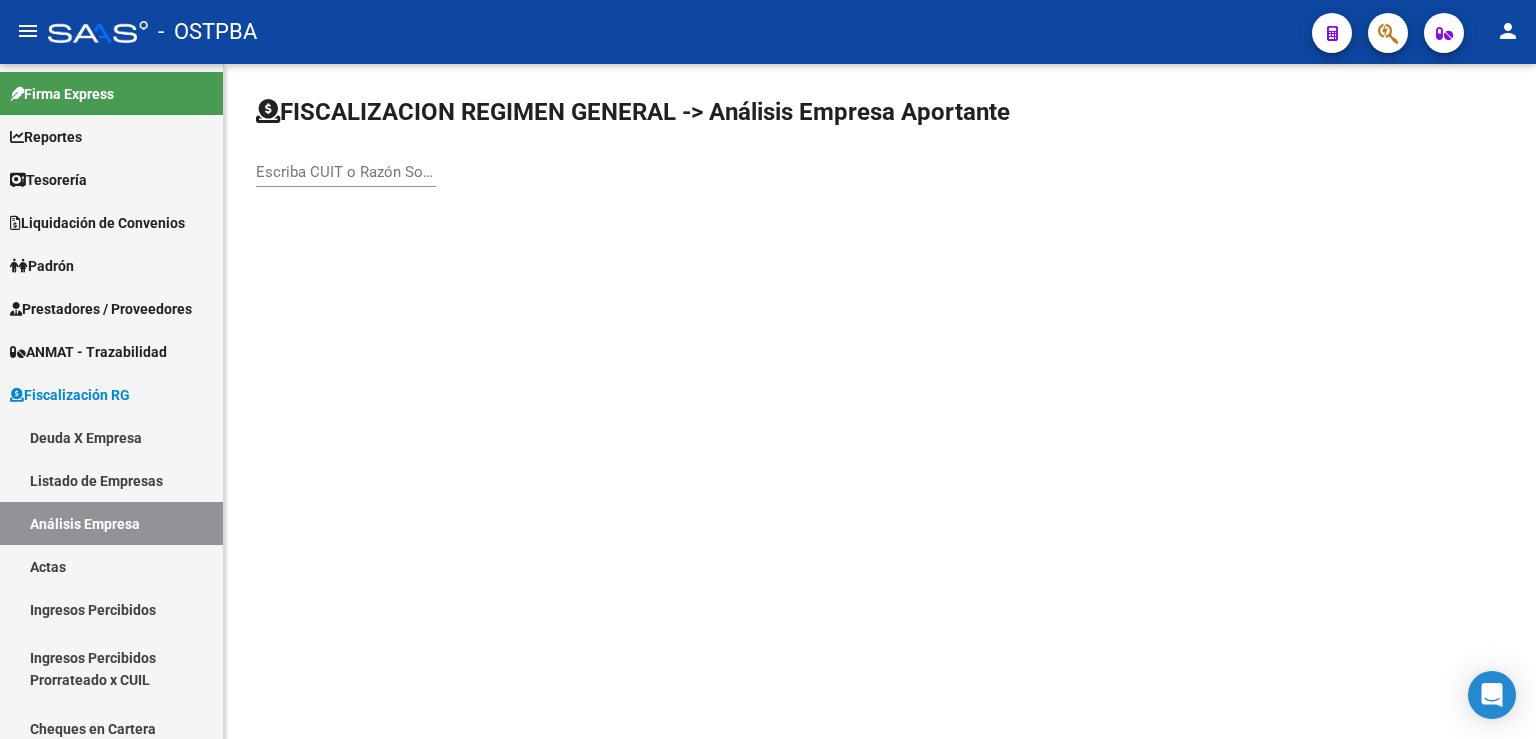 click on "Escriba CUIT o Razón Social para buscar" at bounding box center (346, 172) 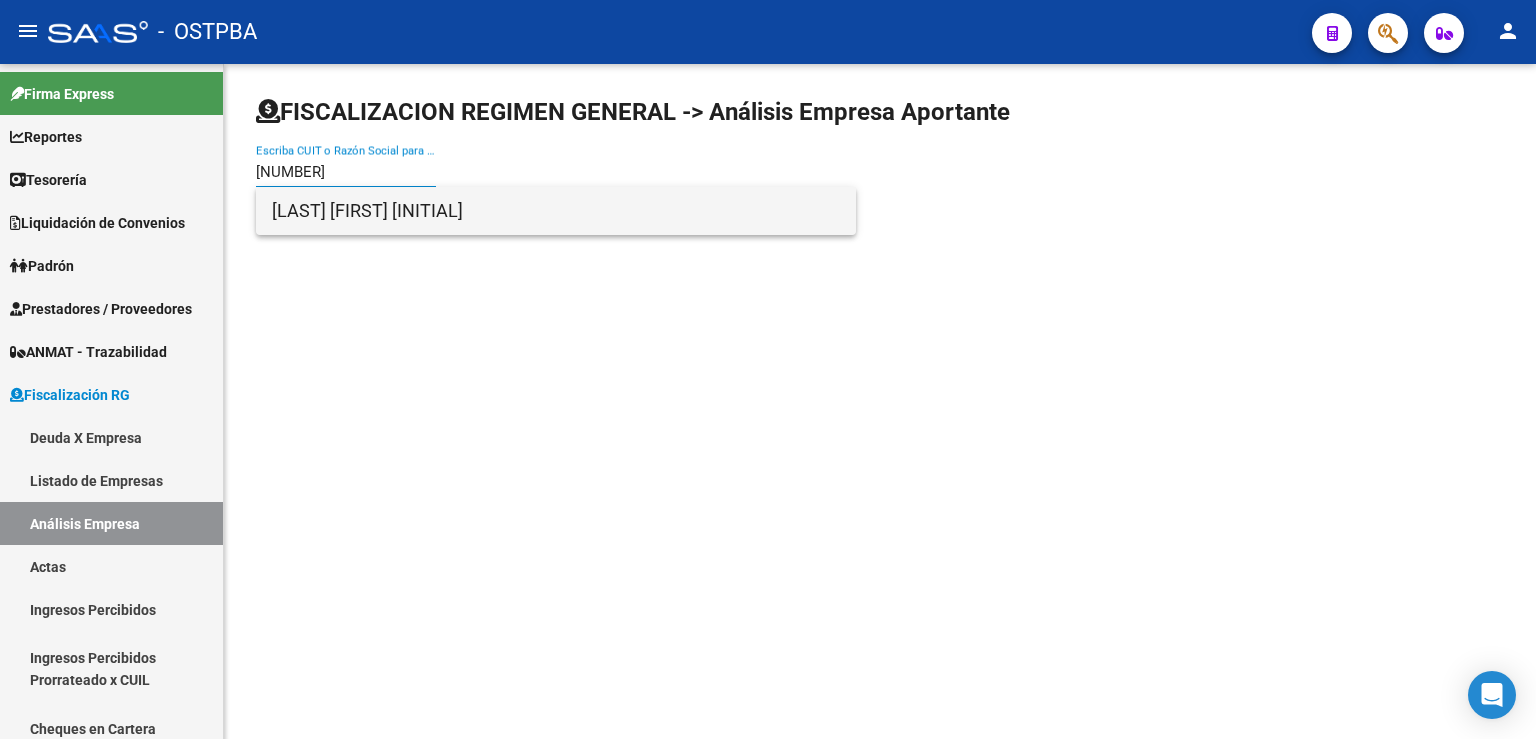 type on "[NUMBER]" 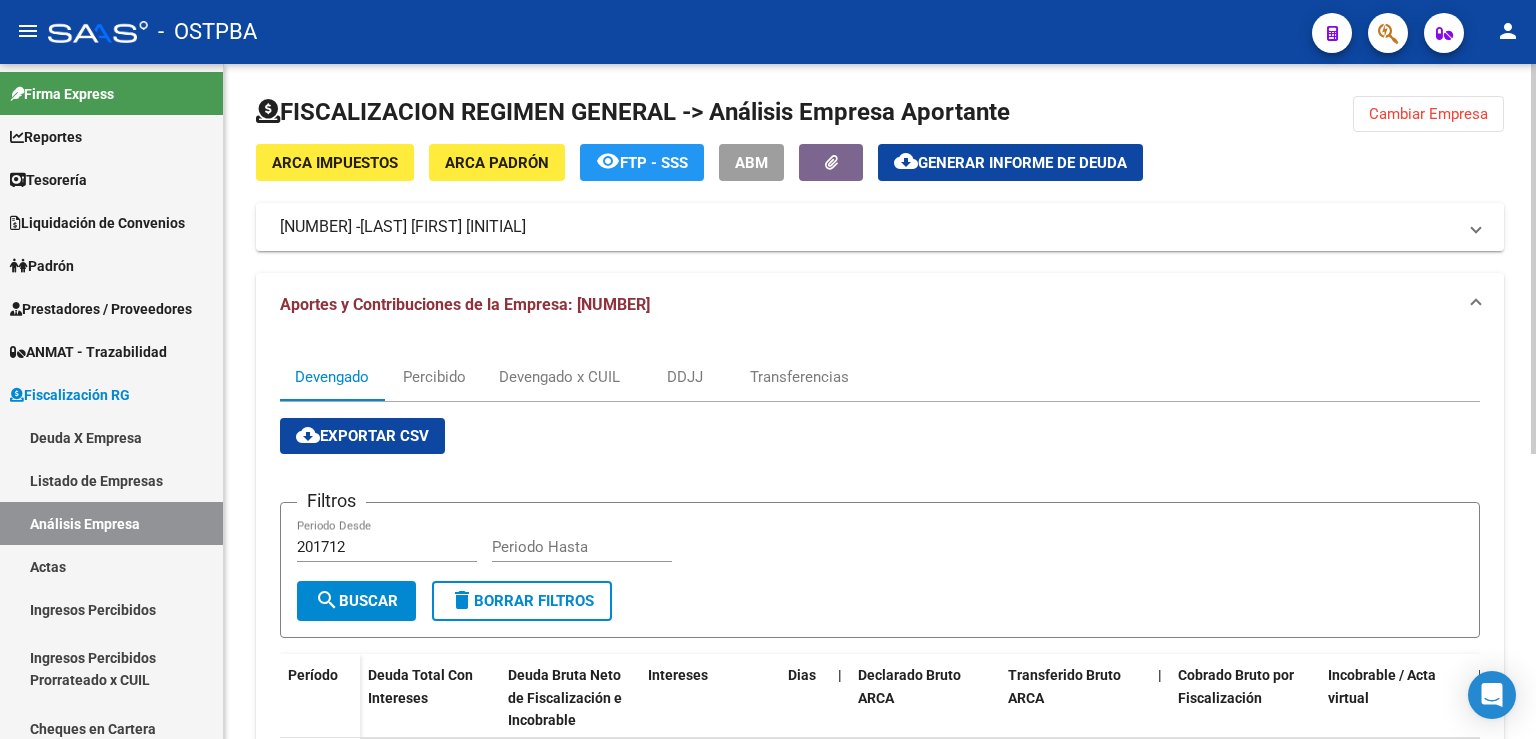 scroll, scrollTop: 441, scrollLeft: 0, axis: vertical 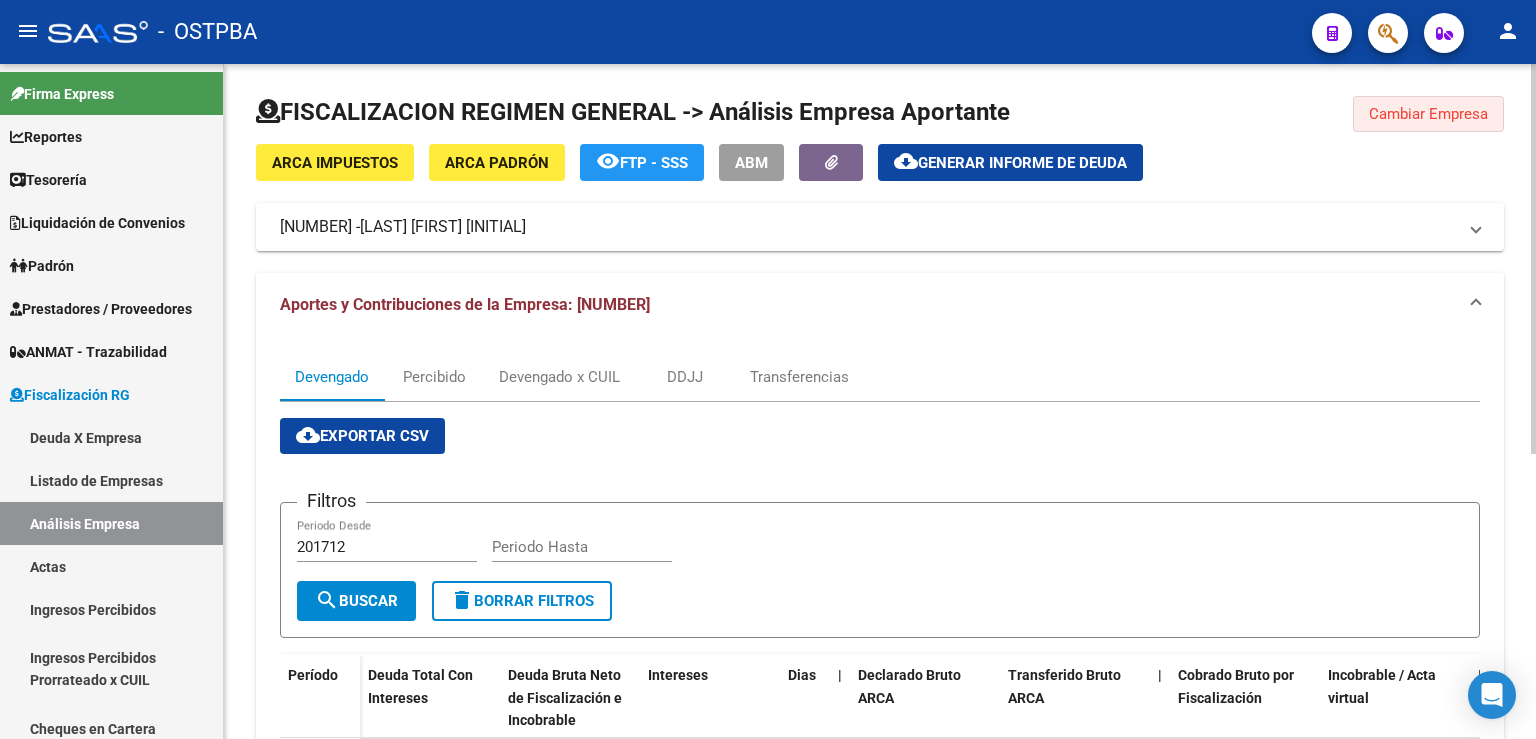click on "Cambiar Empresa" 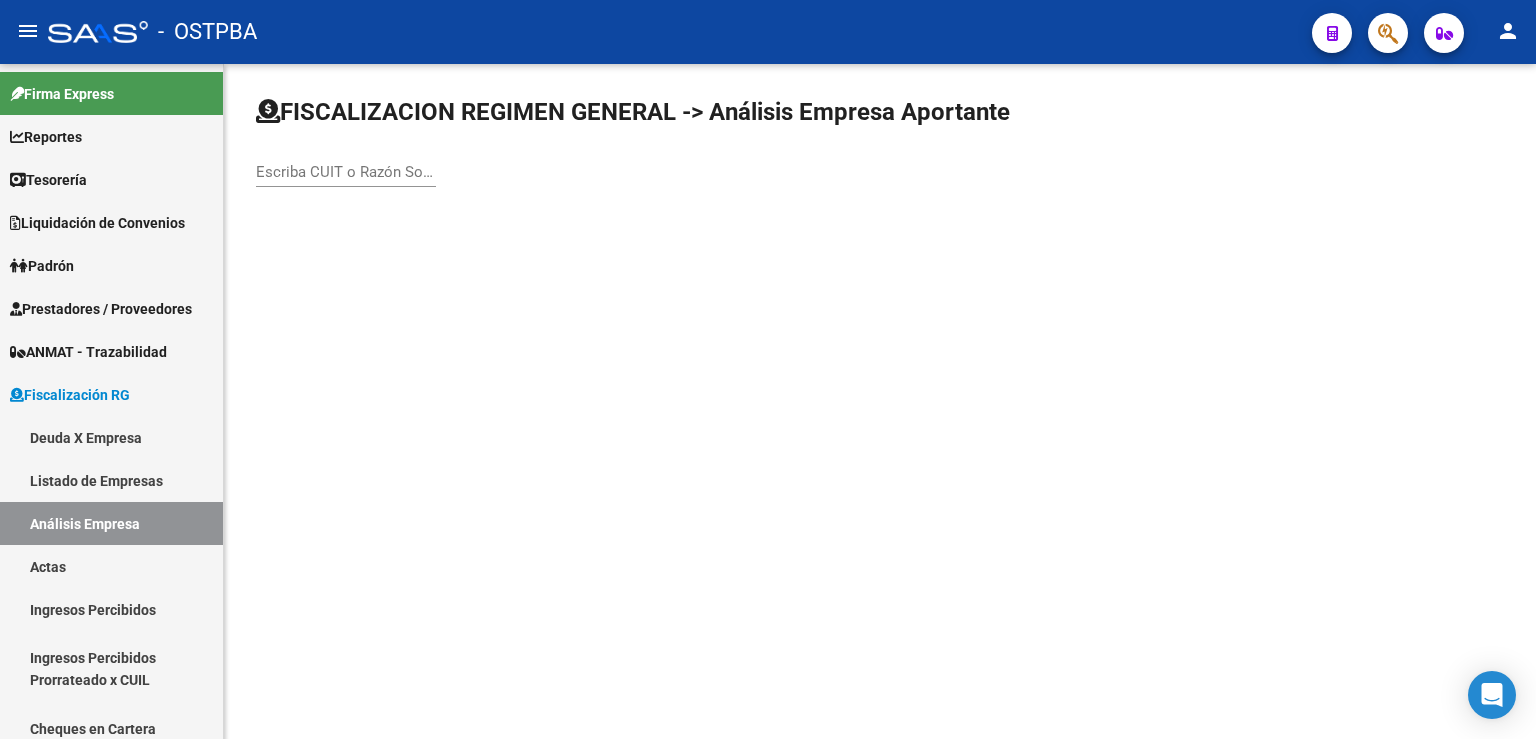 click on "Escriba CUIT o Razón Social para buscar" at bounding box center [346, 172] 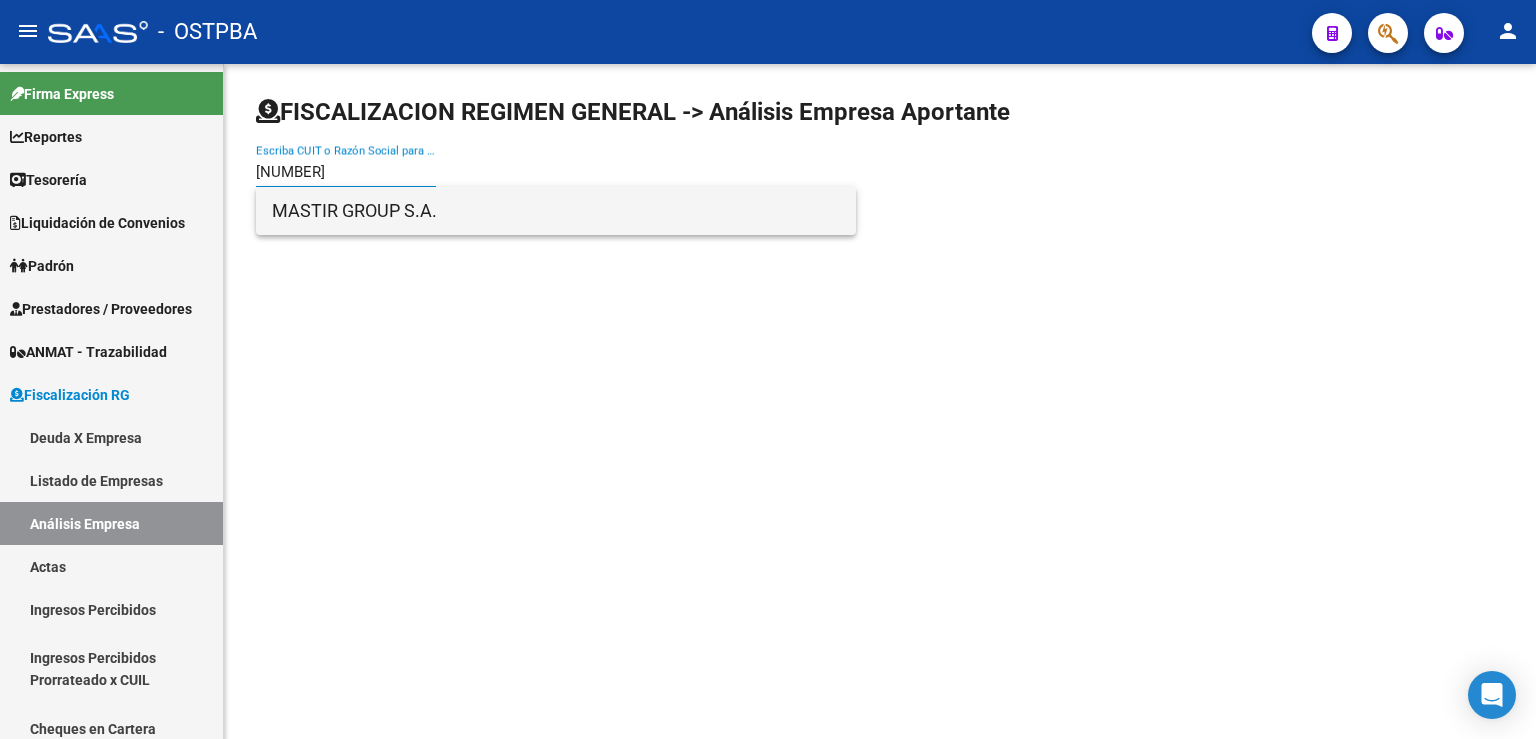 type on "[NUMBER]" 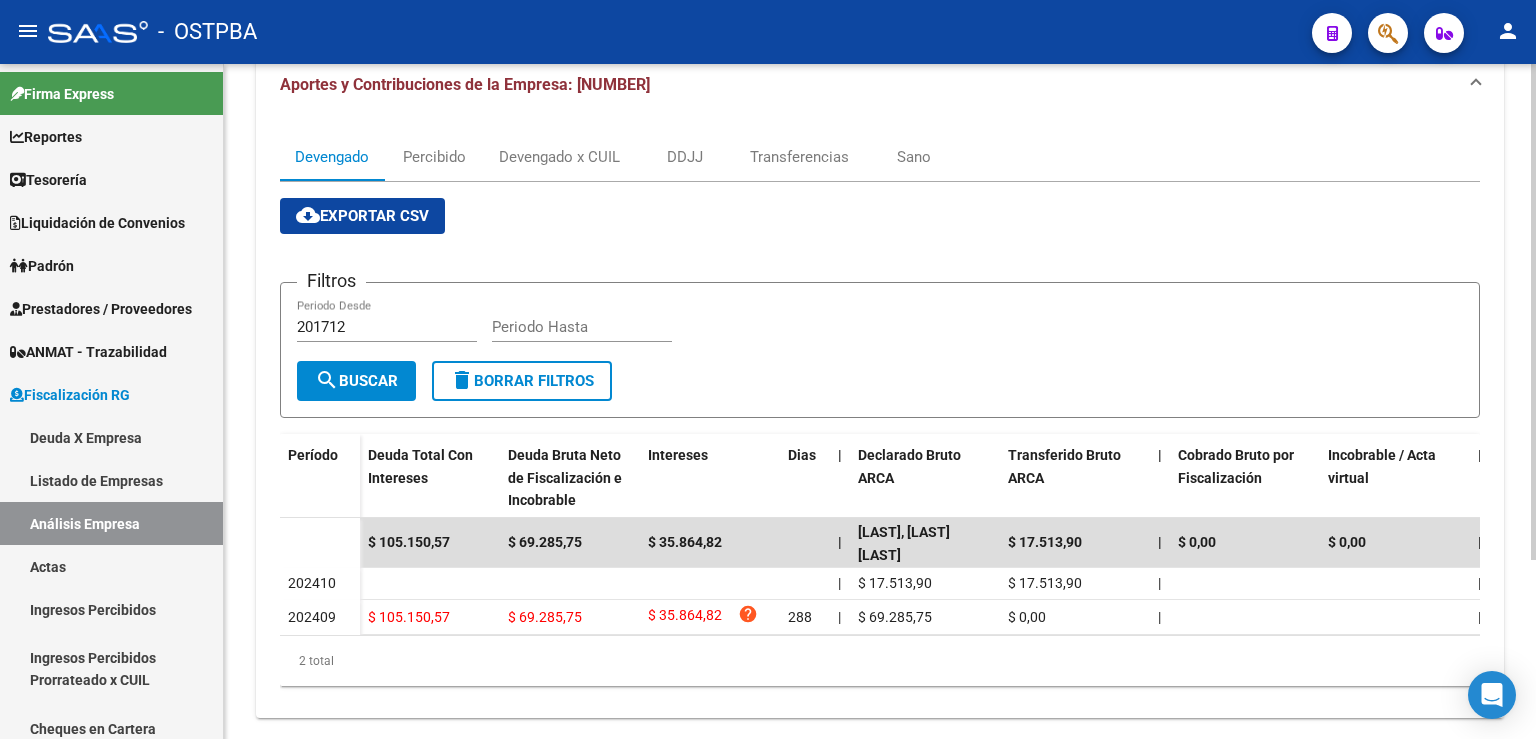 scroll, scrollTop: 243, scrollLeft: 0, axis: vertical 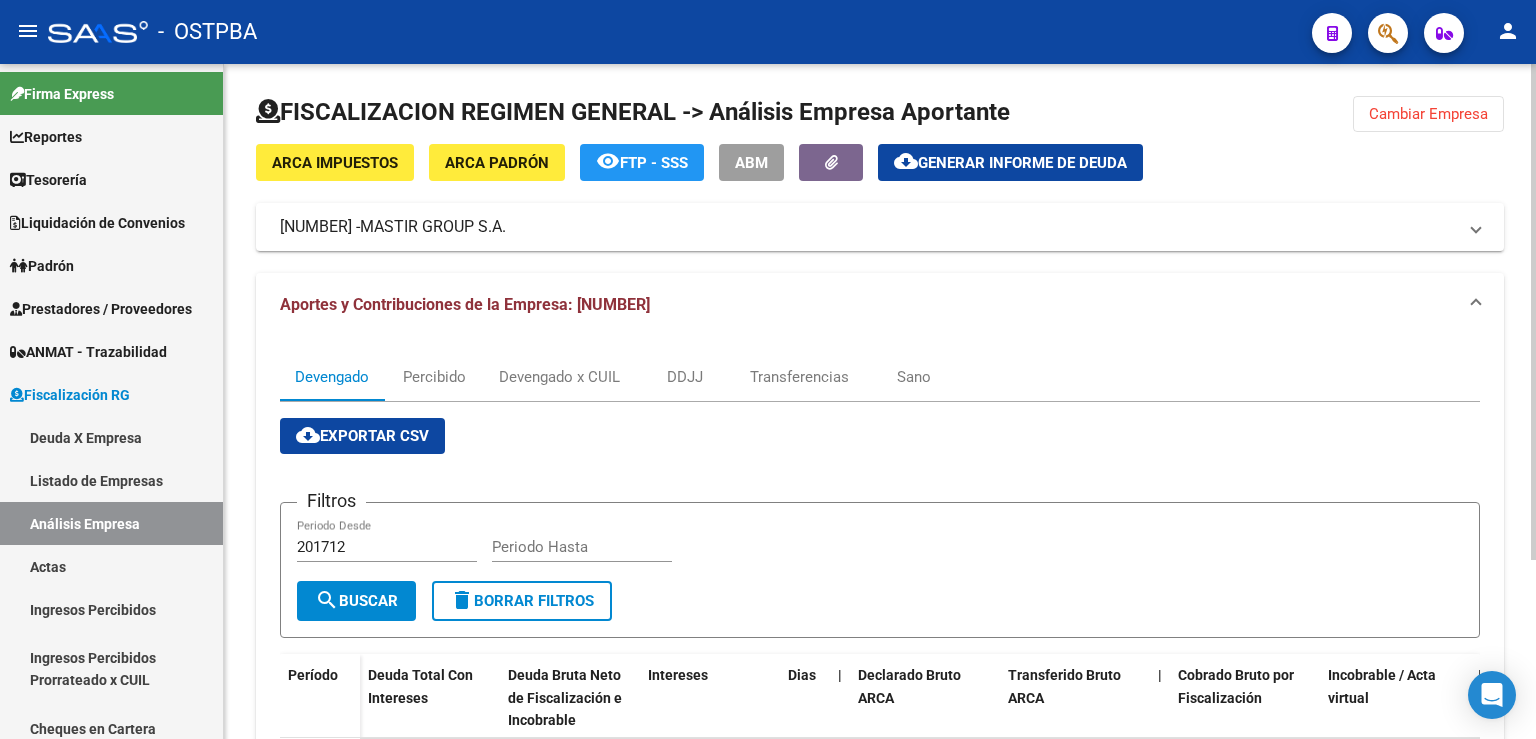 click on "Cambiar Empresa" 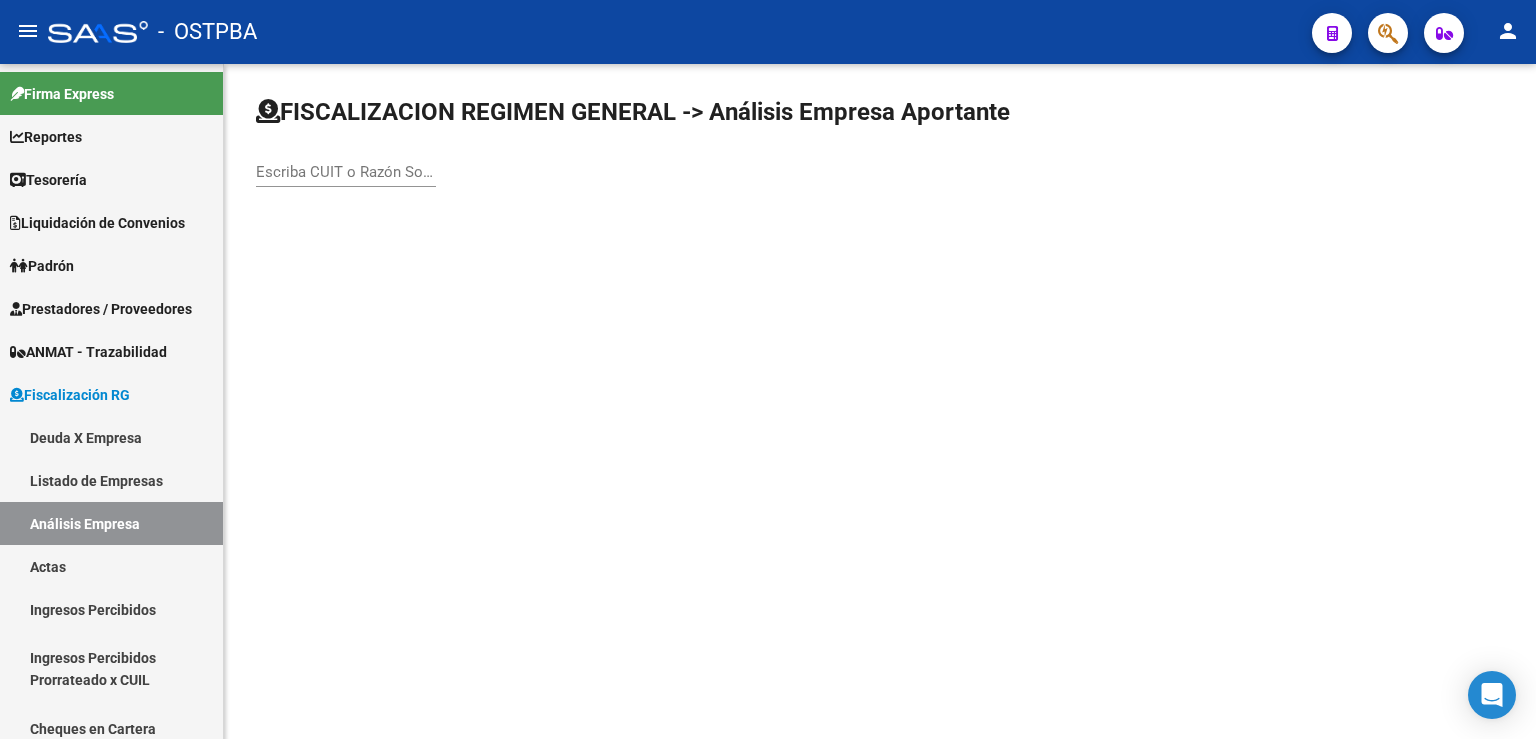 click on "Escriba CUIT o Razón Social para buscar" at bounding box center (346, 172) 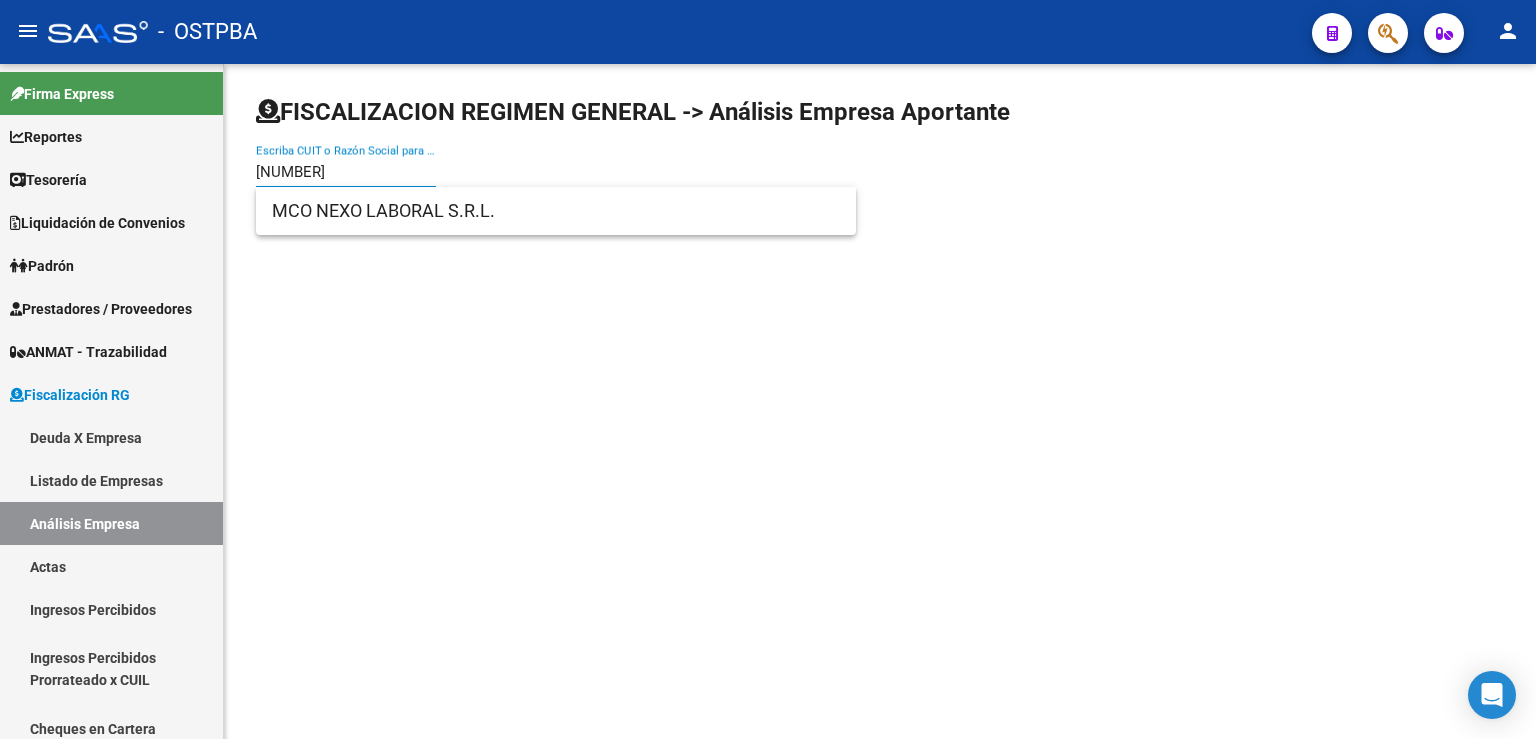 type on "[NUMBER]" 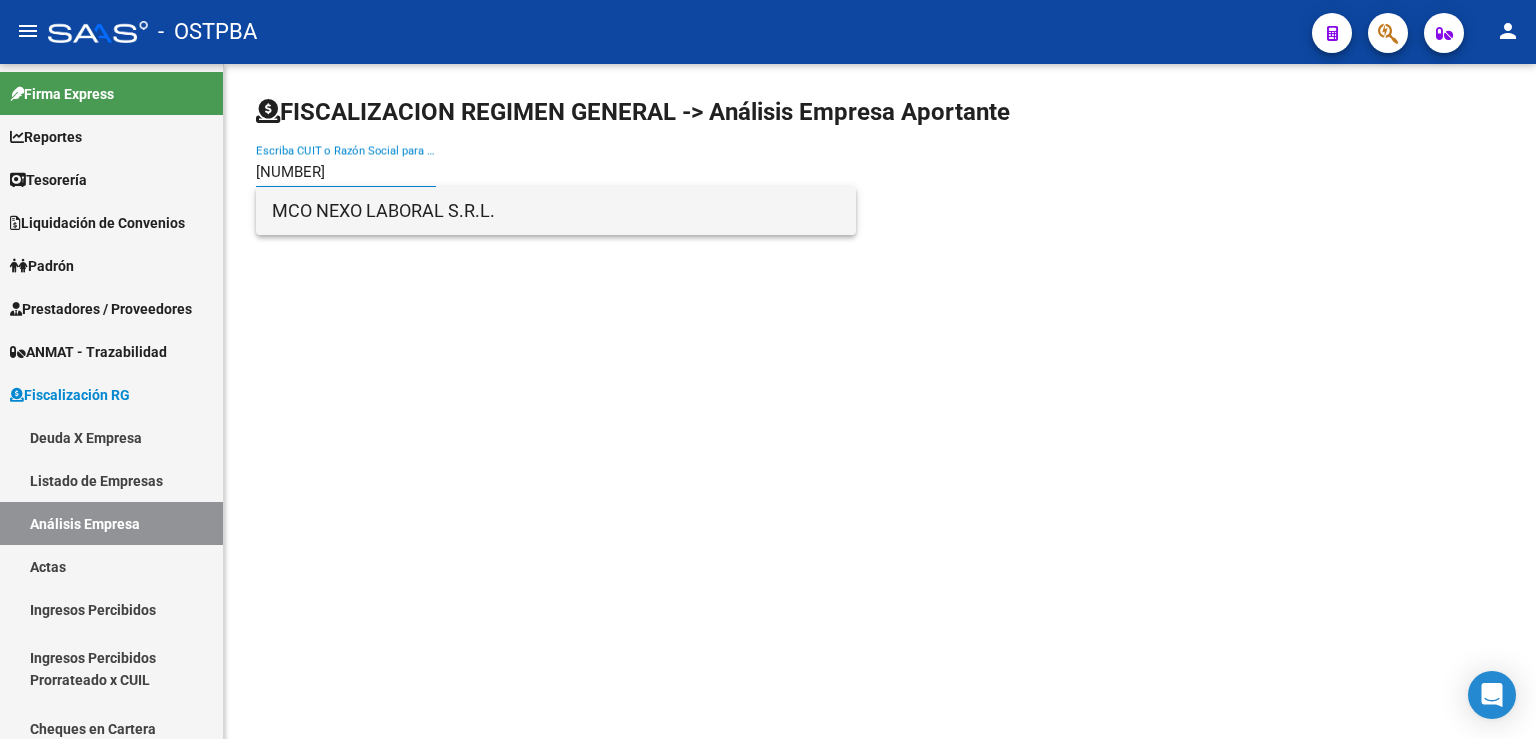 click on "MCO NEXO LABORAL S.R.L." at bounding box center (556, 211) 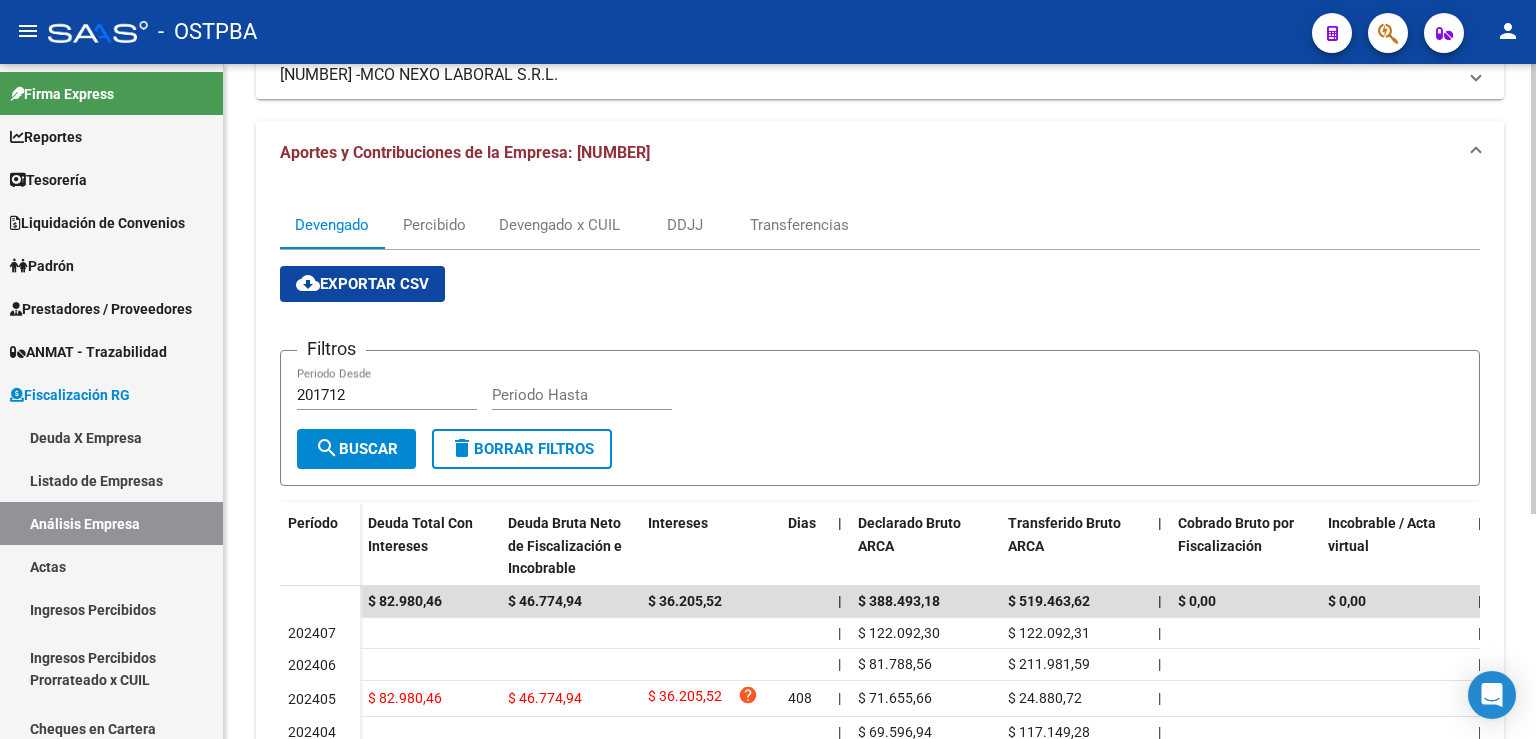 scroll, scrollTop: 337, scrollLeft: 0, axis: vertical 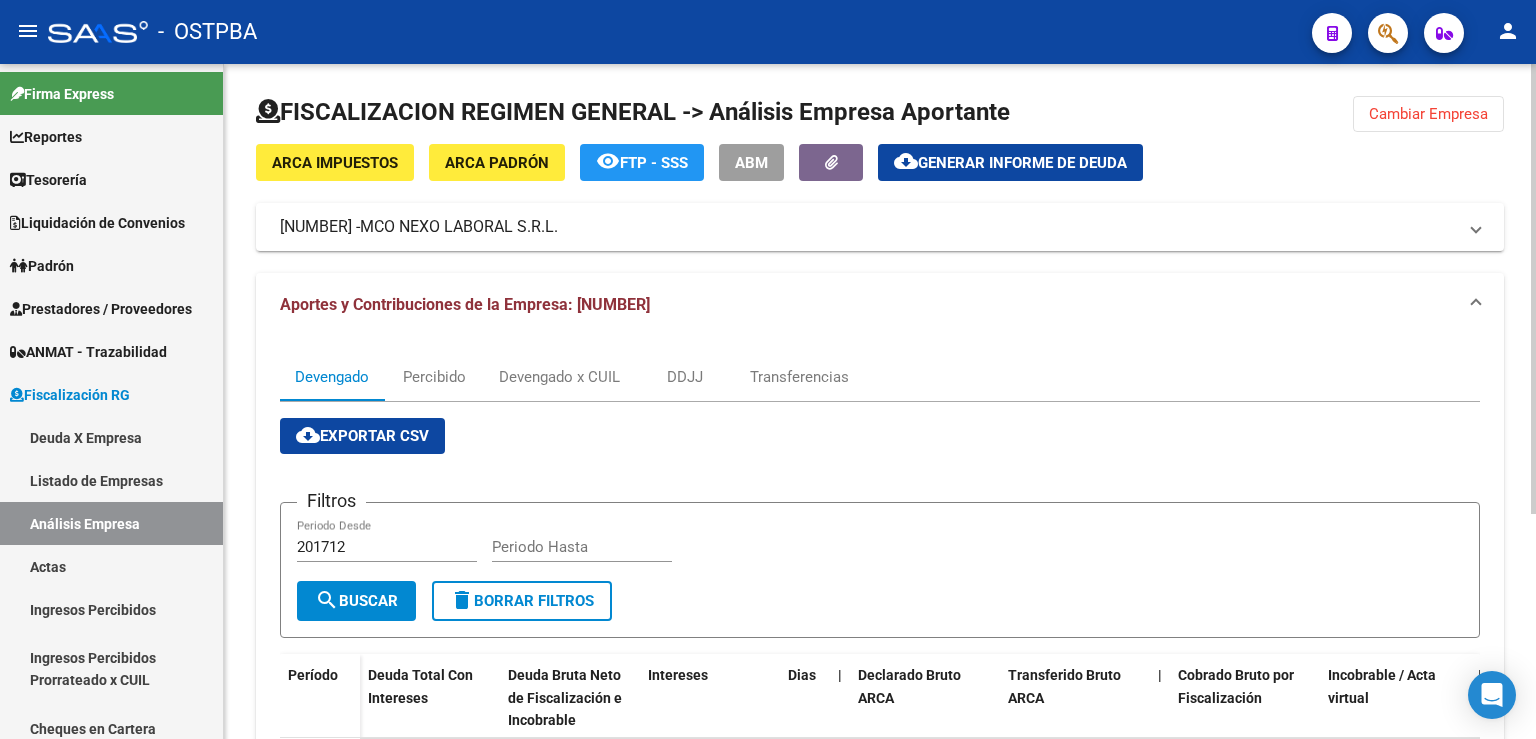 click on "Cambiar Empresa" 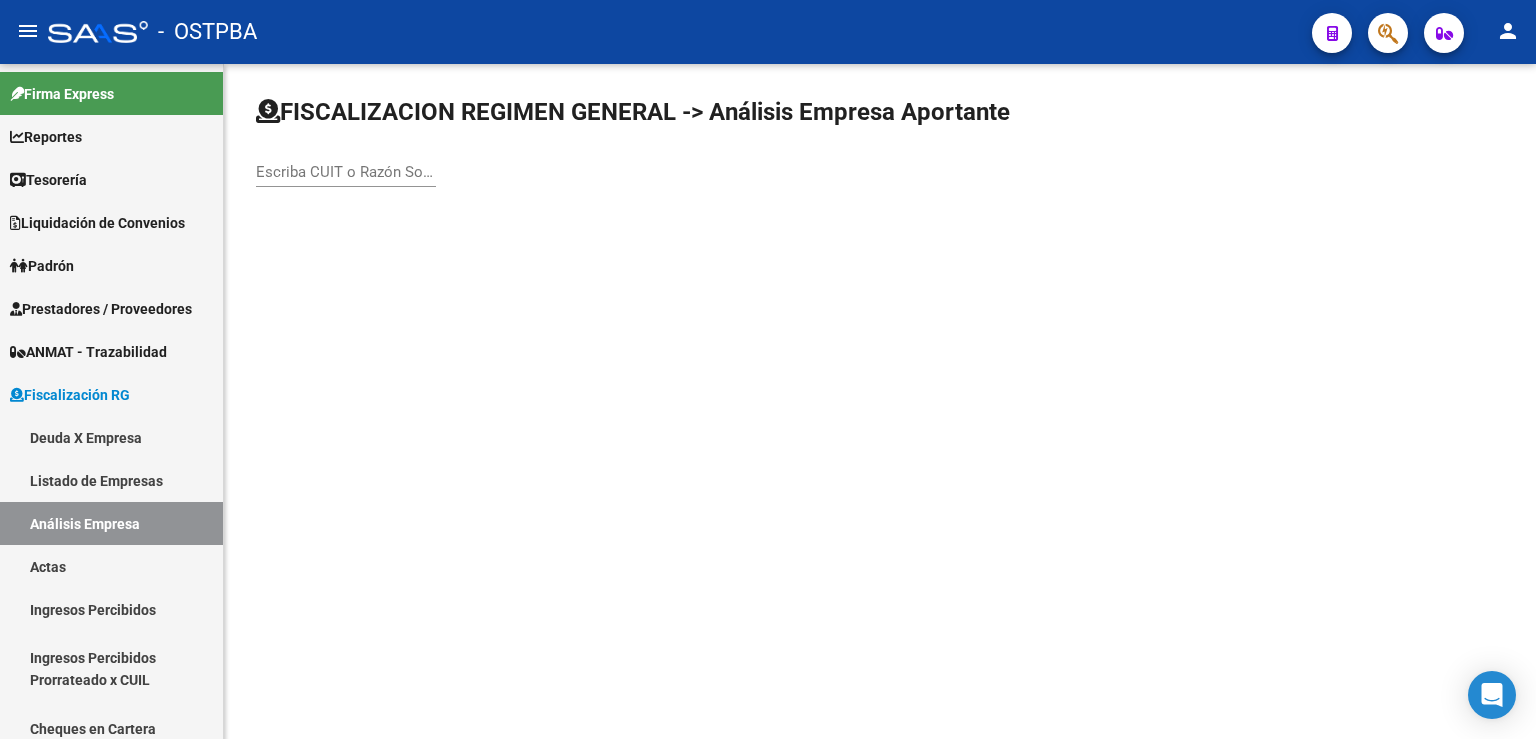 click on "Escriba CUIT o Razón Social para buscar" at bounding box center [346, 172] 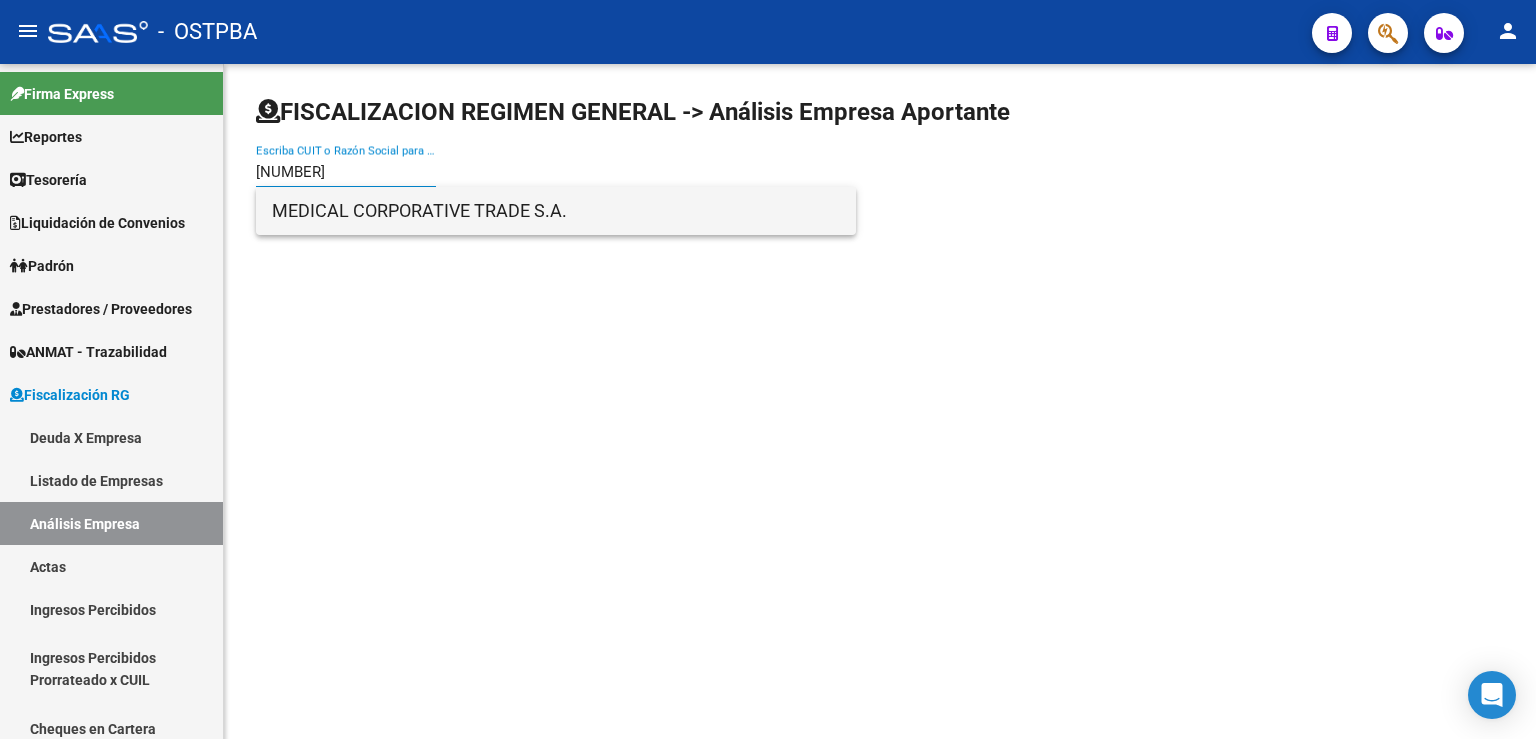 type on "[NUMBER]" 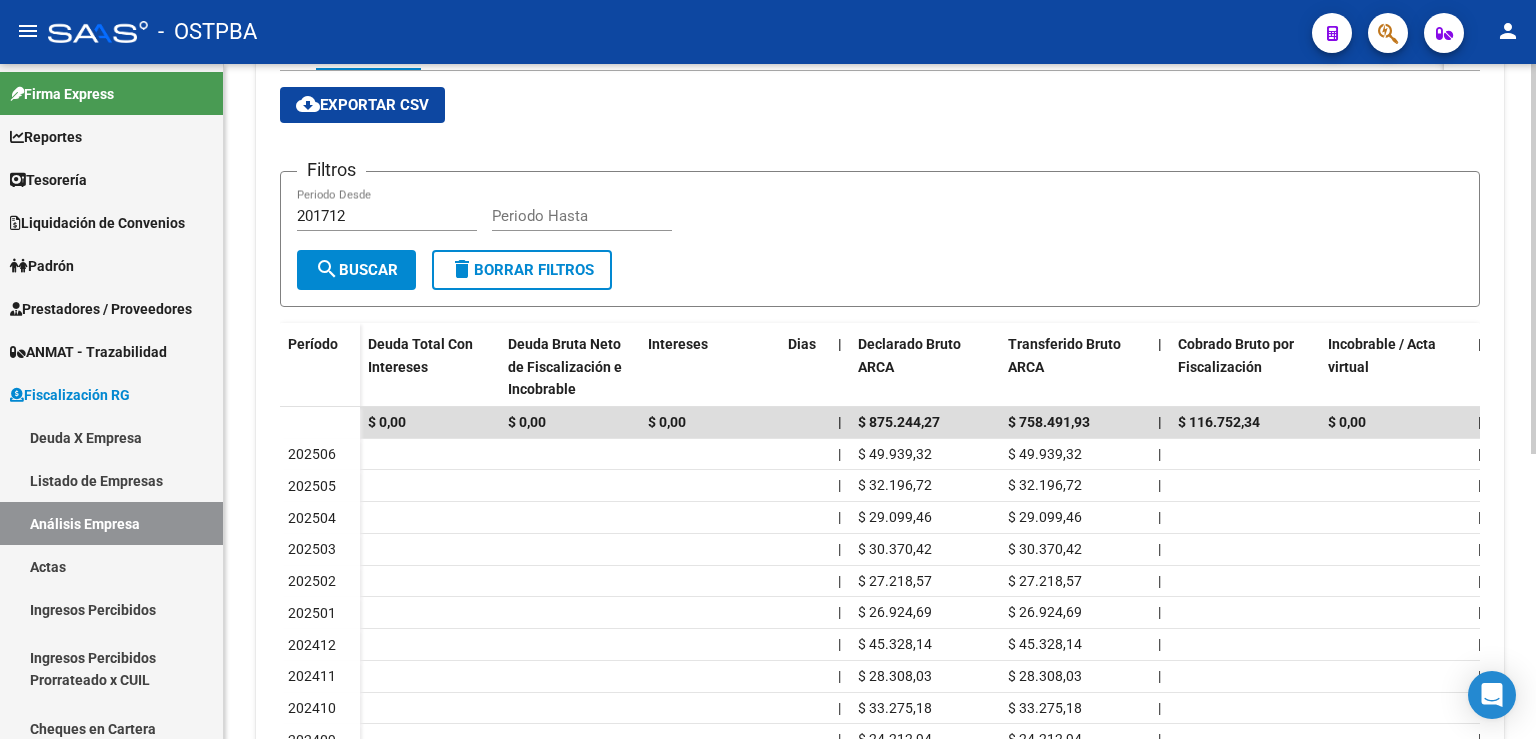 scroll, scrollTop: 492, scrollLeft: 0, axis: vertical 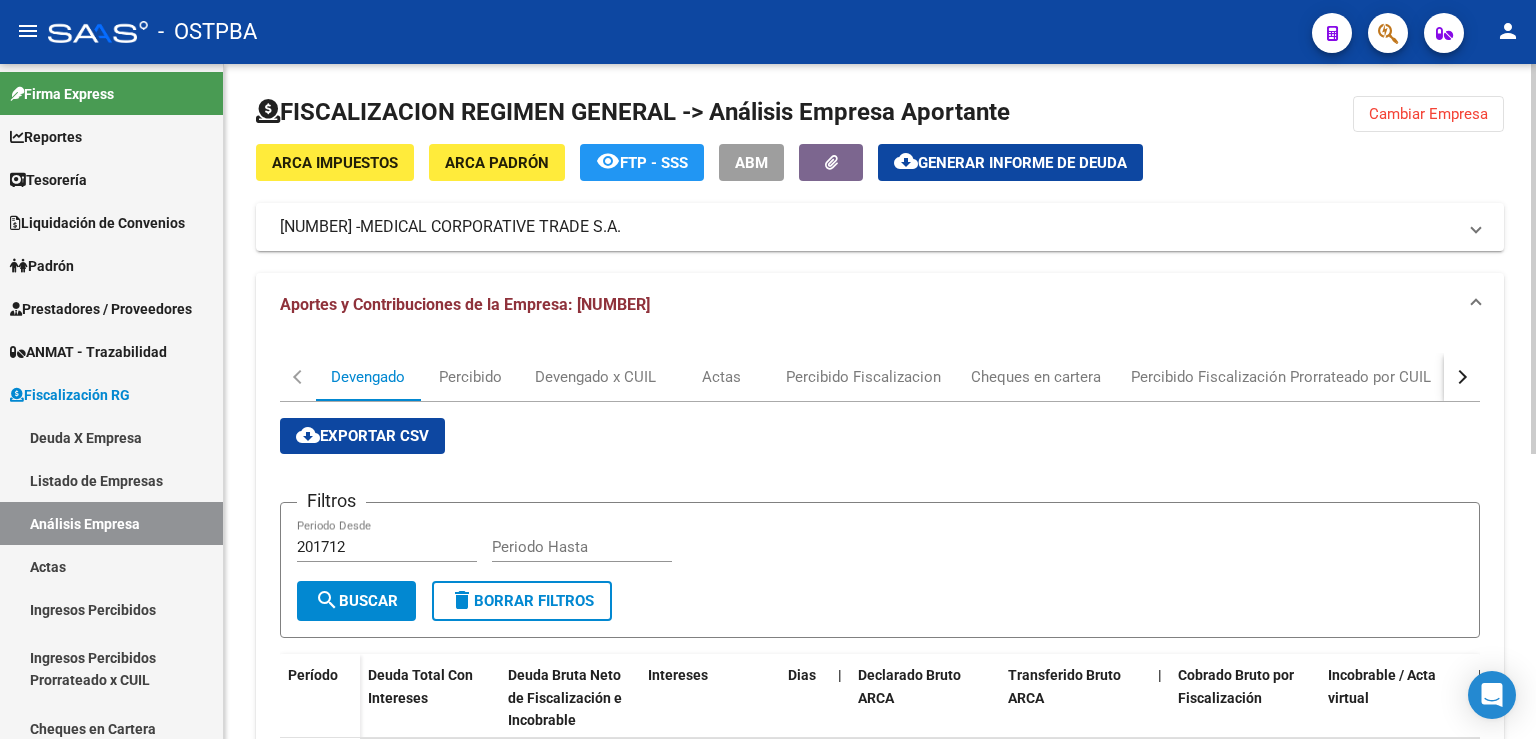 click on "Cambiar Empresa" 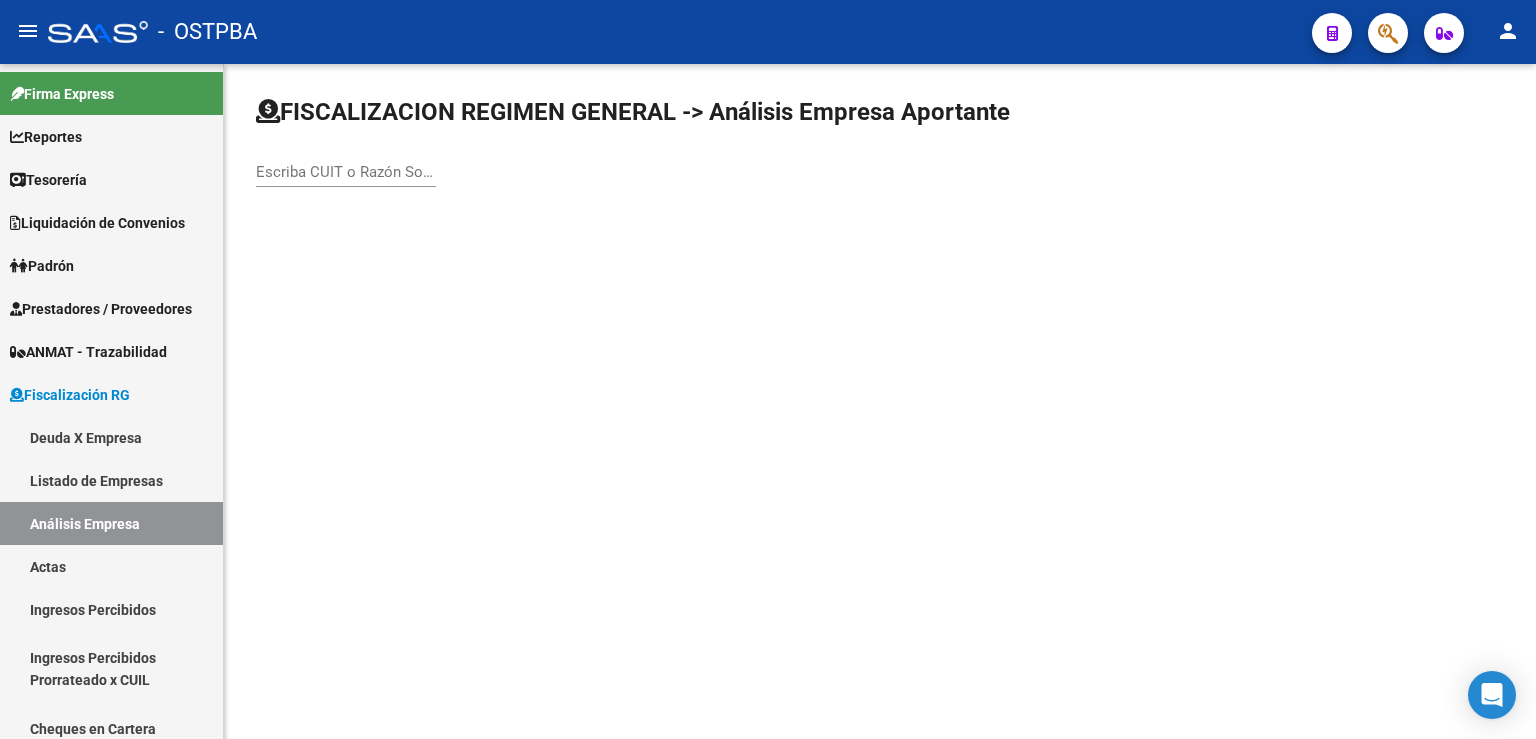 click on "Escriba CUIT o Razón Social para buscar" at bounding box center (346, 172) 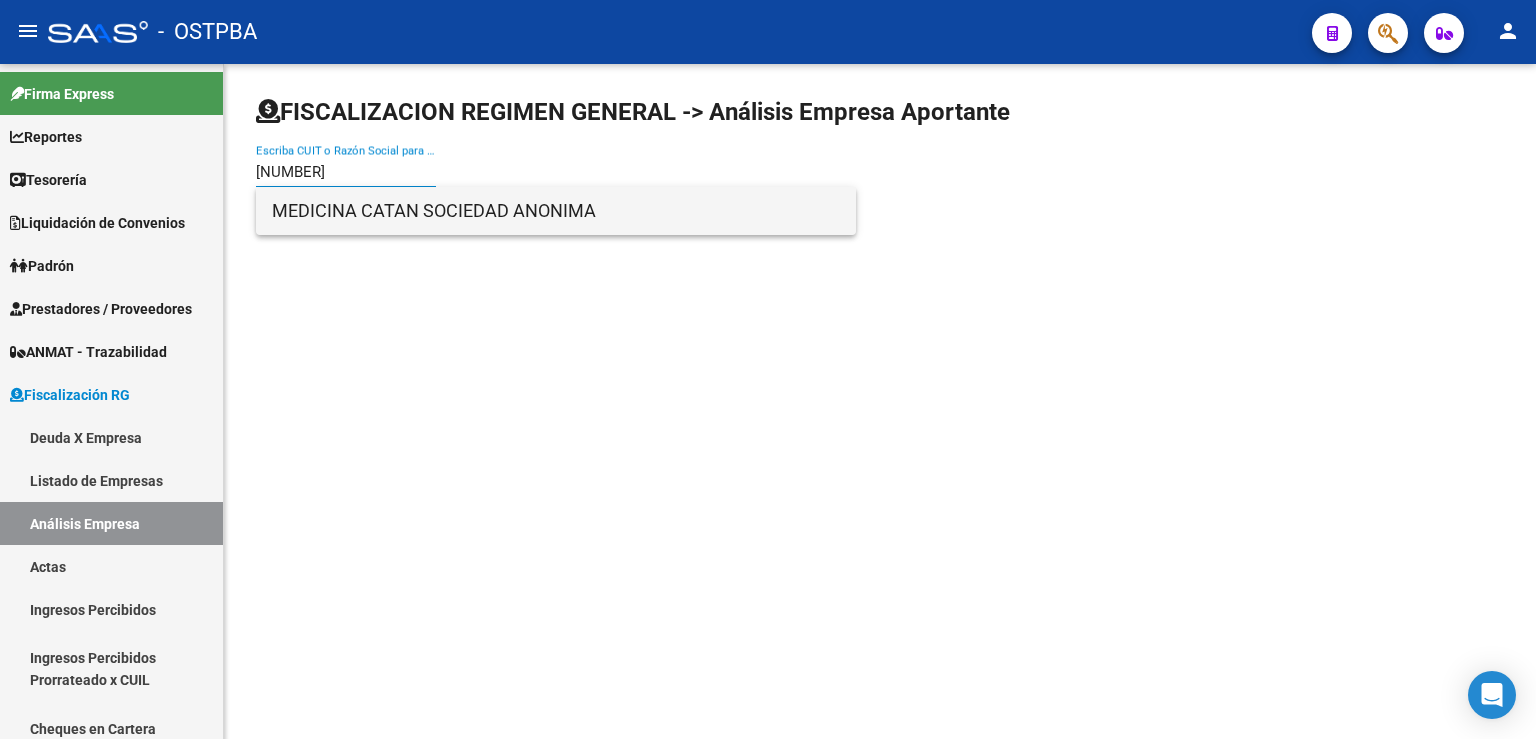 type on "[NUMBER]" 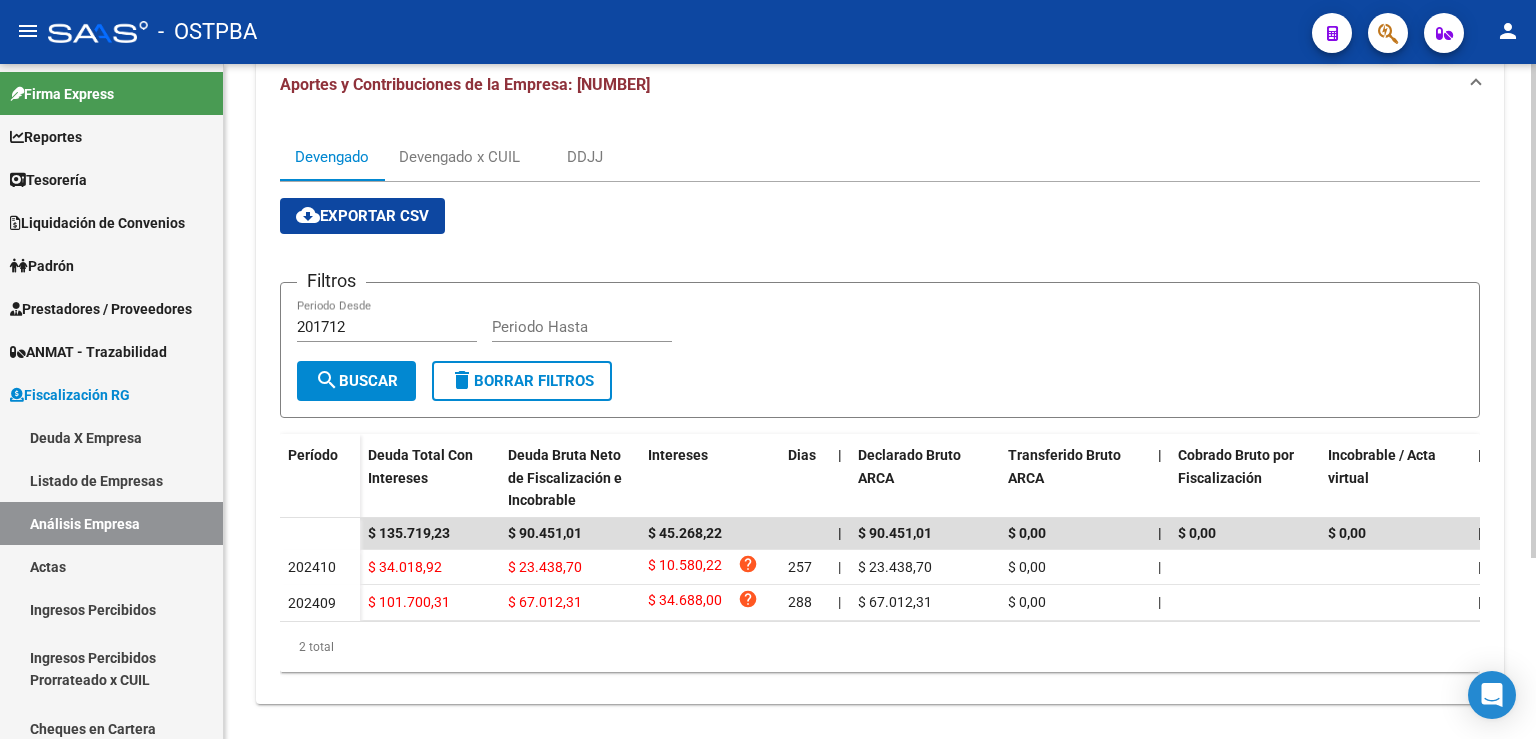 scroll, scrollTop: 246, scrollLeft: 0, axis: vertical 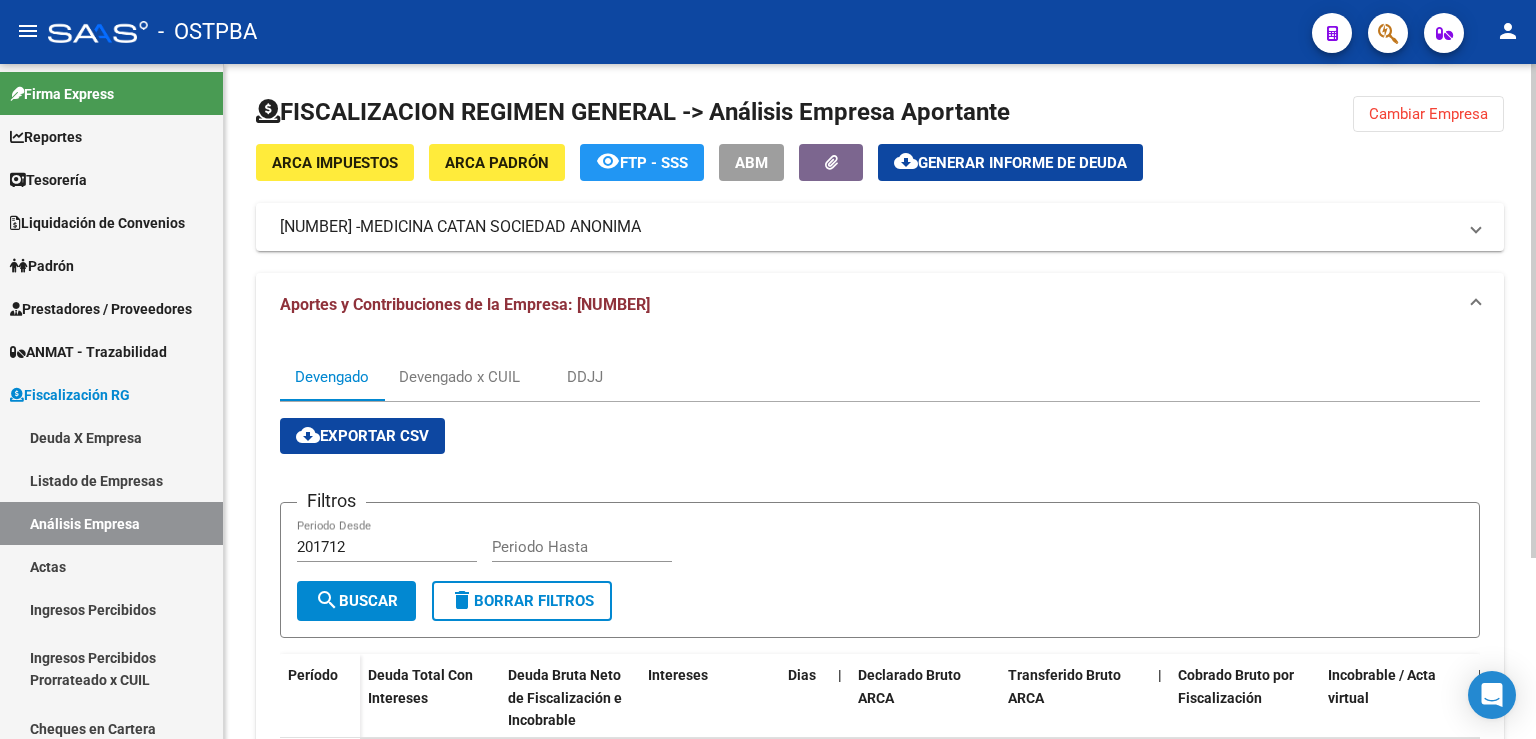 click on "Cambiar Empresa" 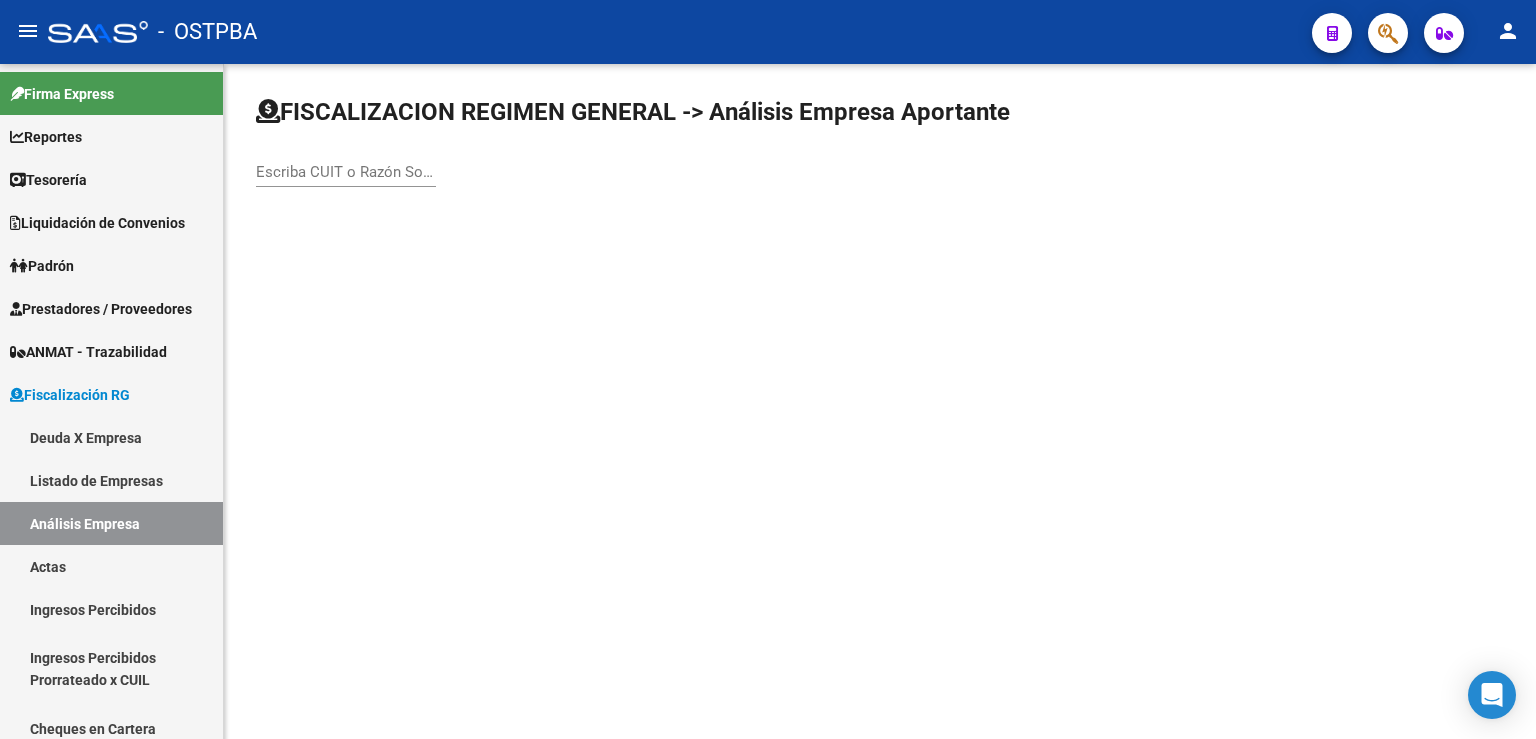 click on "Escriba CUIT o Razón Social para buscar" at bounding box center (346, 172) 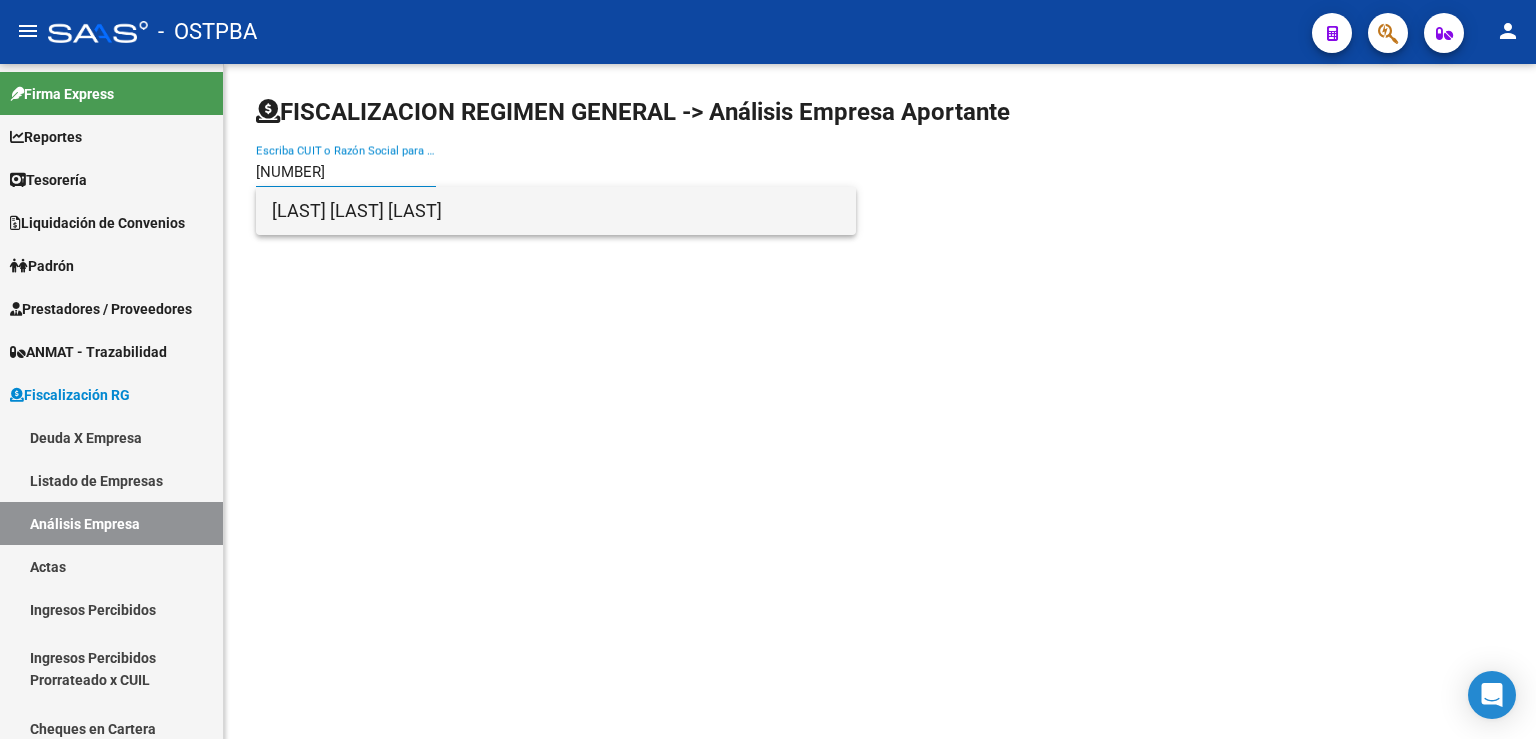 type on "[NUMBER]" 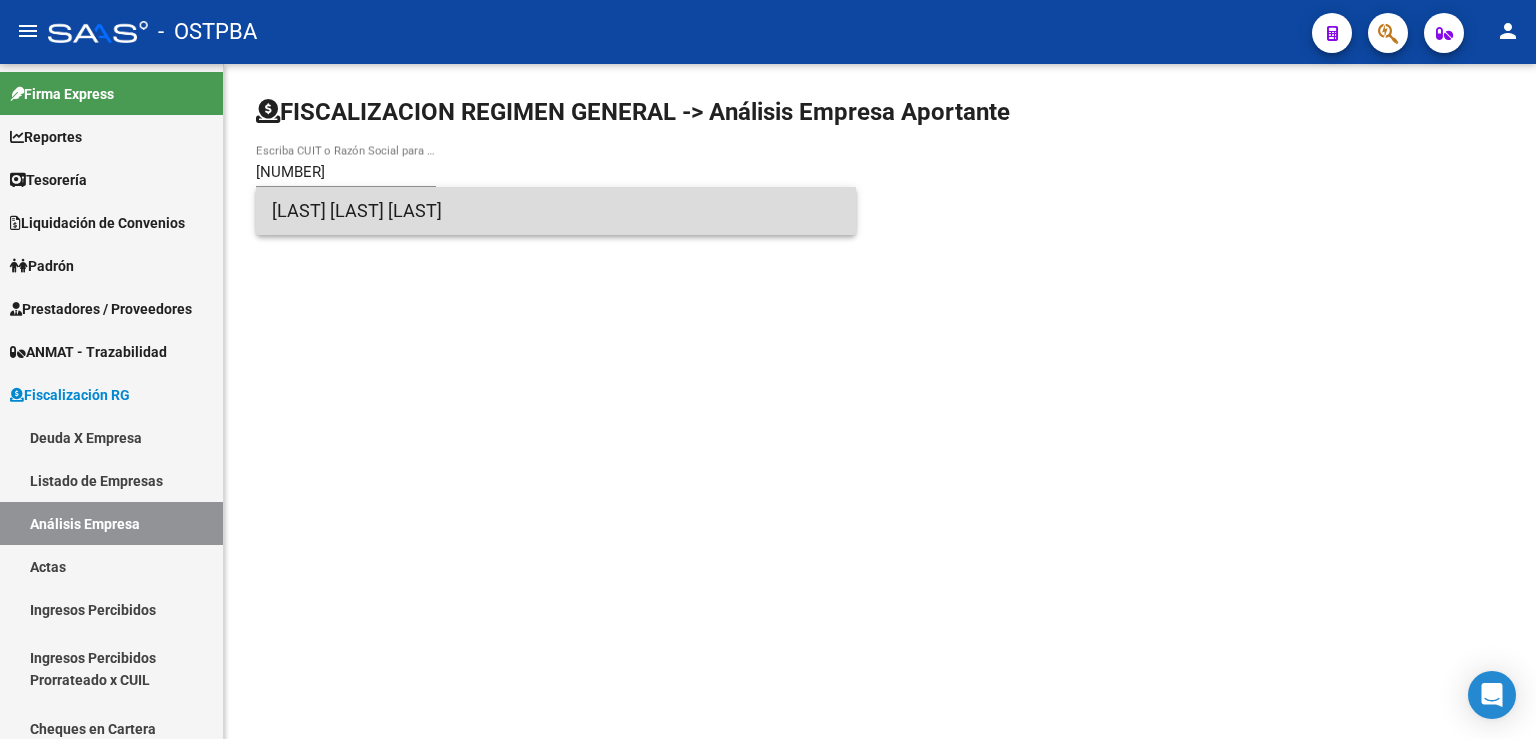 click on "[LAST] [LAST] [LAST]" at bounding box center (556, 211) 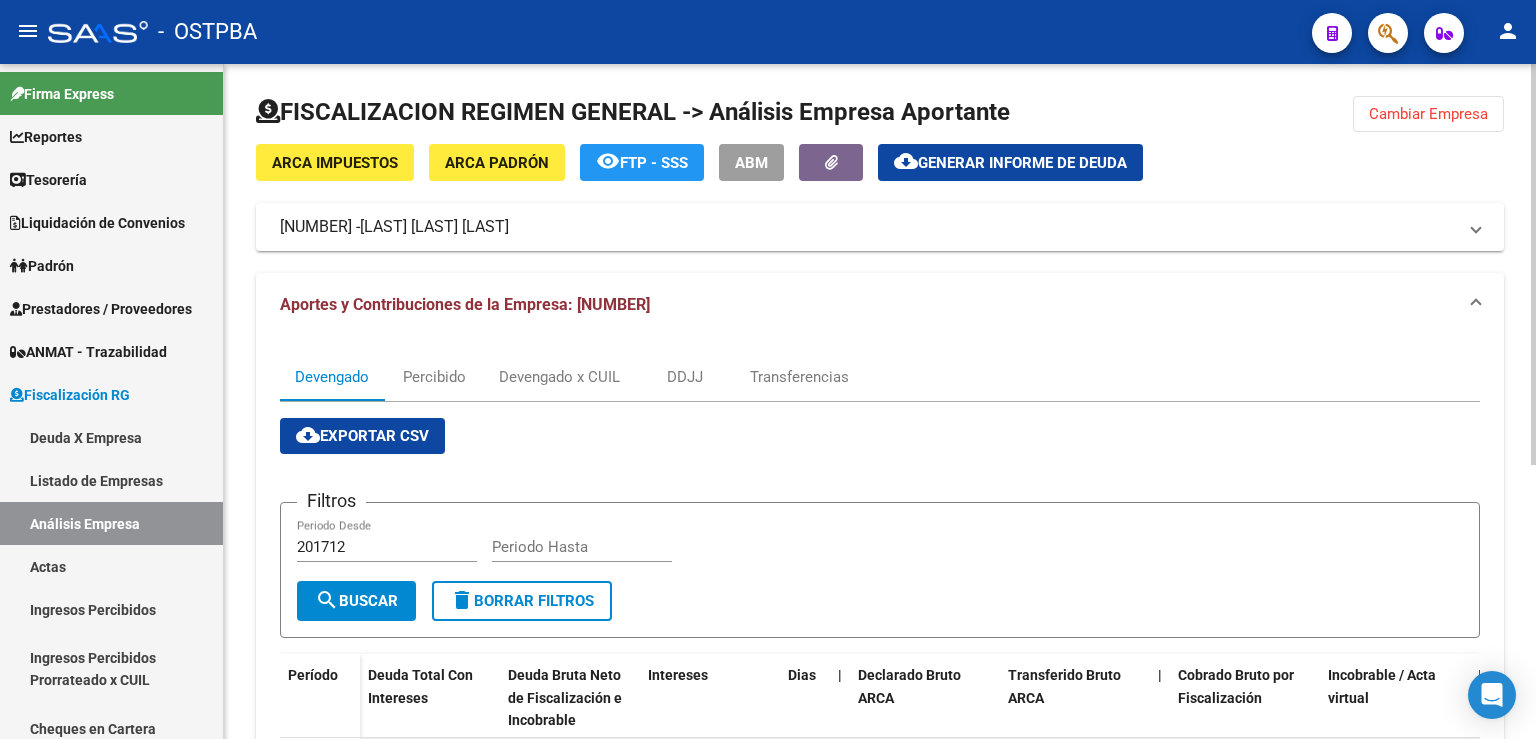 scroll, scrollTop: 0, scrollLeft: 0, axis: both 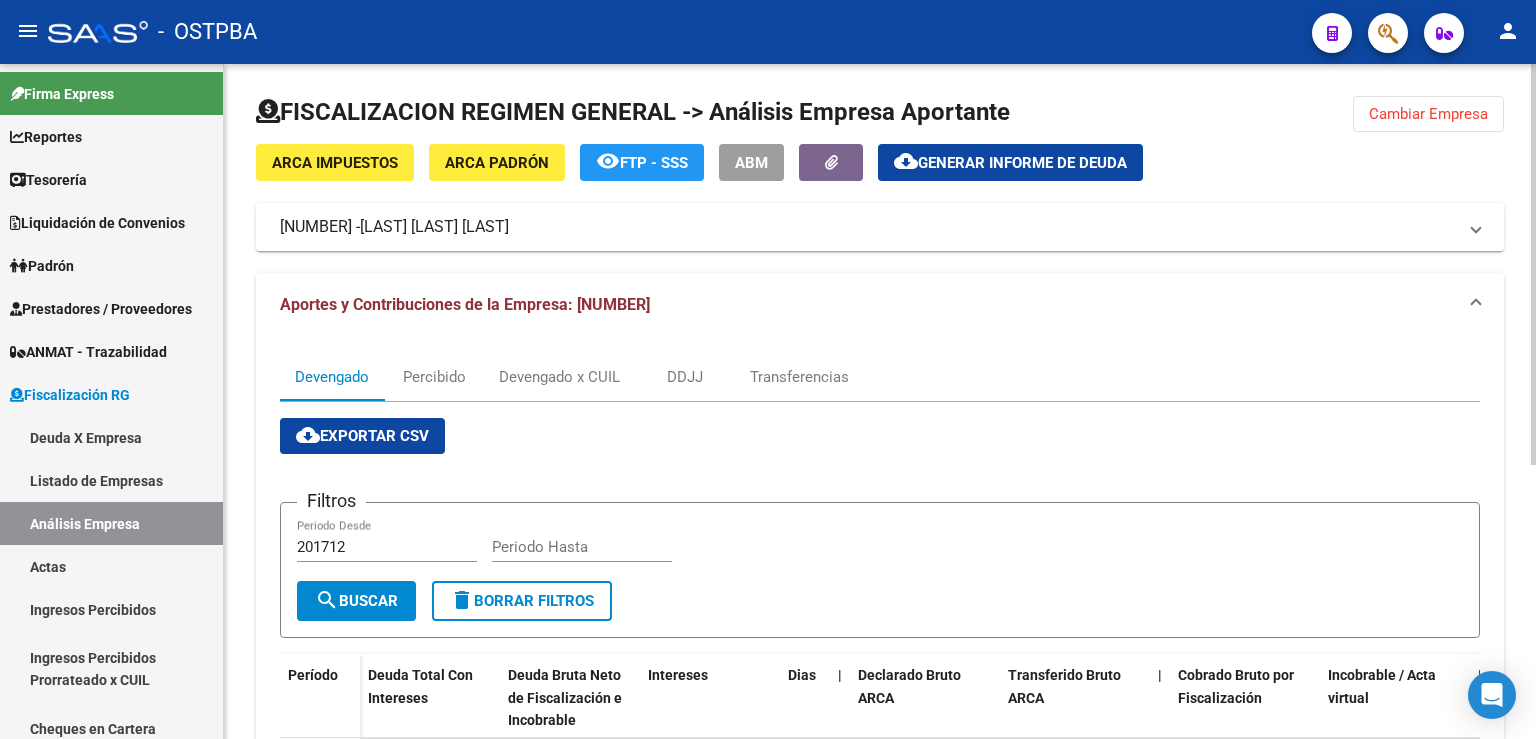 click on "Cambiar Empresa" 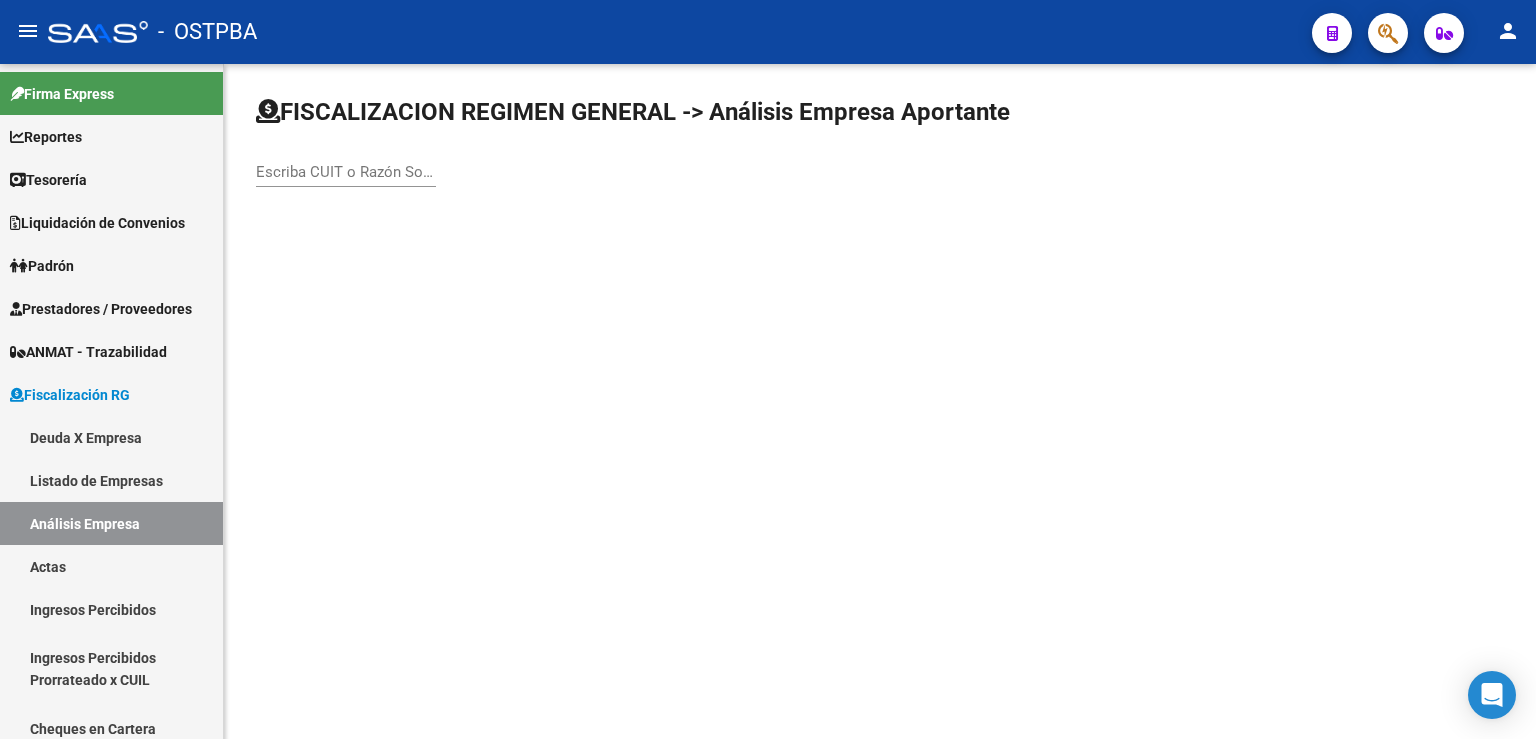 click on "Escriba CUIT o Razón Social para buscar" at bounding box center [346, 172] 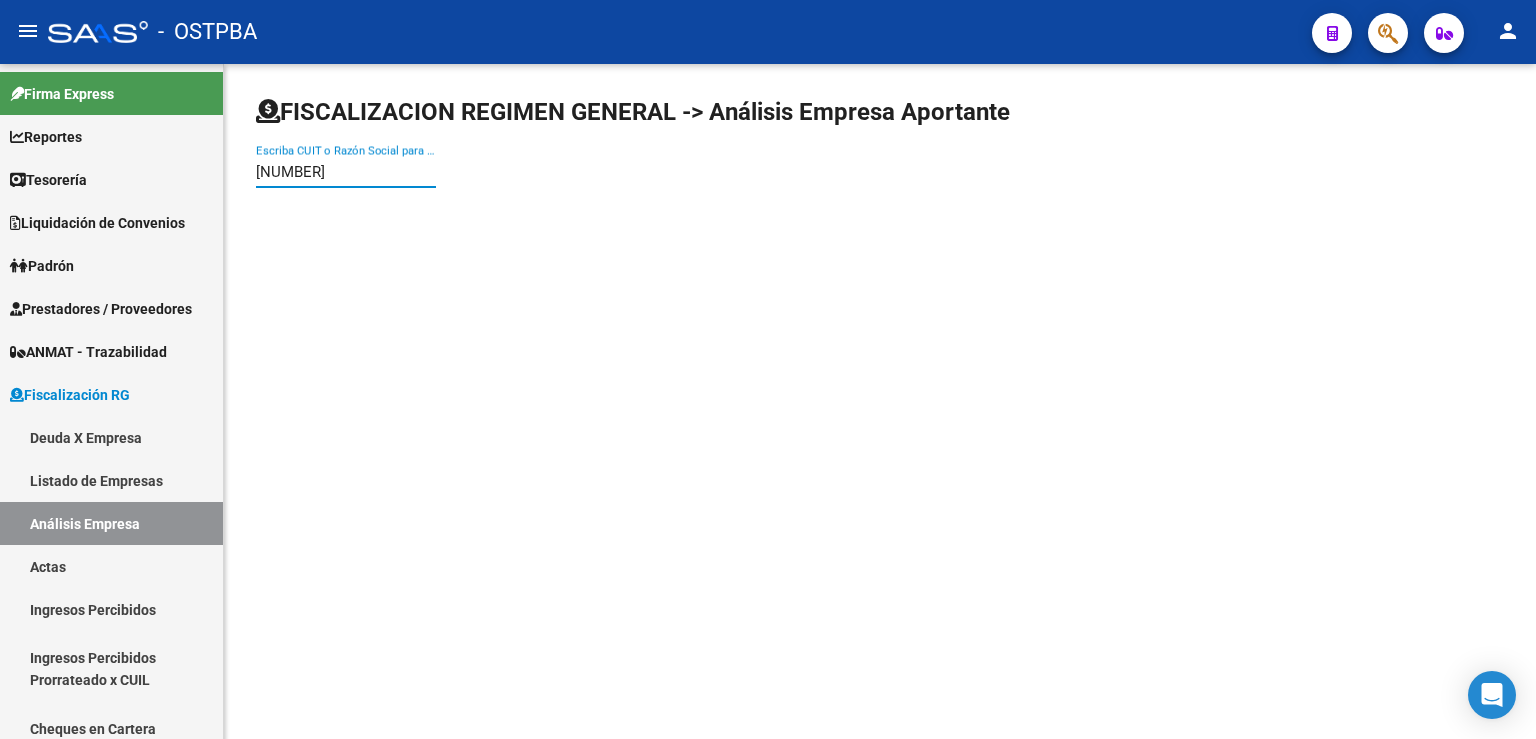 type on "[NUMBER]" 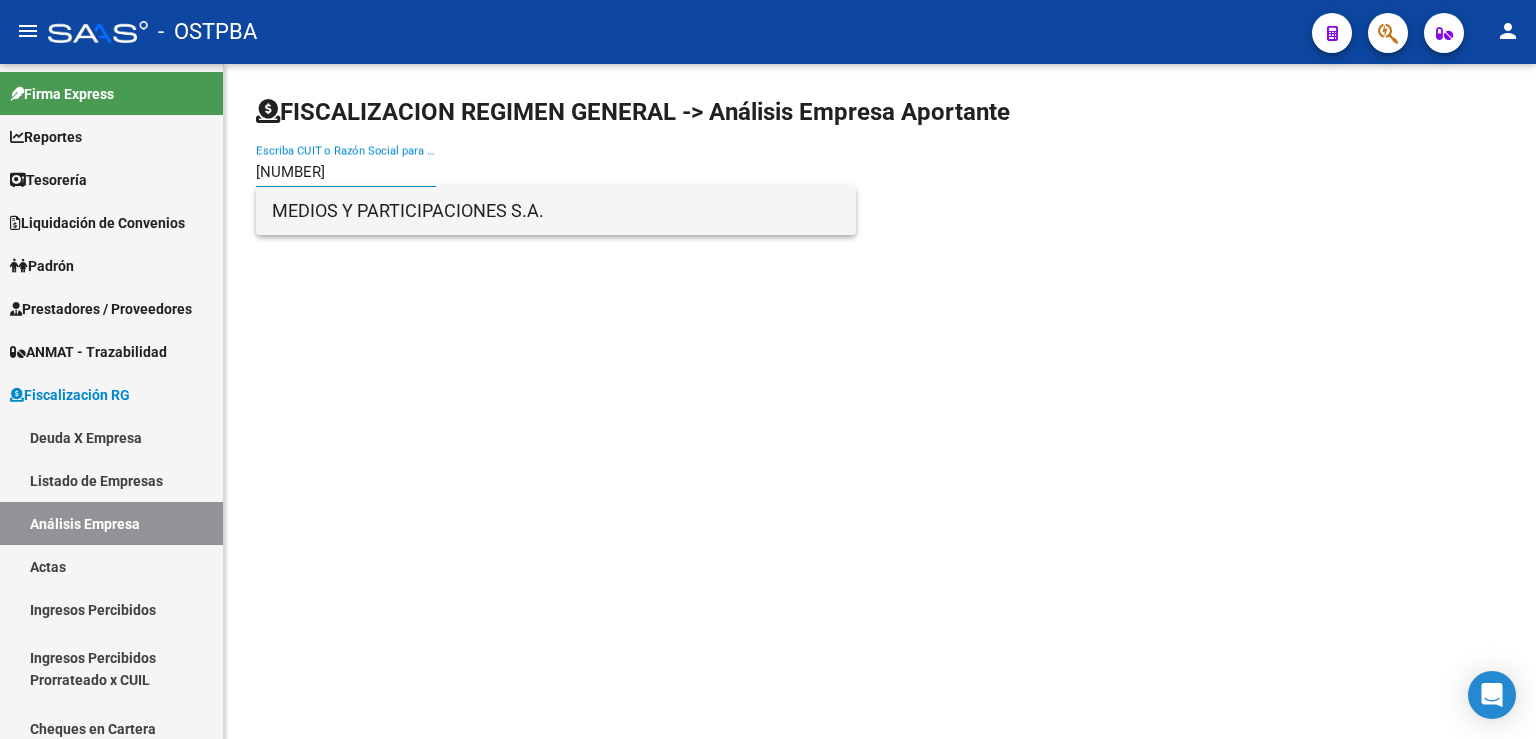 click on "MEDIOS Y PARTICIPACIONES  S.A." at bounding box center (556, 211) 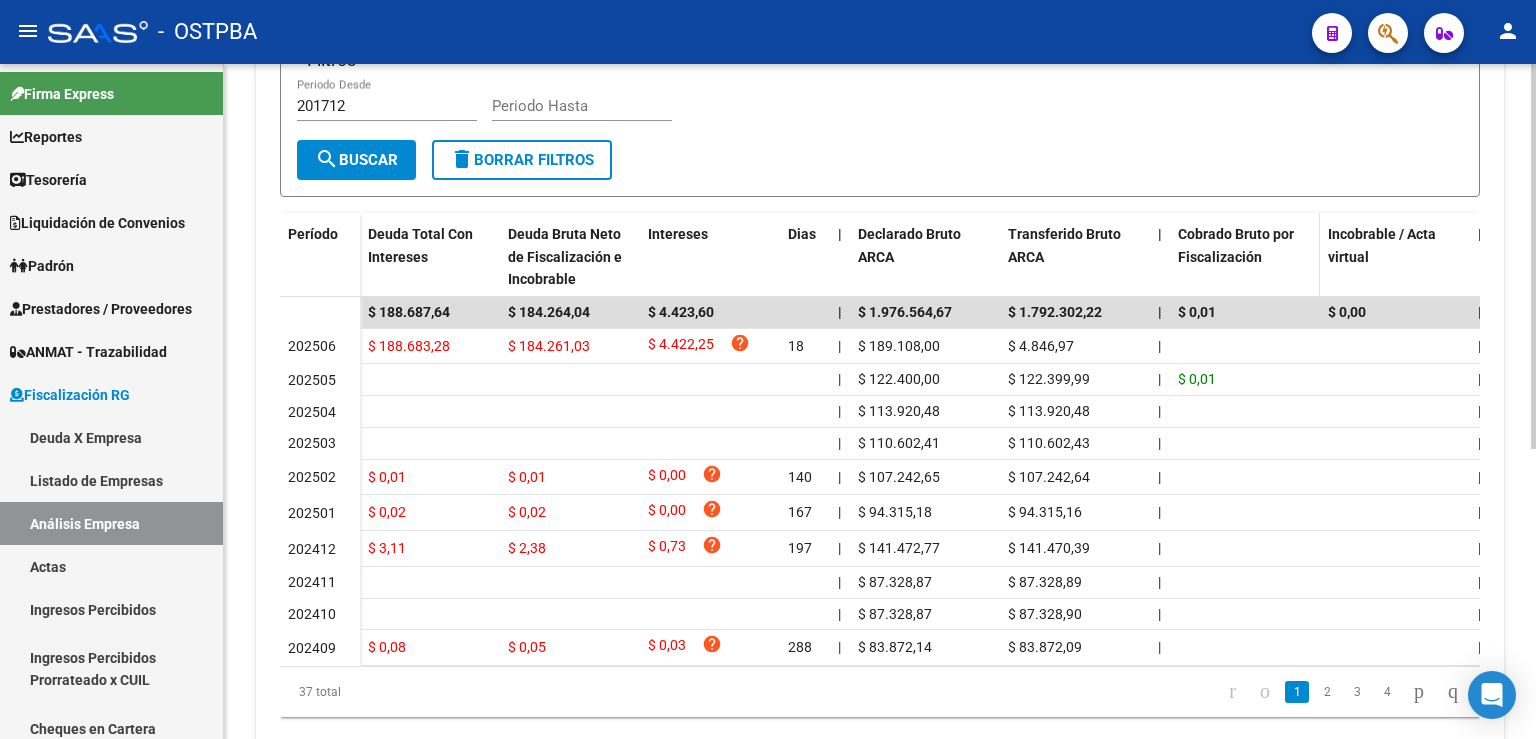 scroll, scrollTop: 0, scrollLeft: 0, axis: both 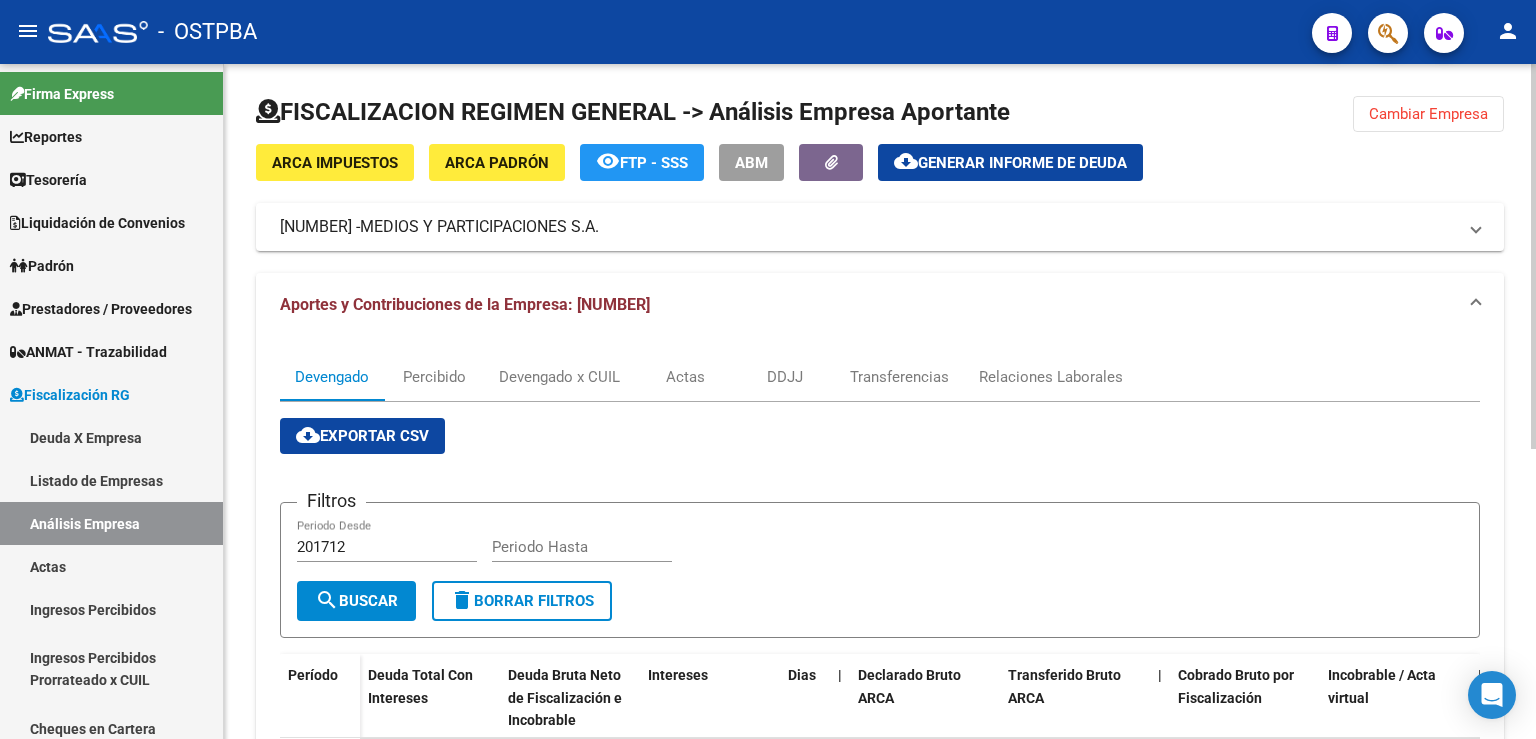 click on "Cambiar Empresa" 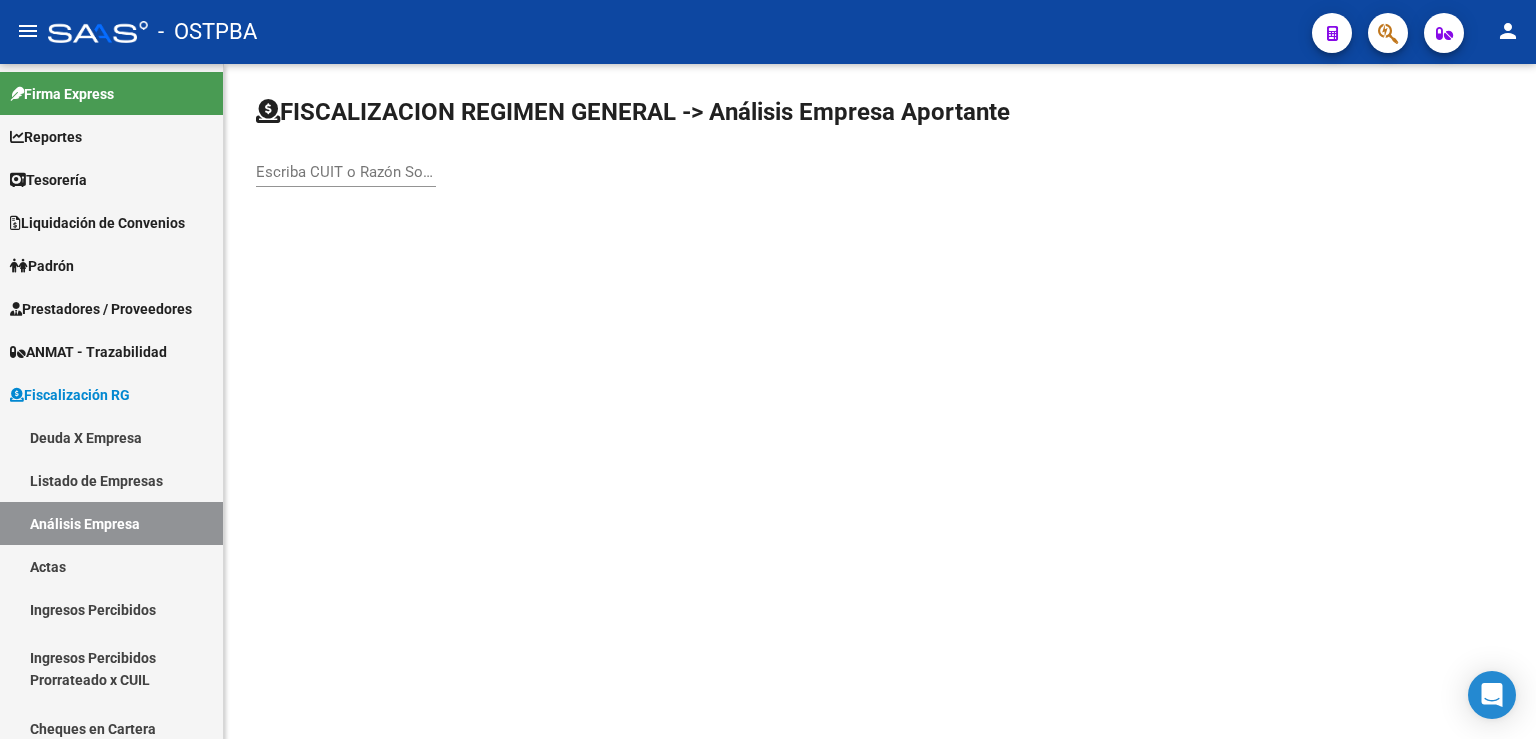 click on "Escriba CUIT o Razón Social para buscar" 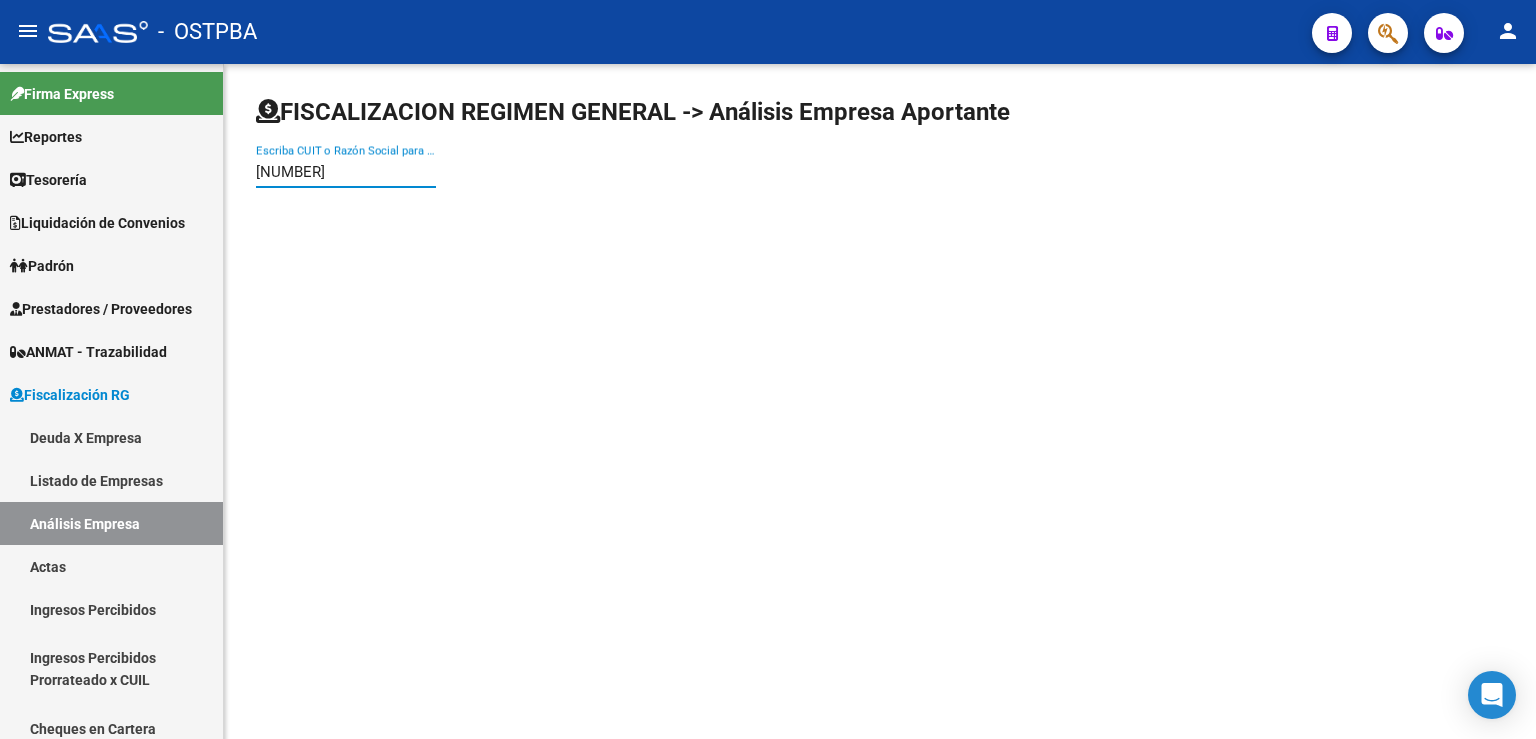 type on "[NUMBER]" 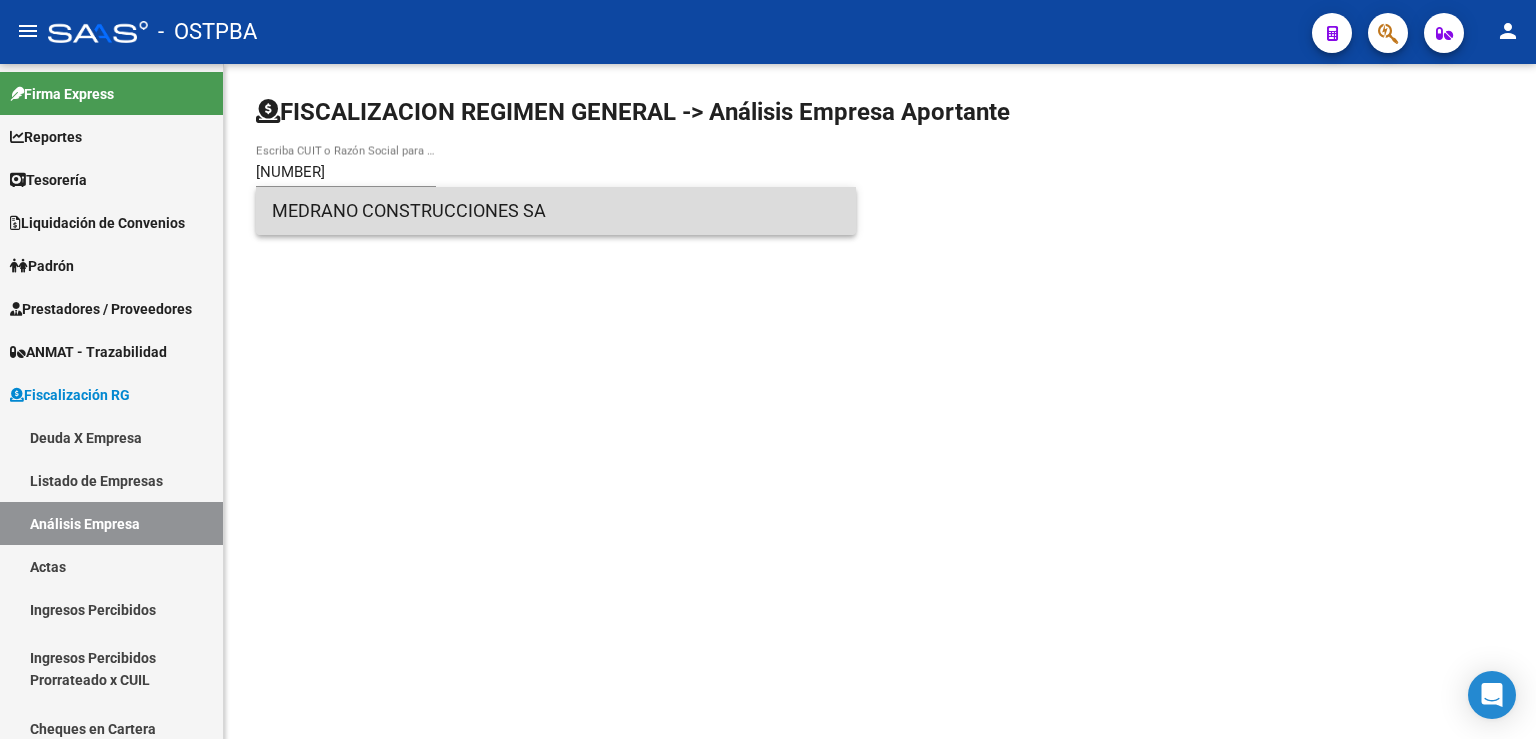 click on "MEDRANO CONSTRUCCIONES SA" at bounding box center [556, 211] 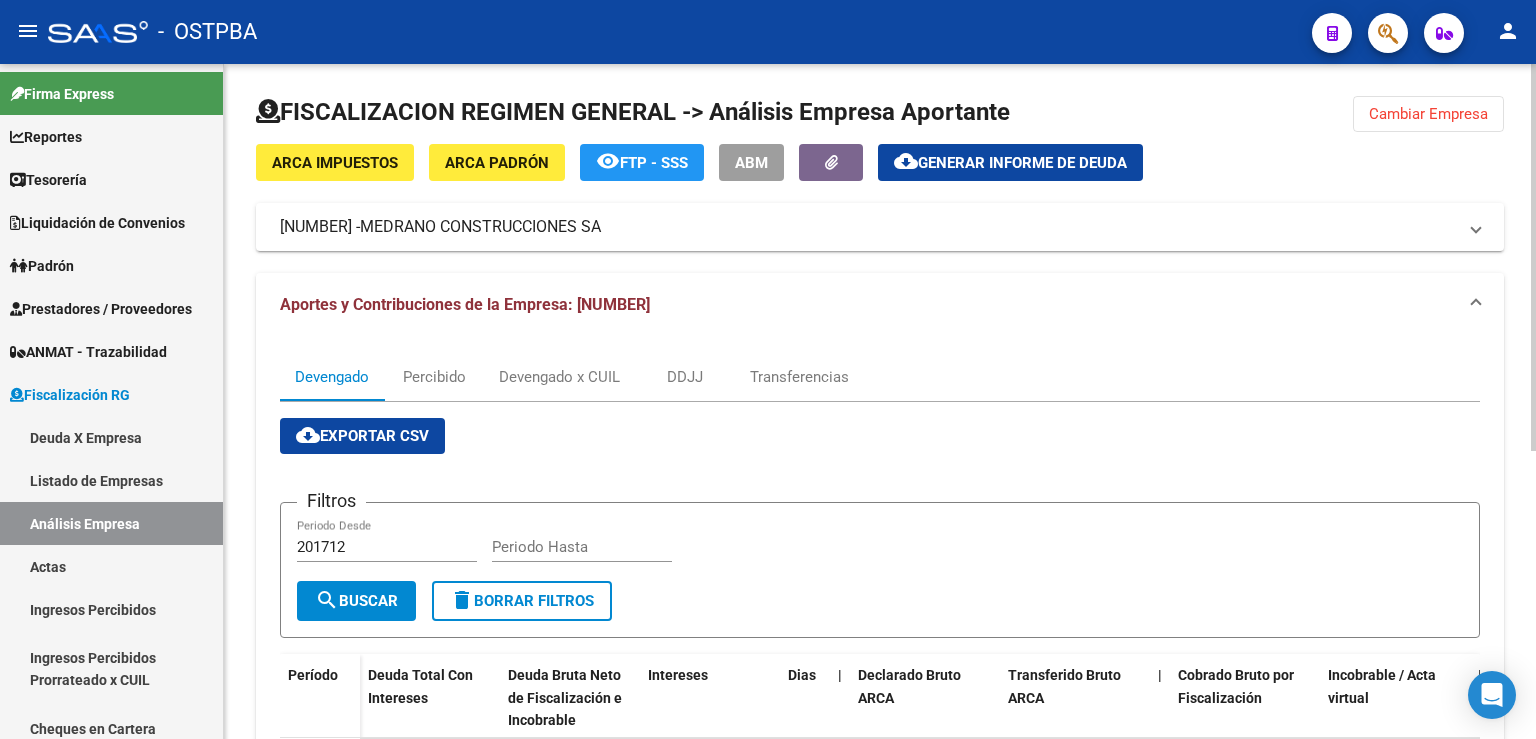 scroll, scrollTop: 441, scrollLeft: 0, axis: vertical 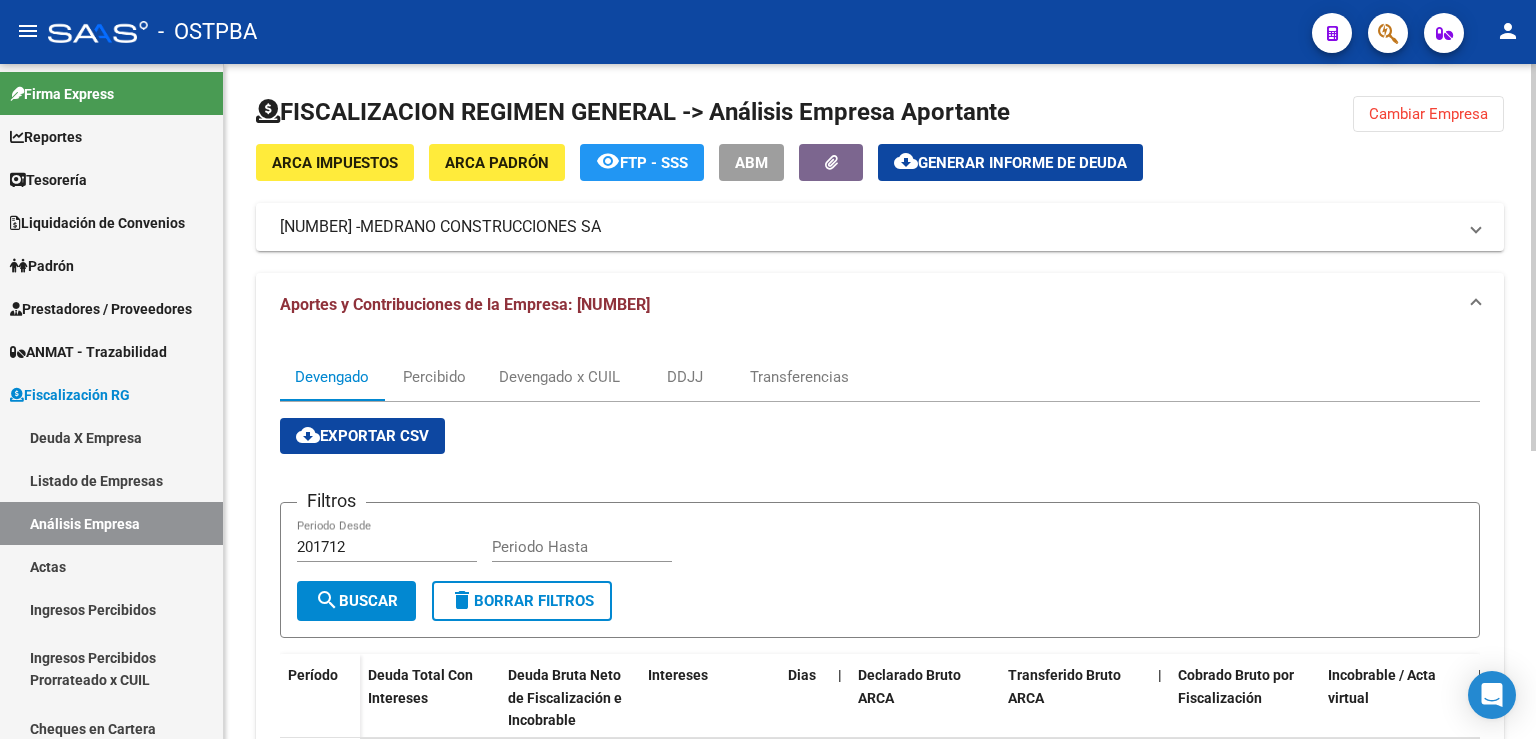click on "Cambiar Empresa" 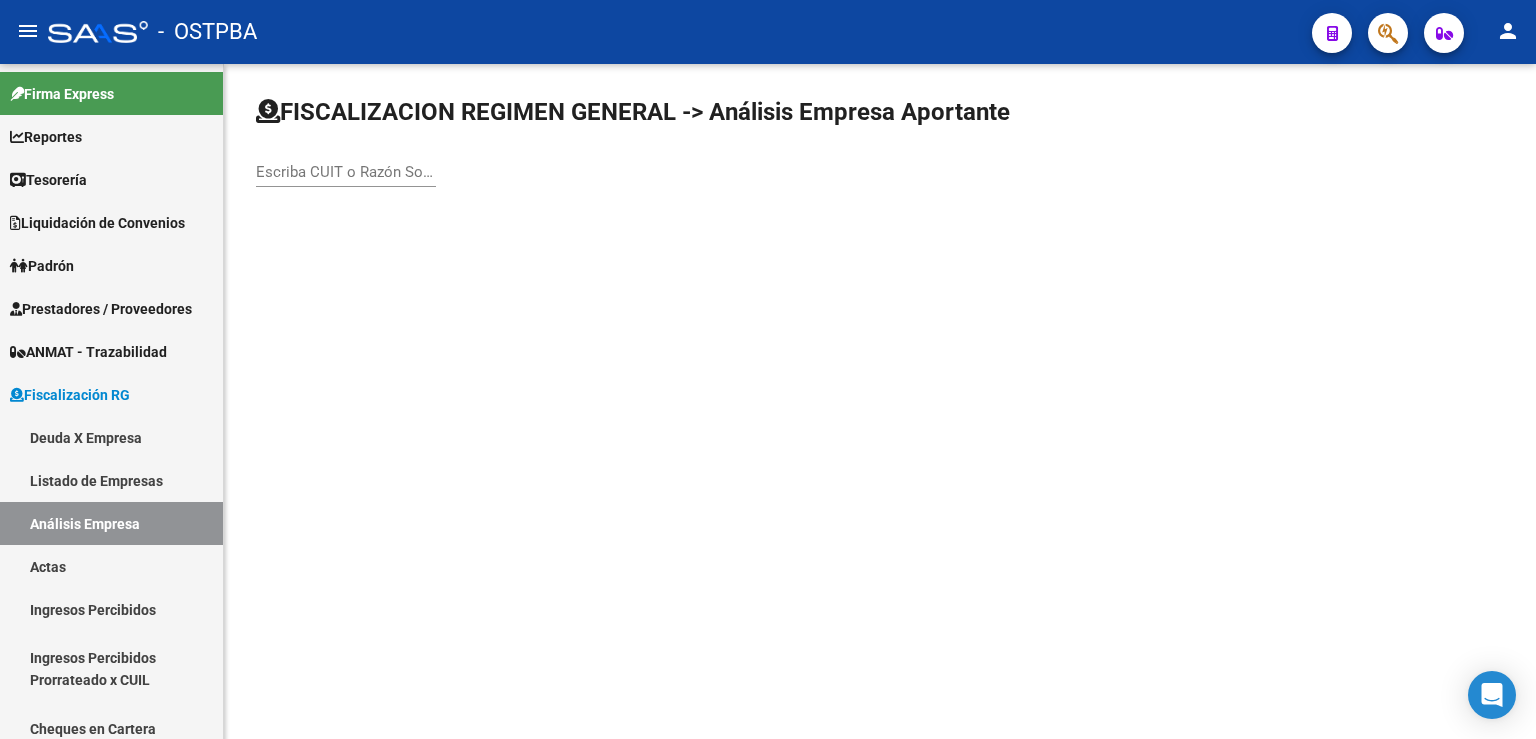 click on "Escriba CUIT o Razón Social para buscar" at bounding box center [346, 172] 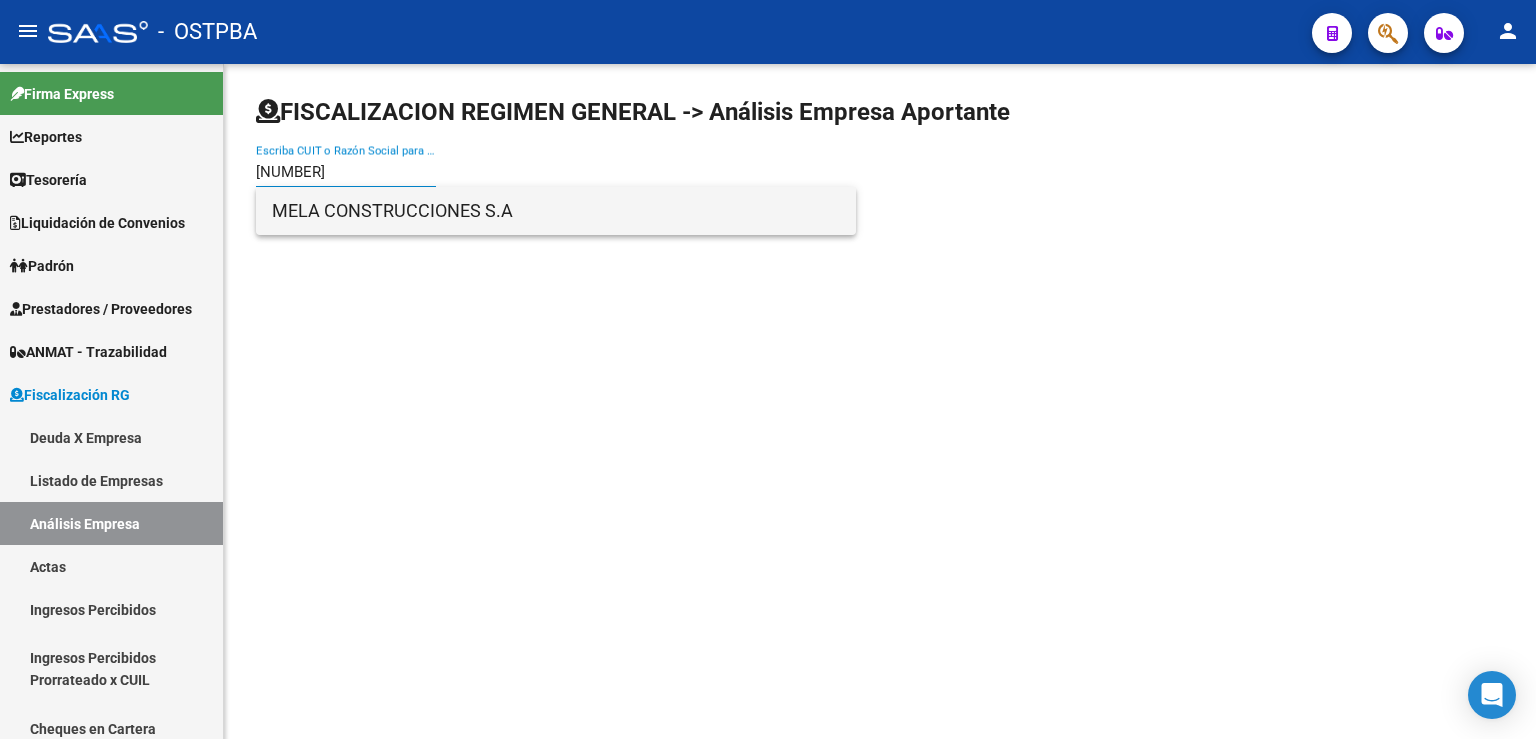 type on "[NUMBER]" 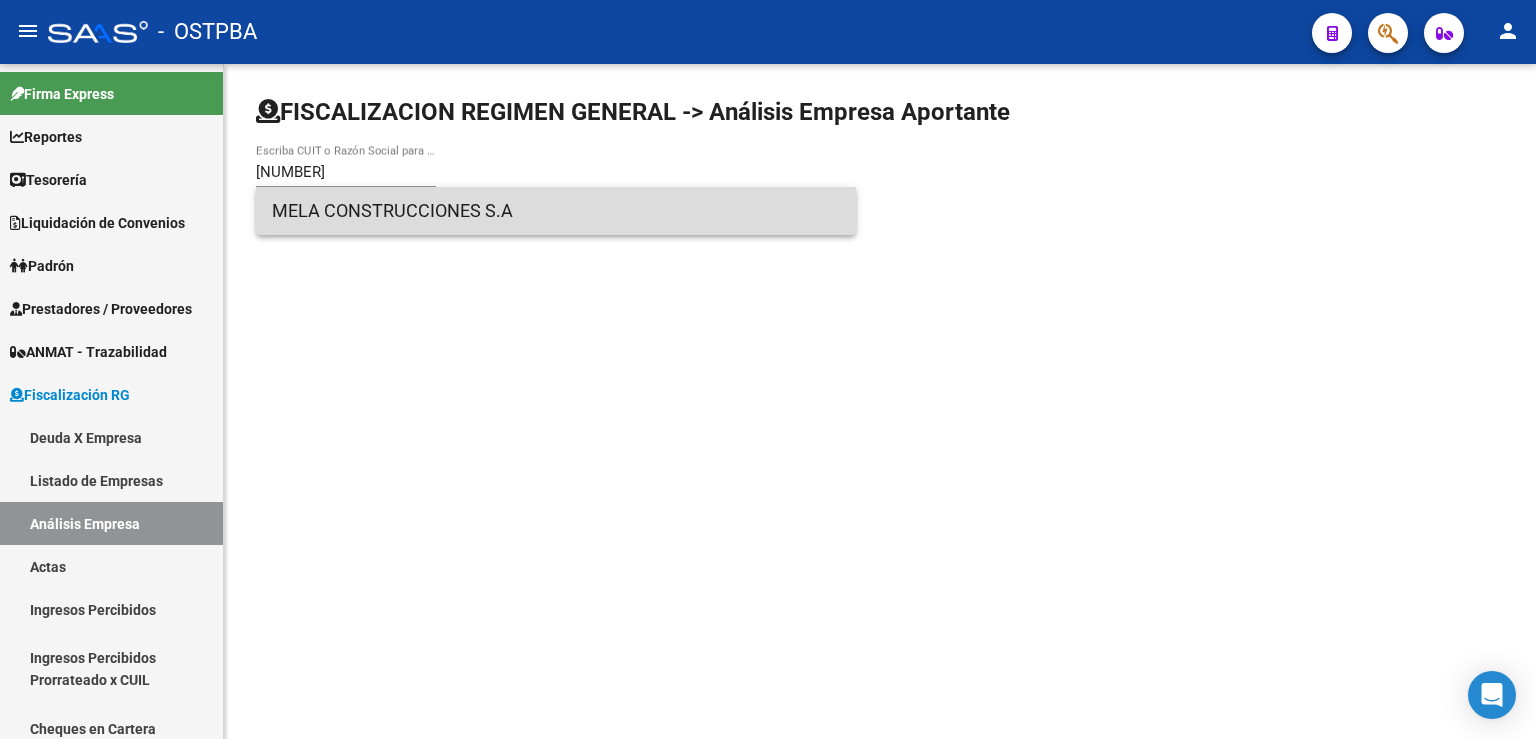 click on "MELA CONSTRUCCIONES S.A" at bounding box center [556, 211] 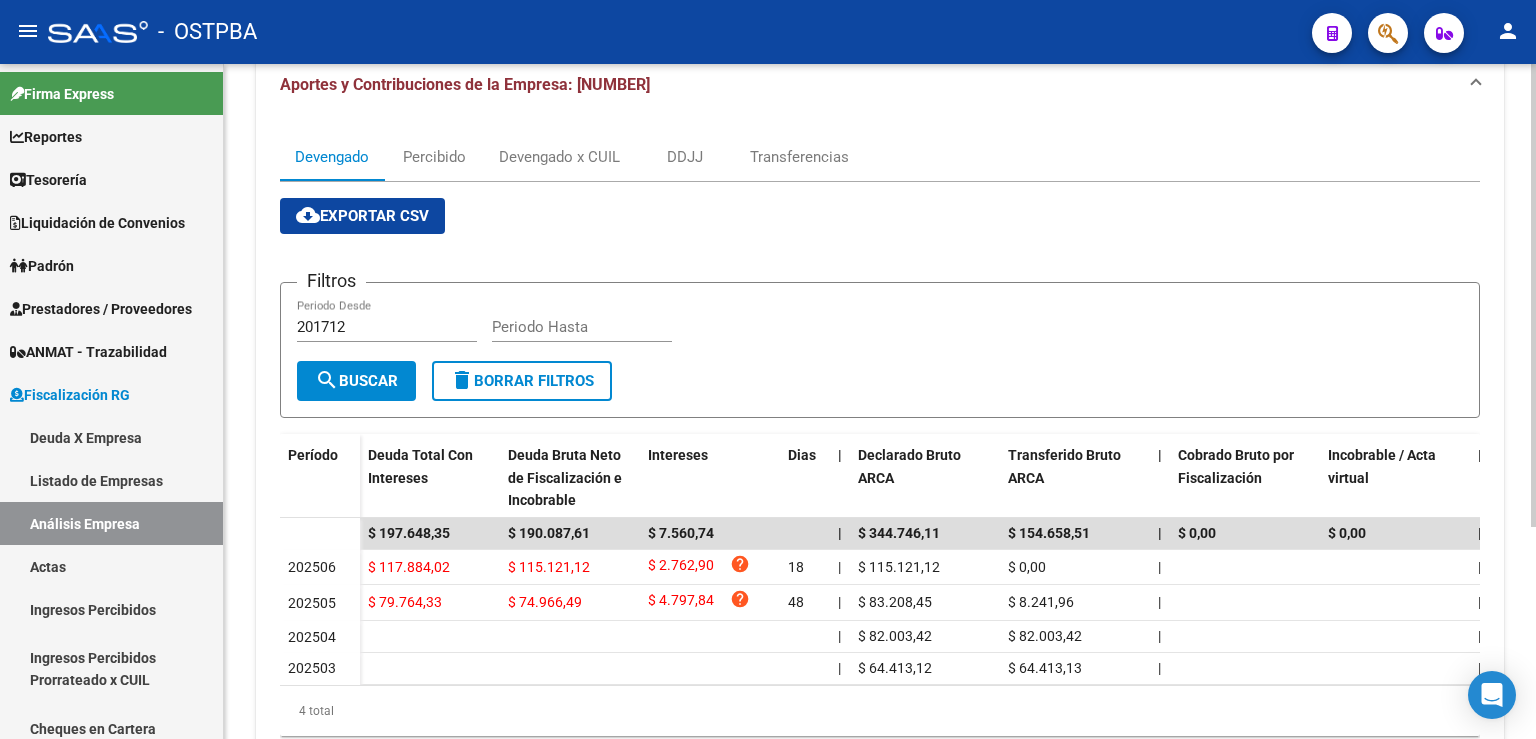 scroll, scrollTop: 0, scrollLeft: 0, axis: both 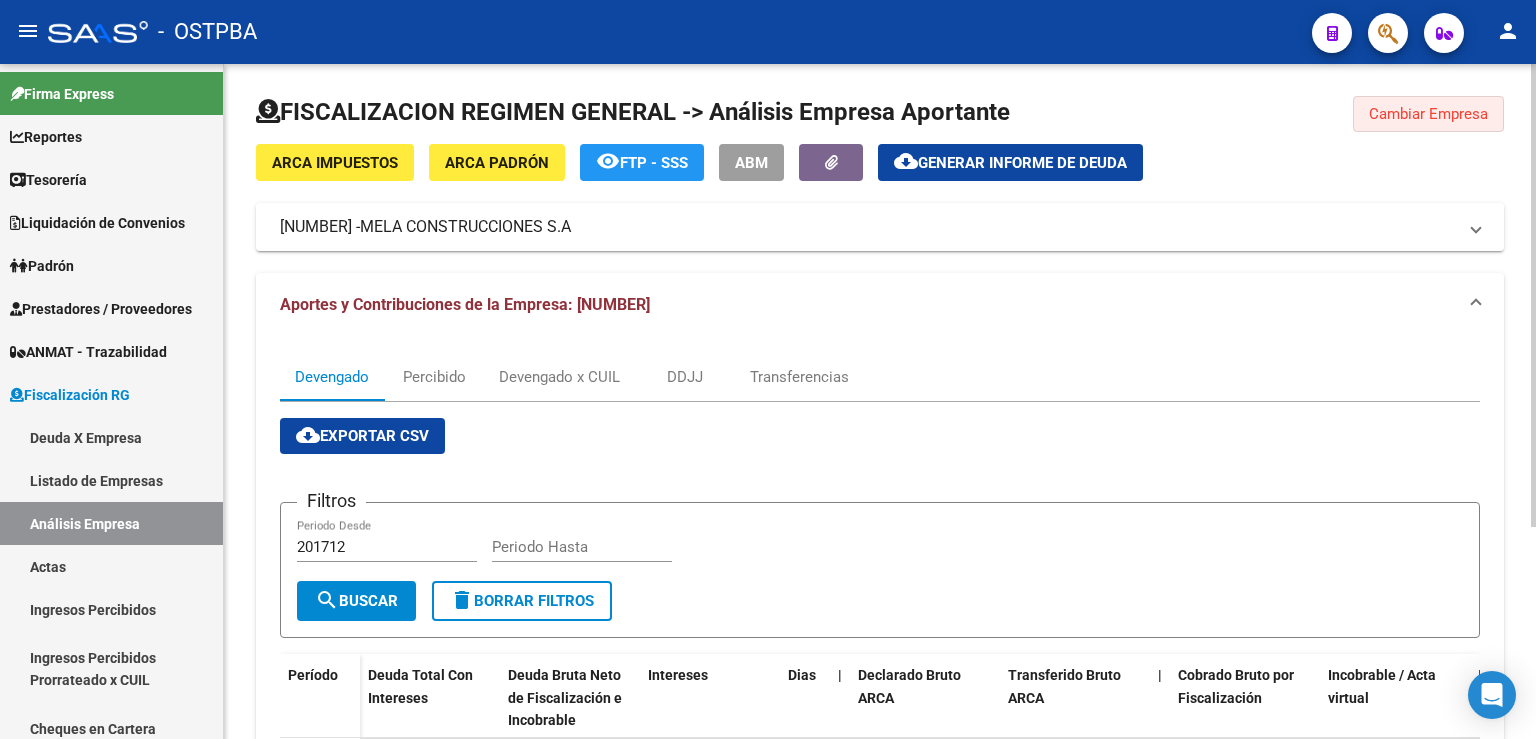 click on "Cambiar Empresa" 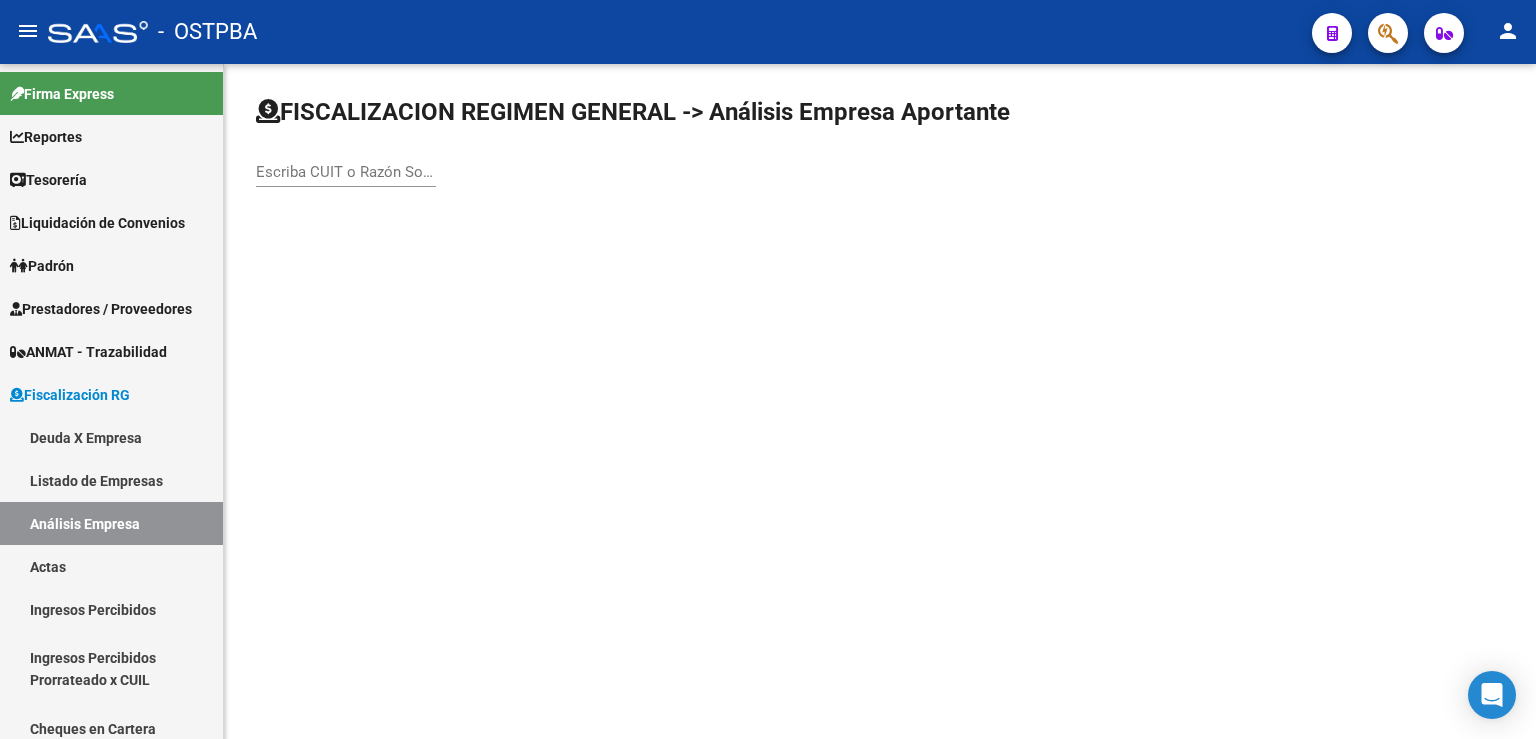 click on "Escriba CUIT o Razón Social para buscar" at bounding box center [346, 172] 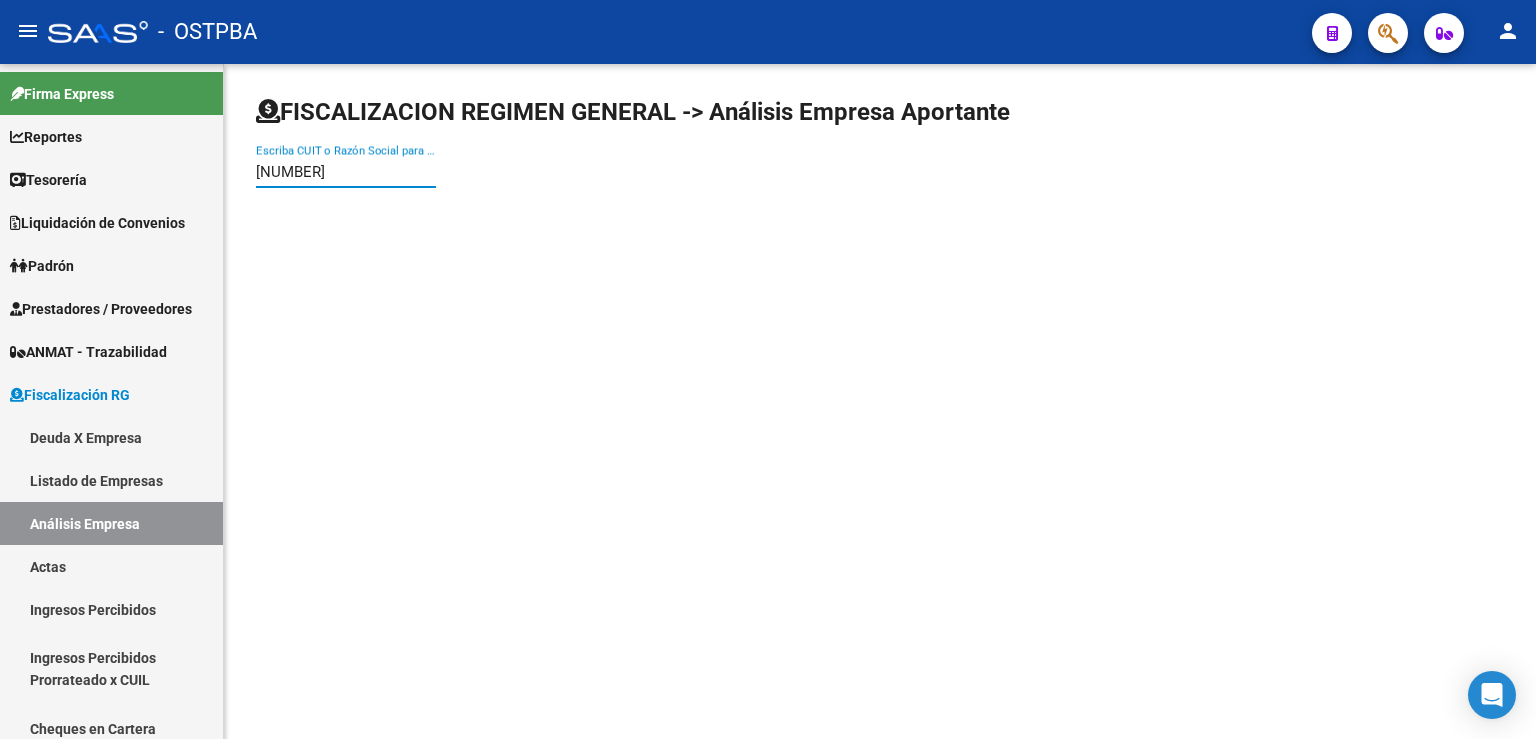 type on "[NUMBER]" 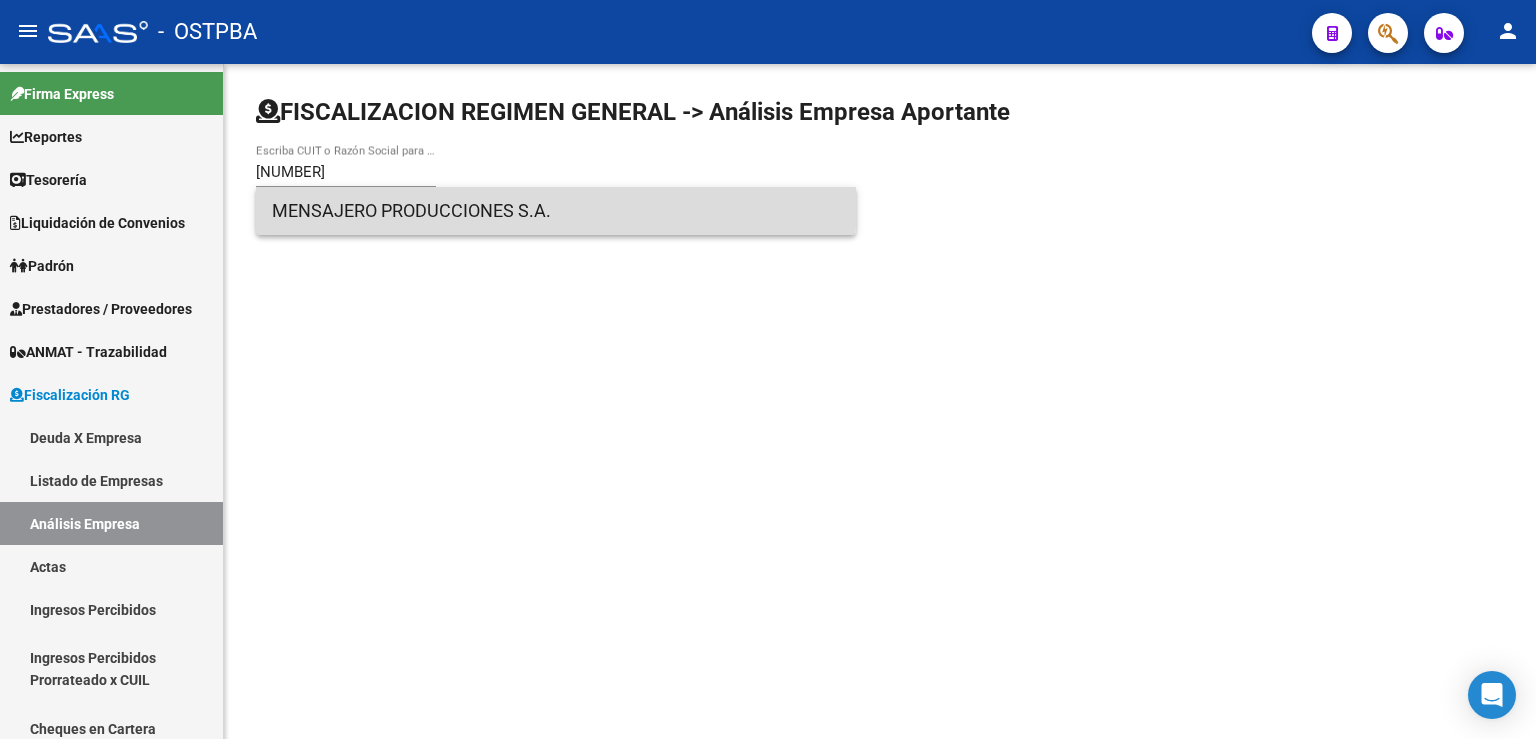 click on "MENSAJERO PRODUCCIONES S.A." at bounding box center (556, 211) 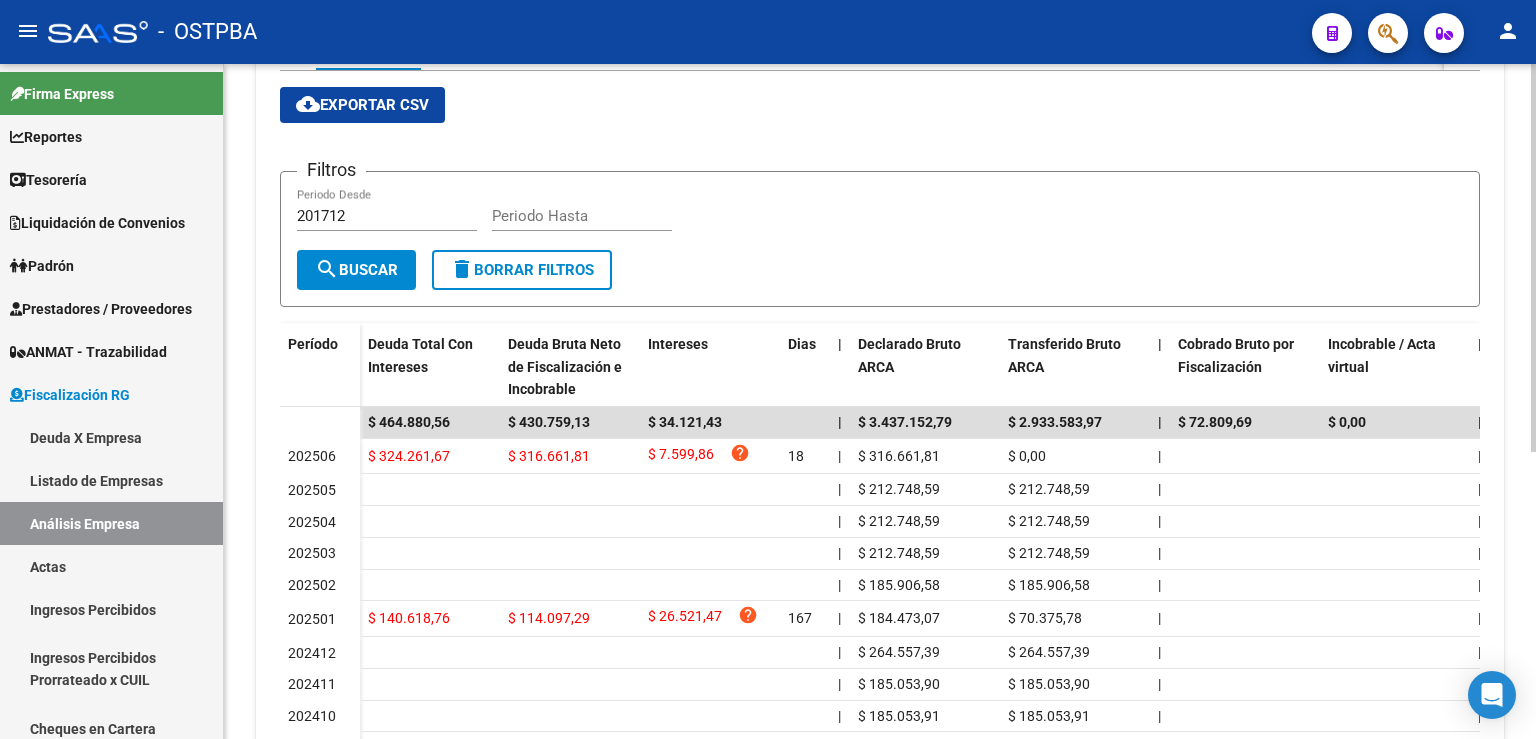 scroll, scrollTop: 498, scrollLeft: 0, axis: vertical 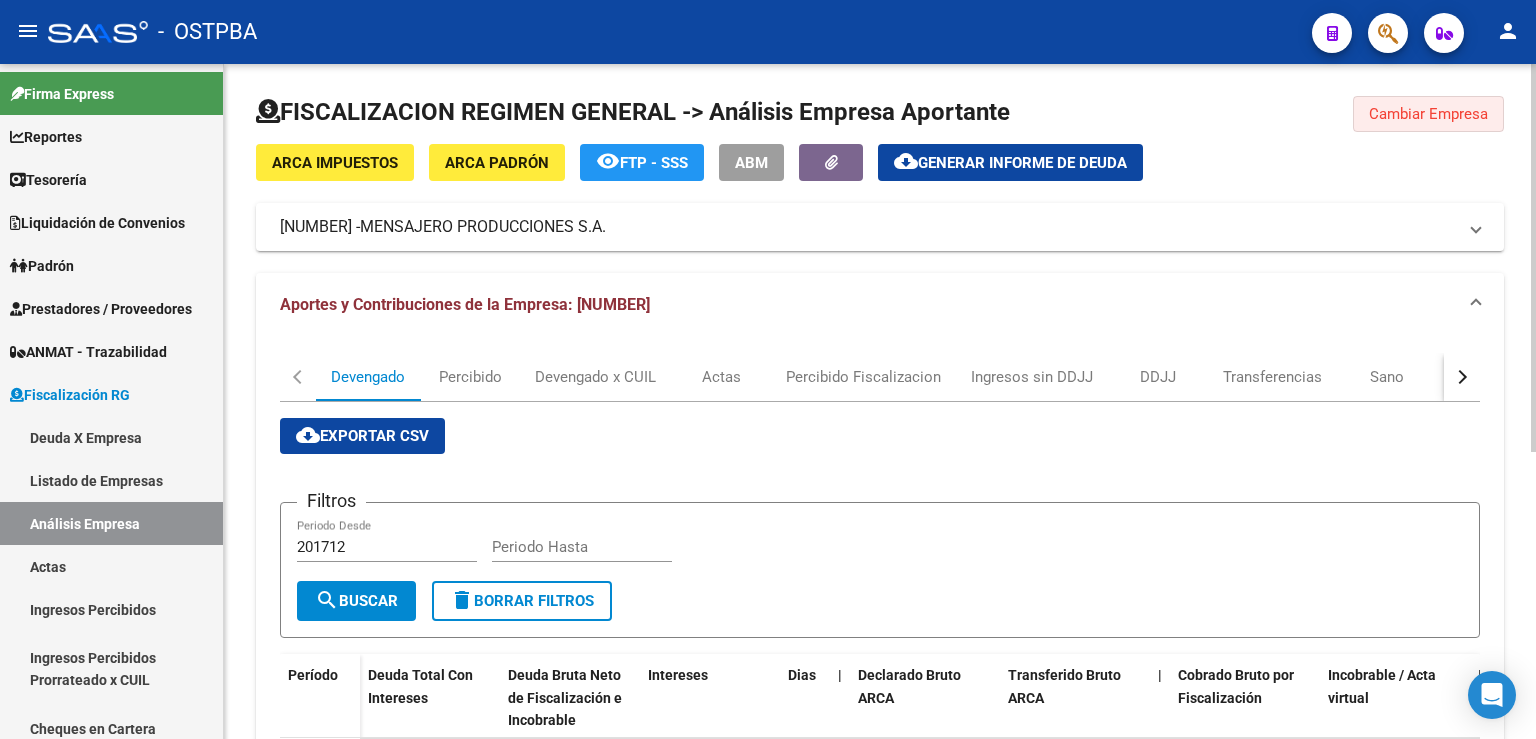 click on "Cambiar Empresa" 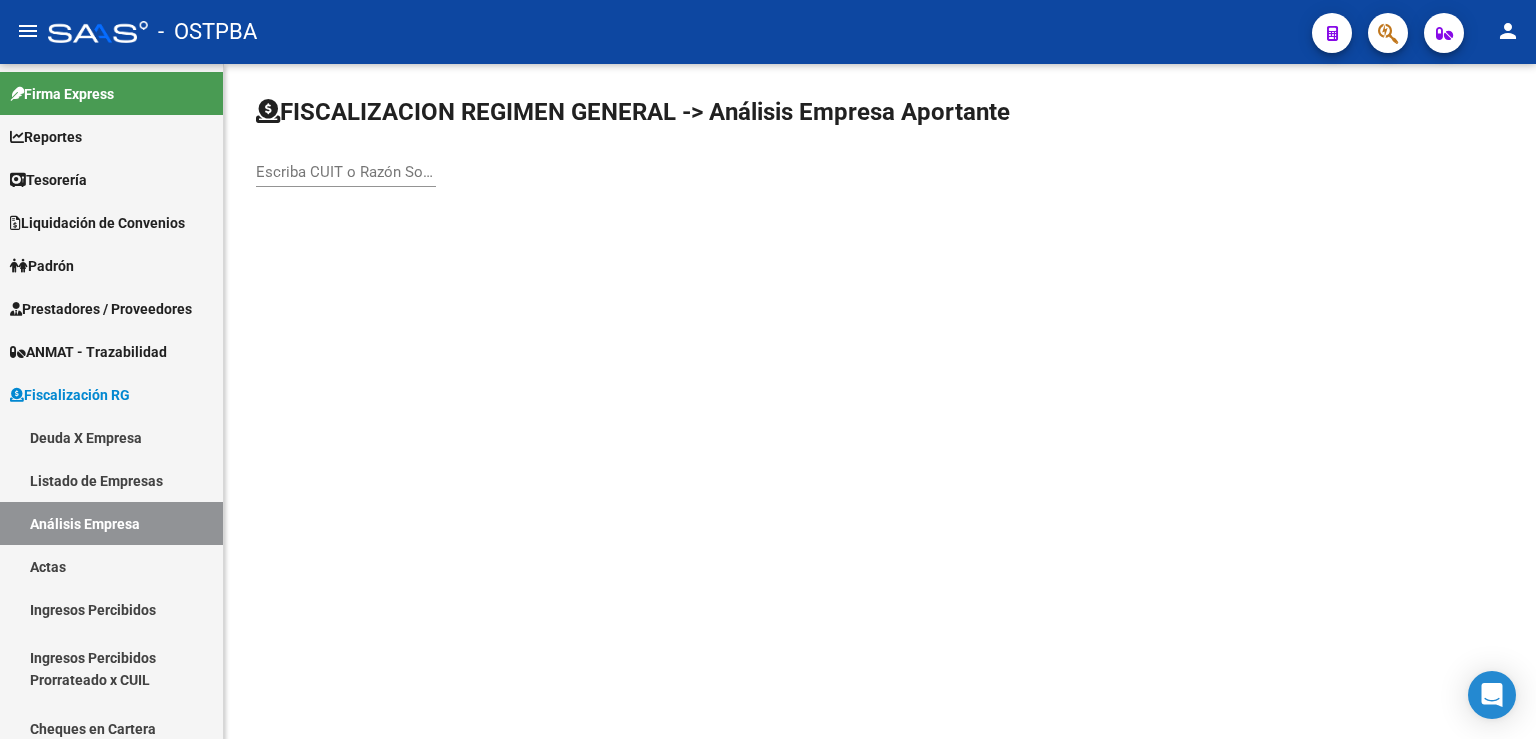click on "Escriba CUIT o Razón Social para buscar" at bounding box center [346, 172] 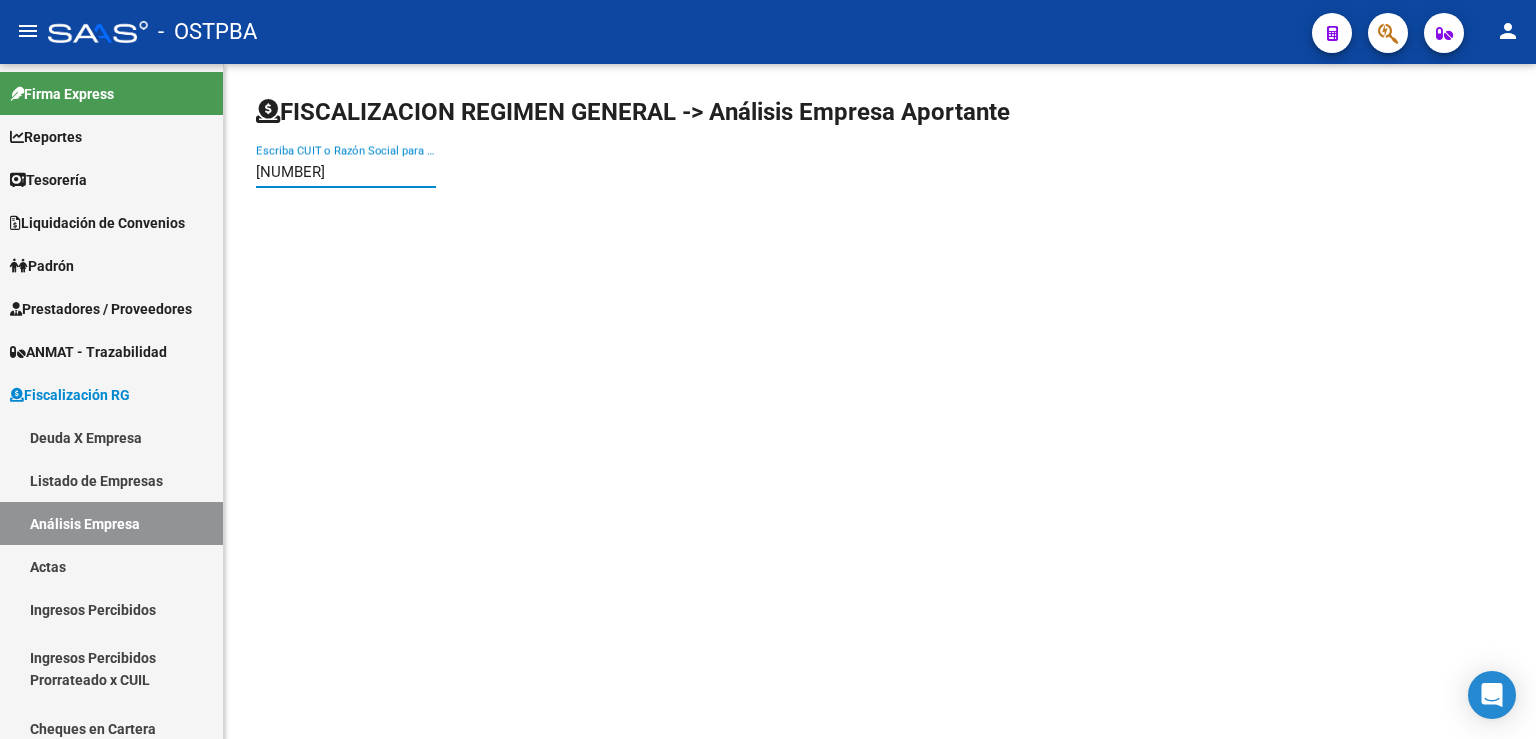 type on "[NUMBER]" 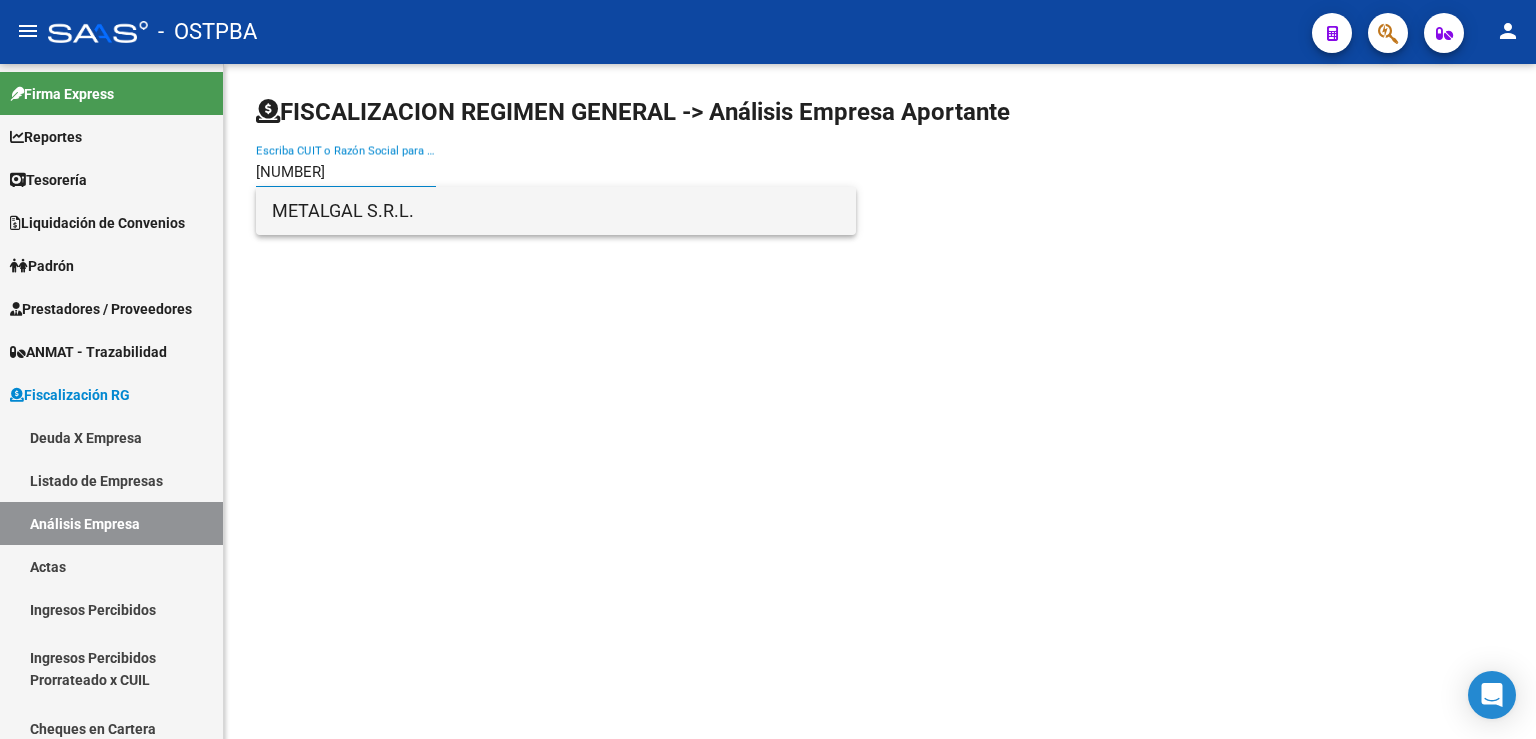 click on "METALGAL  S.R.L." at bounding box center (556, 211) 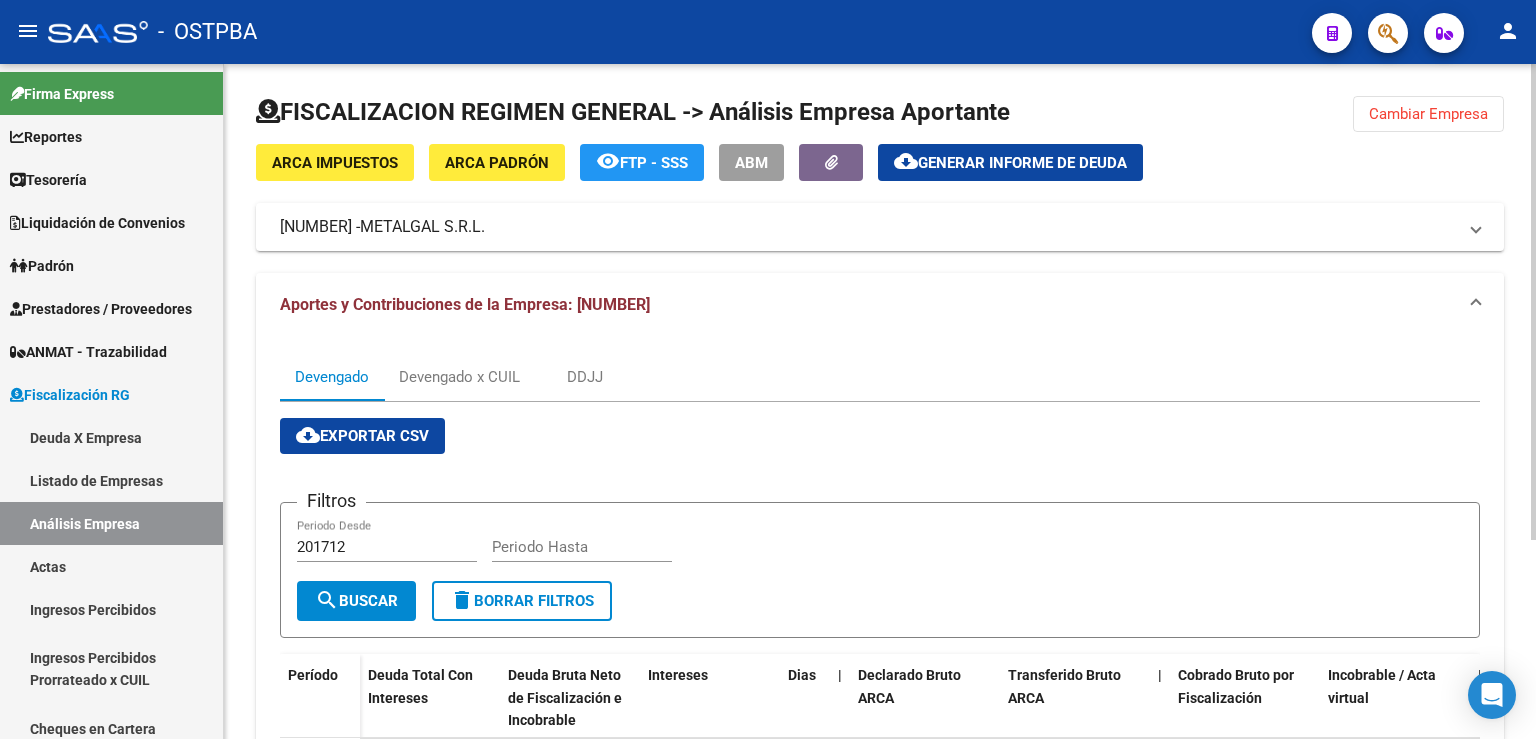 scroll, scrollTop: 220, scrollLeft: 0, axis: vertical 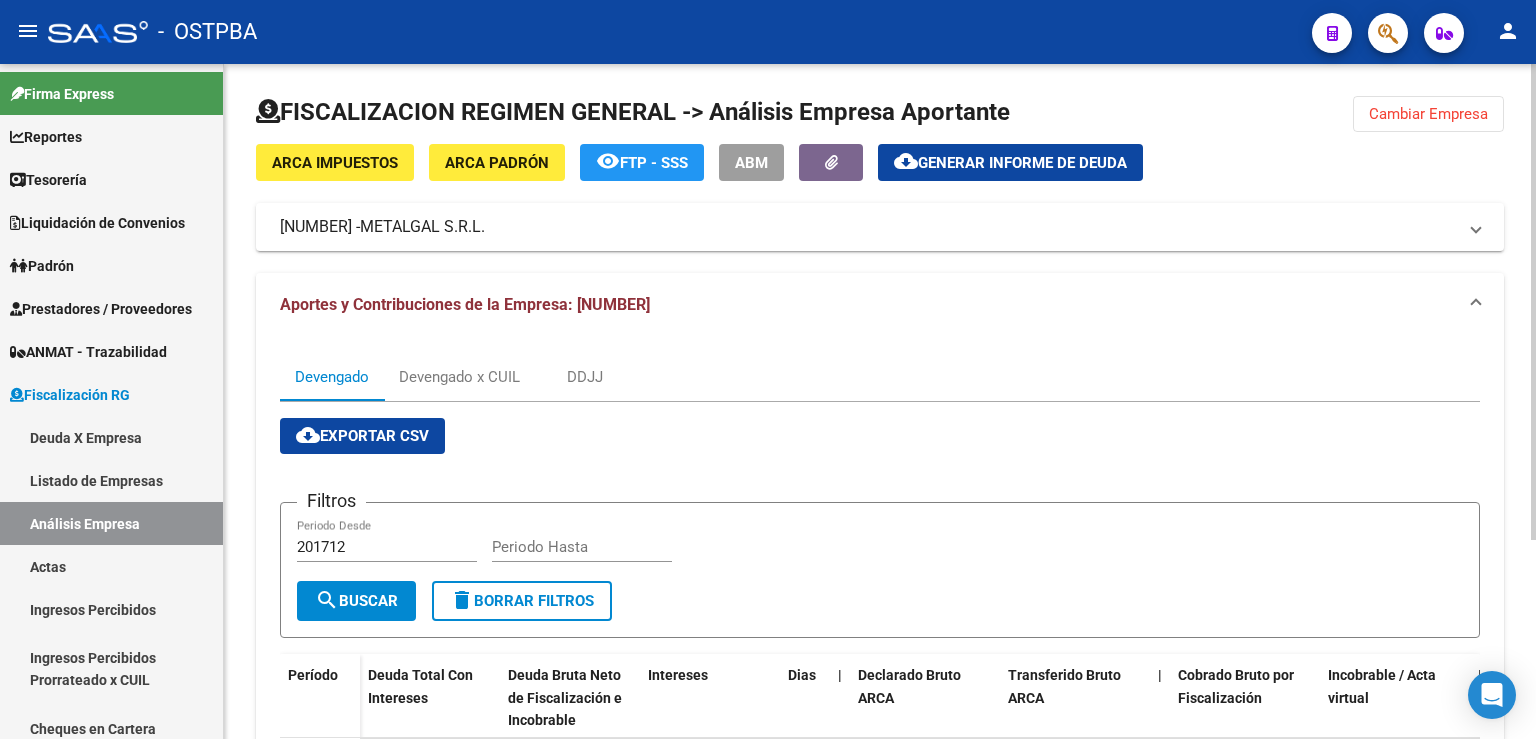 click on "Cambiar Empresa" 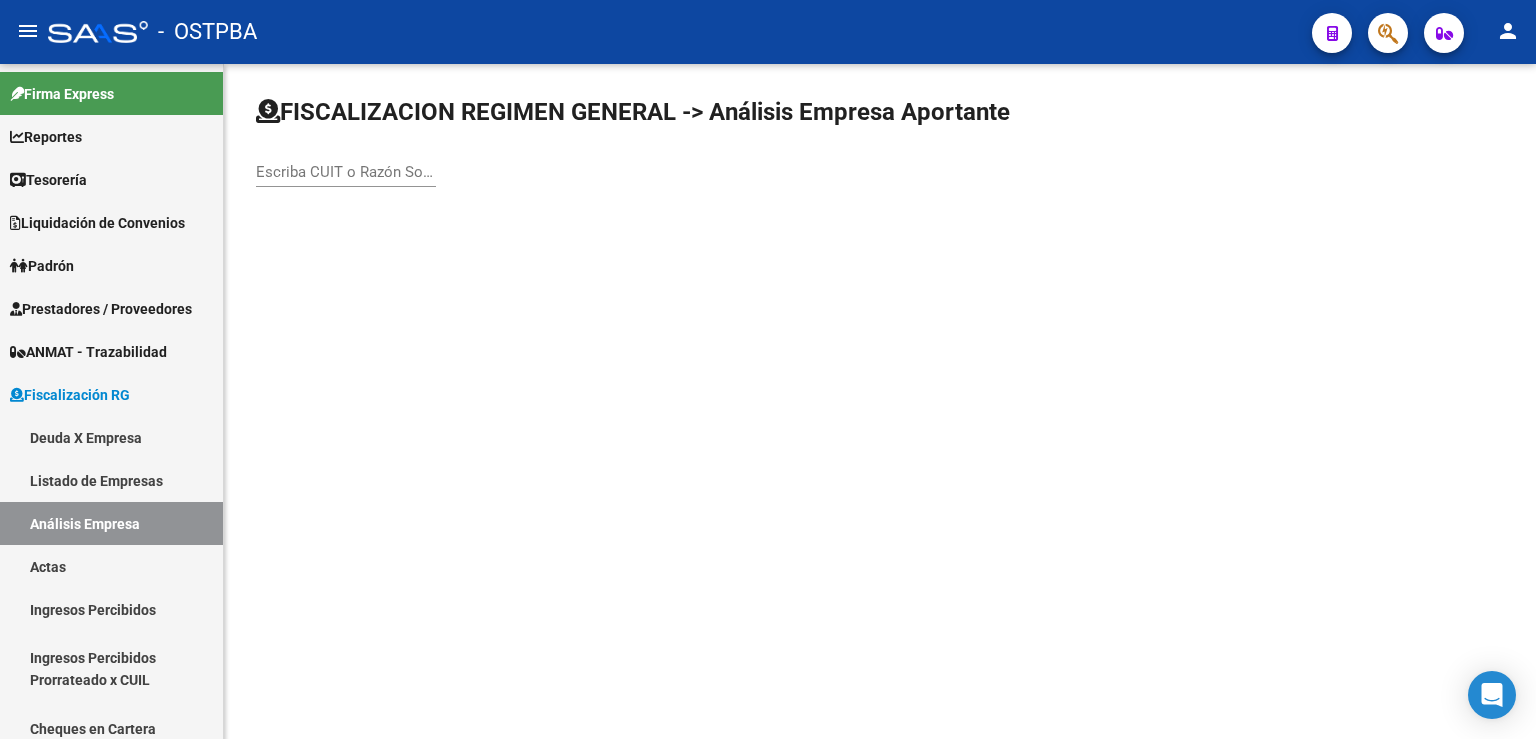 click on "Escriba CUIT o Razón Social para buscar" at bounding box center (346, 172) 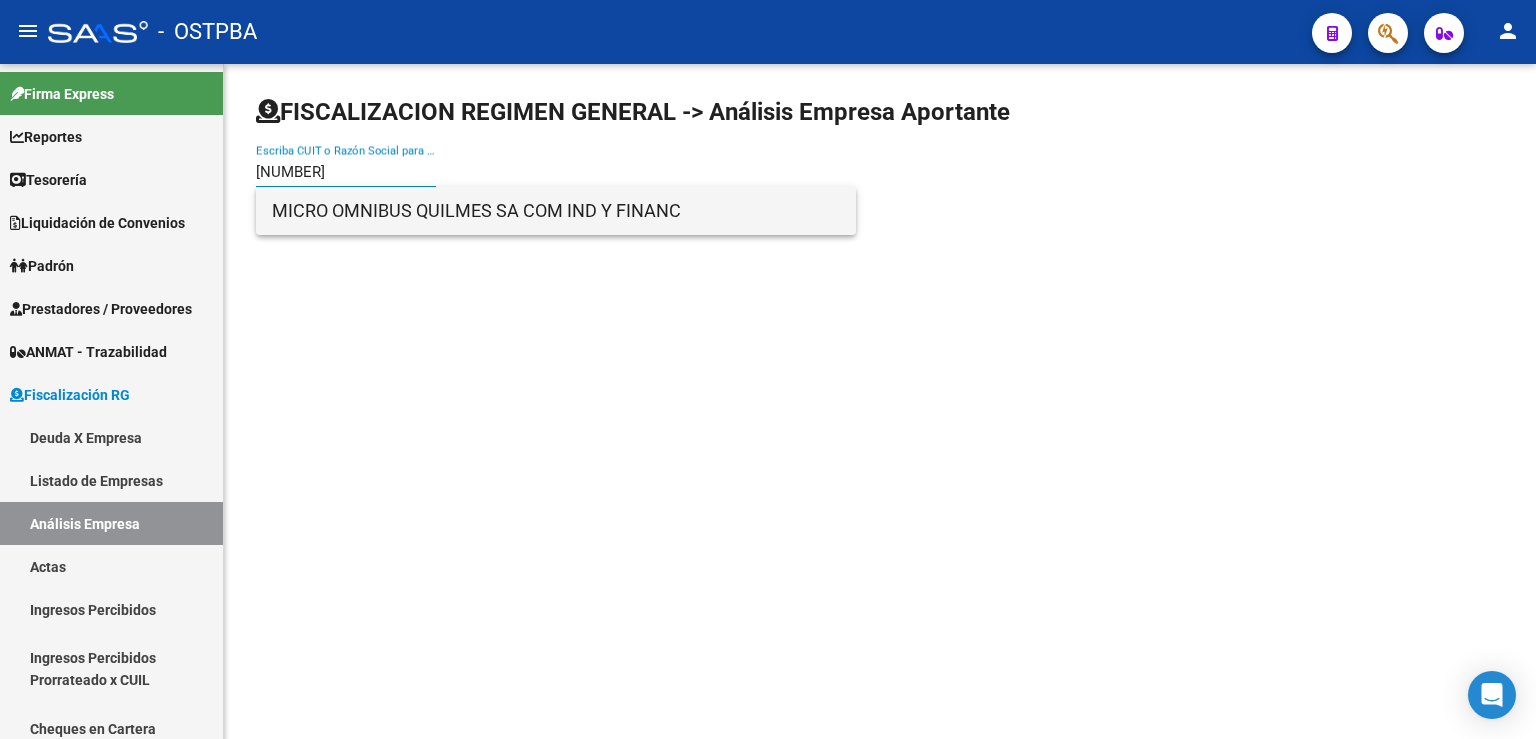 type on "[NUMBER]" 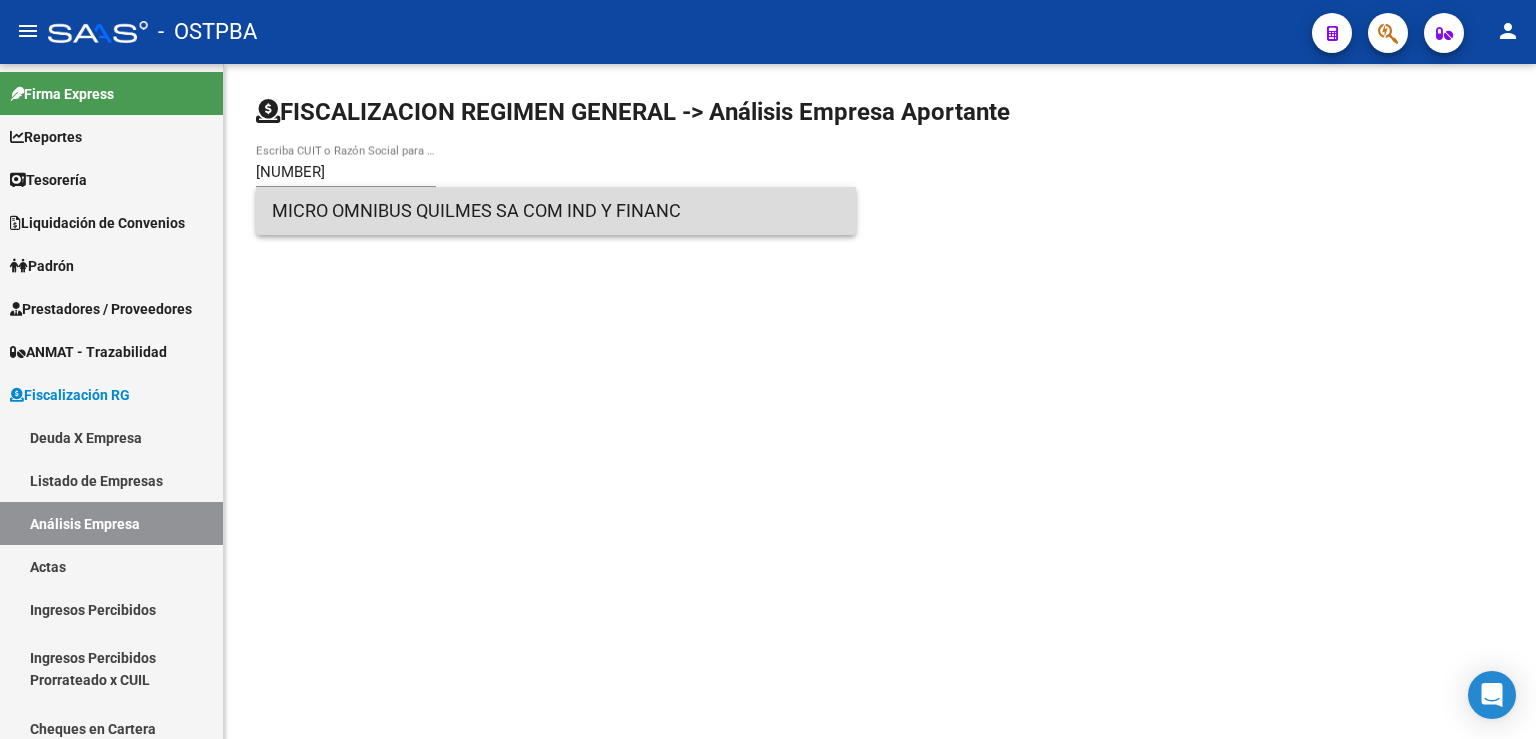 click on "MICRO OMNIBUS QUILMES SA COM IND Y FINANC" at bounding box center [556, 211] 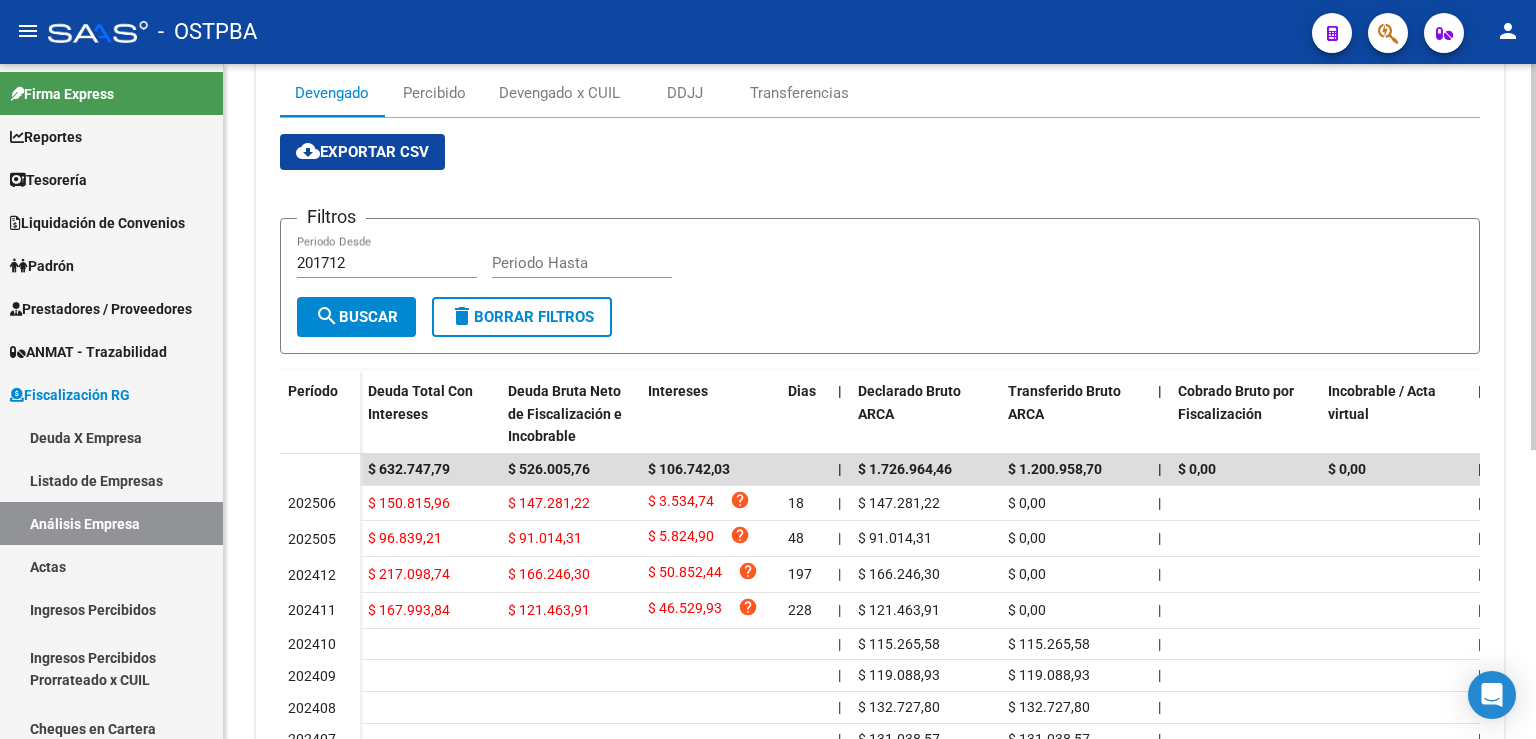 scroll, scrollTop: 395, scrollLeft: 0, axis: vertical 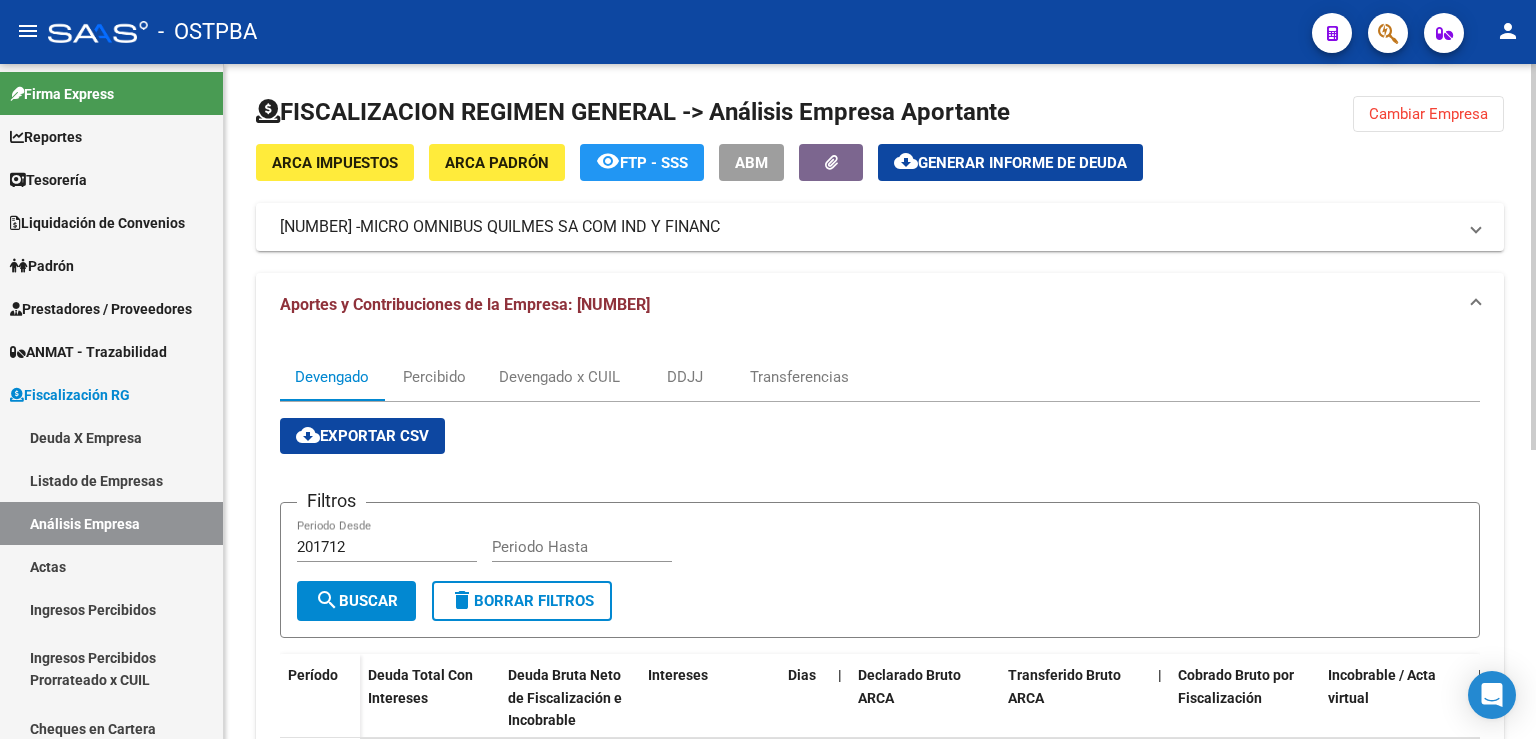 click 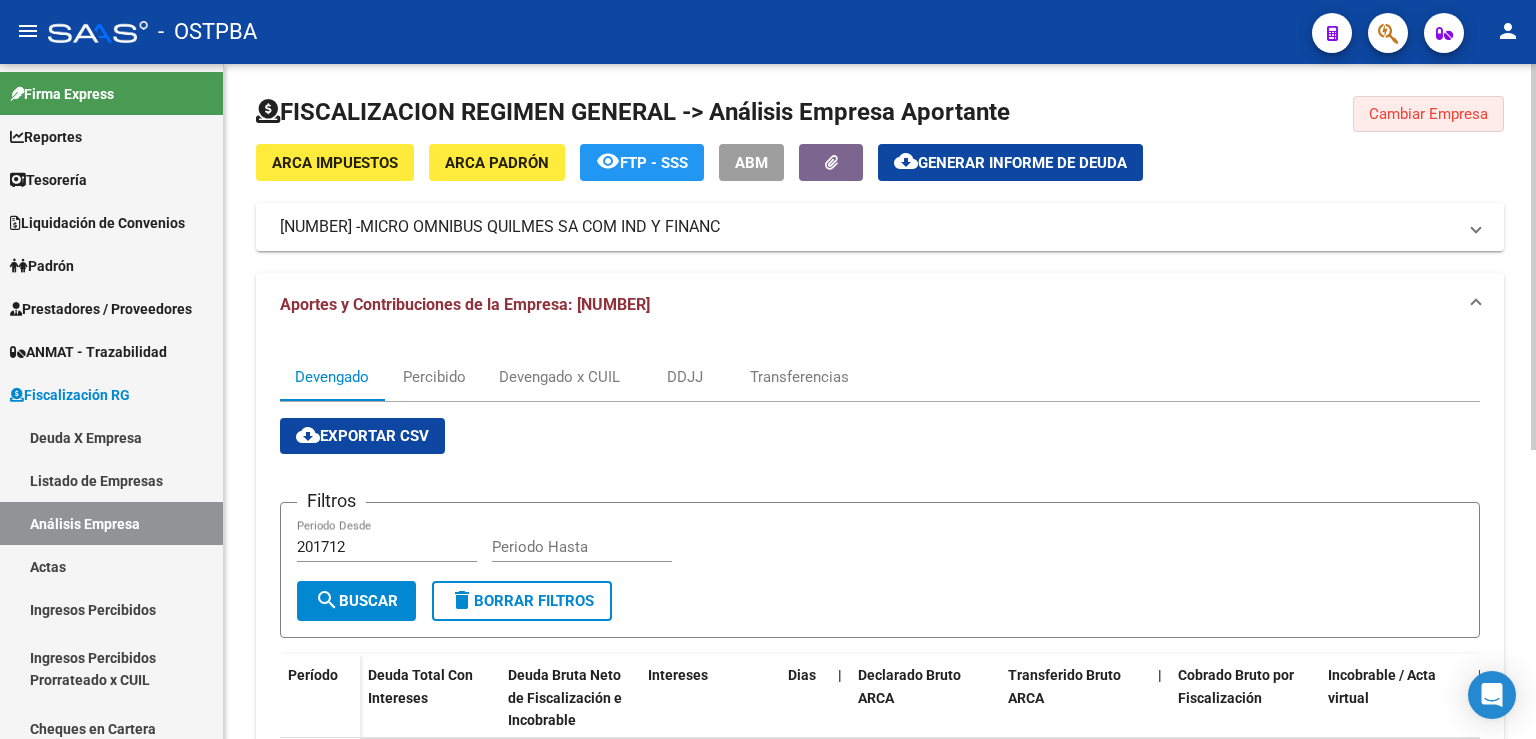 click on "Cambiar Empresa" 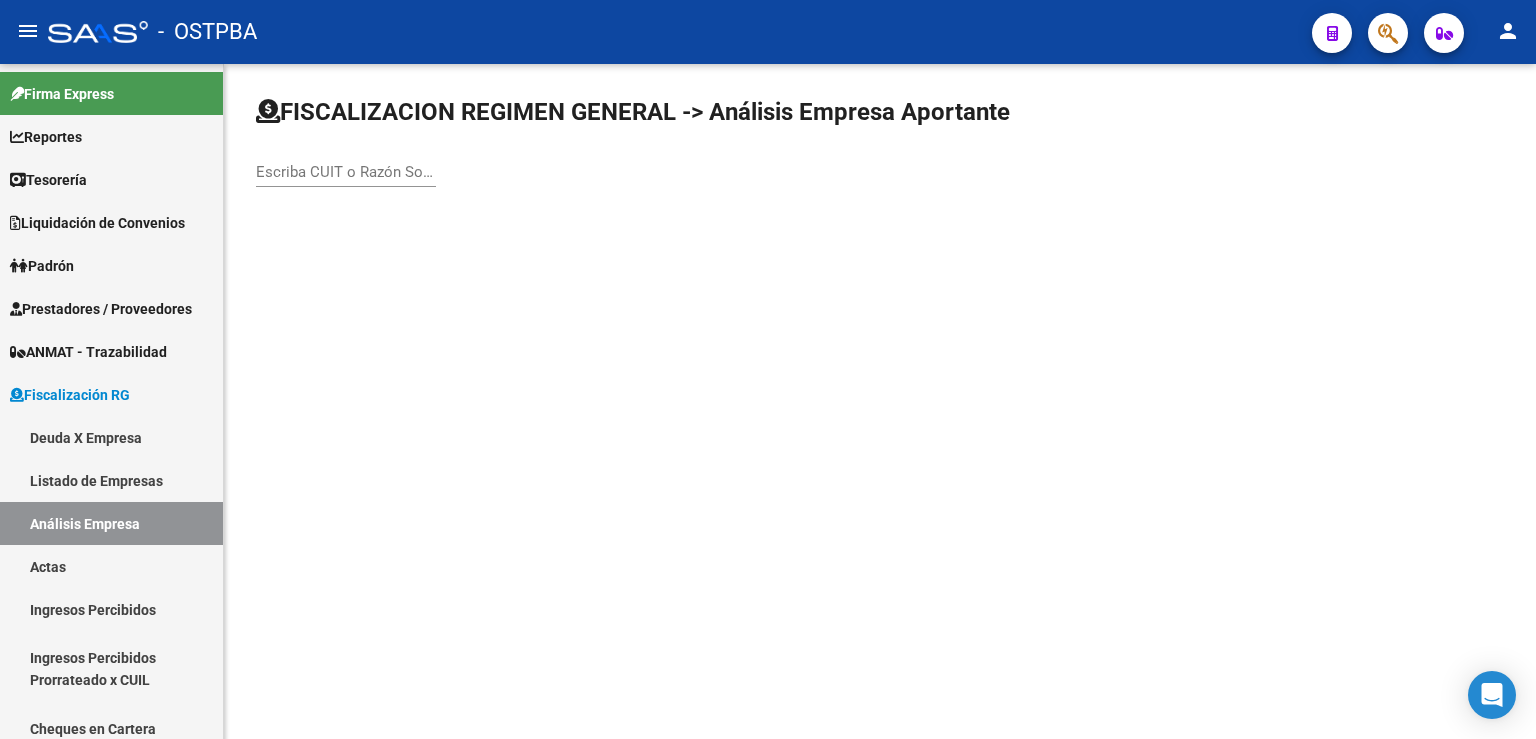 click on "Escriba CUIT o Razón Social para buscar" at bounding box center [346, 172] 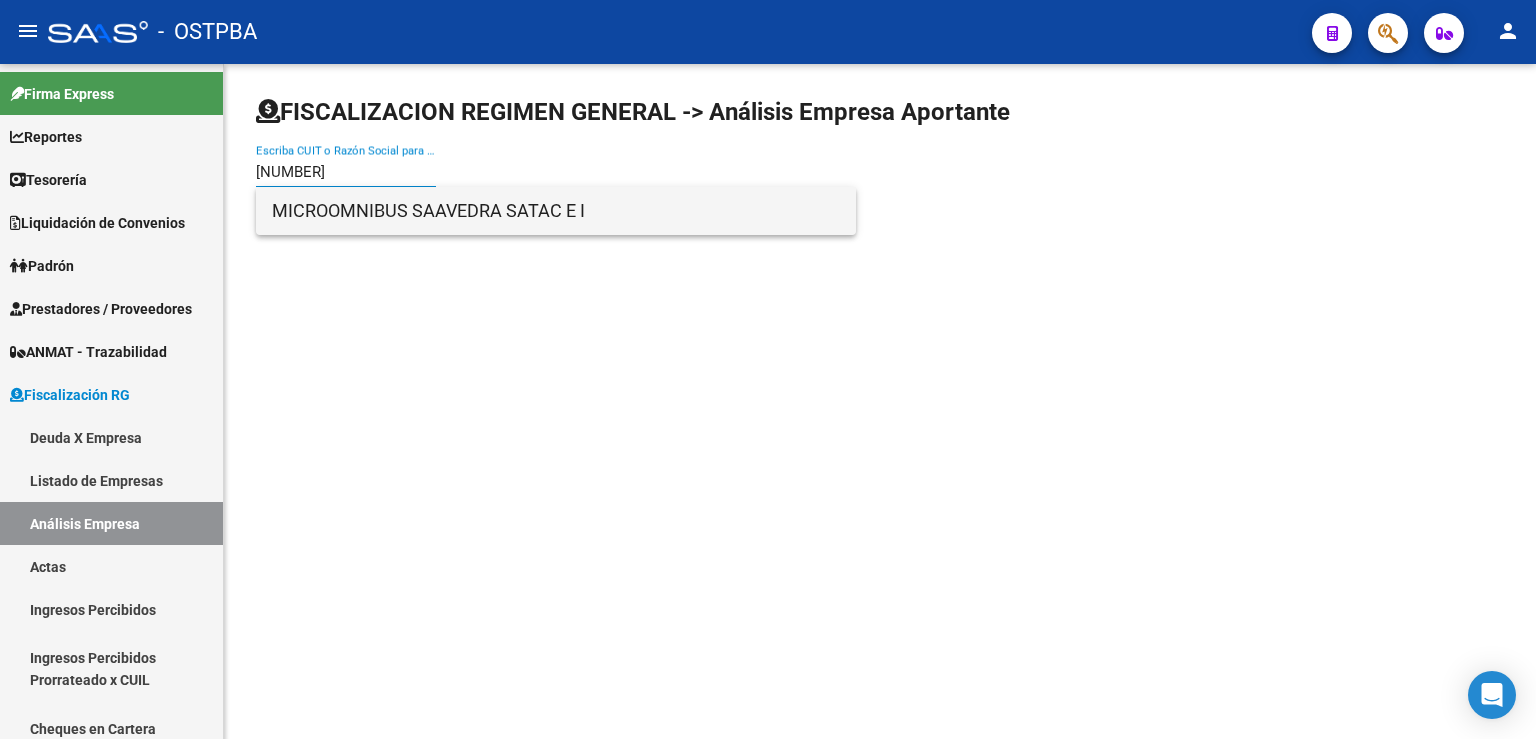 type on "[NUMBER]" 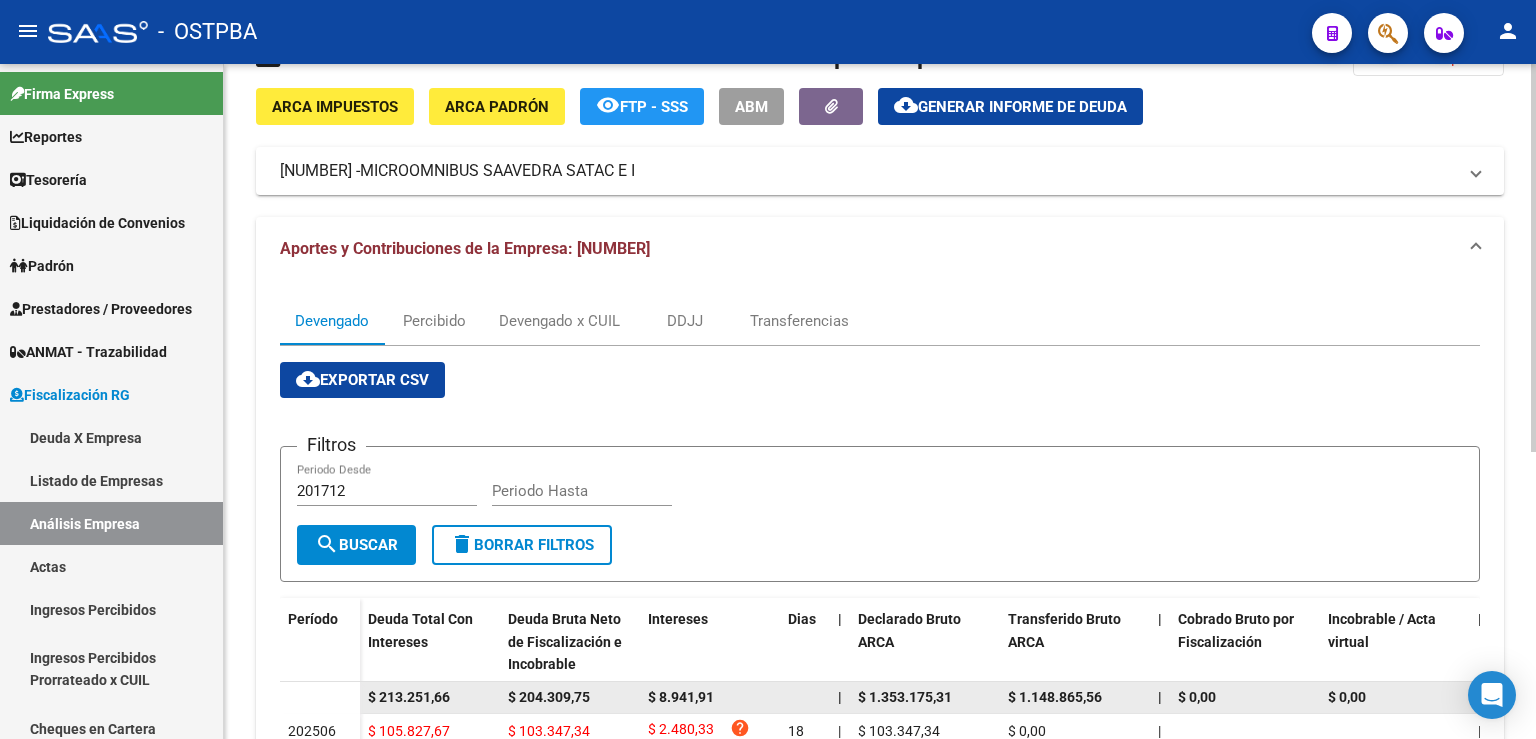 scroll, scrollTop: 0, scrollLeft: 0, axis: both 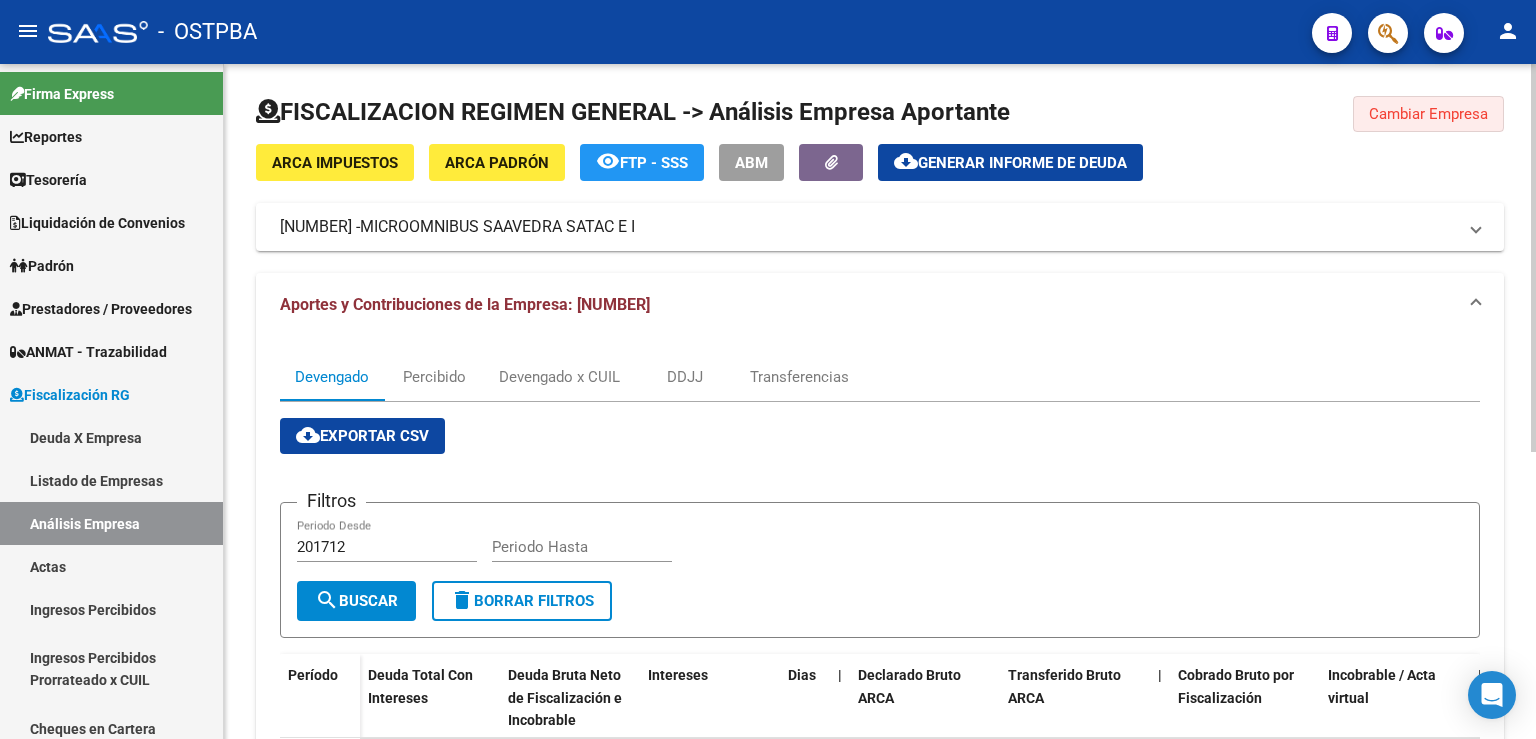 click on "Cambiar Empresa" 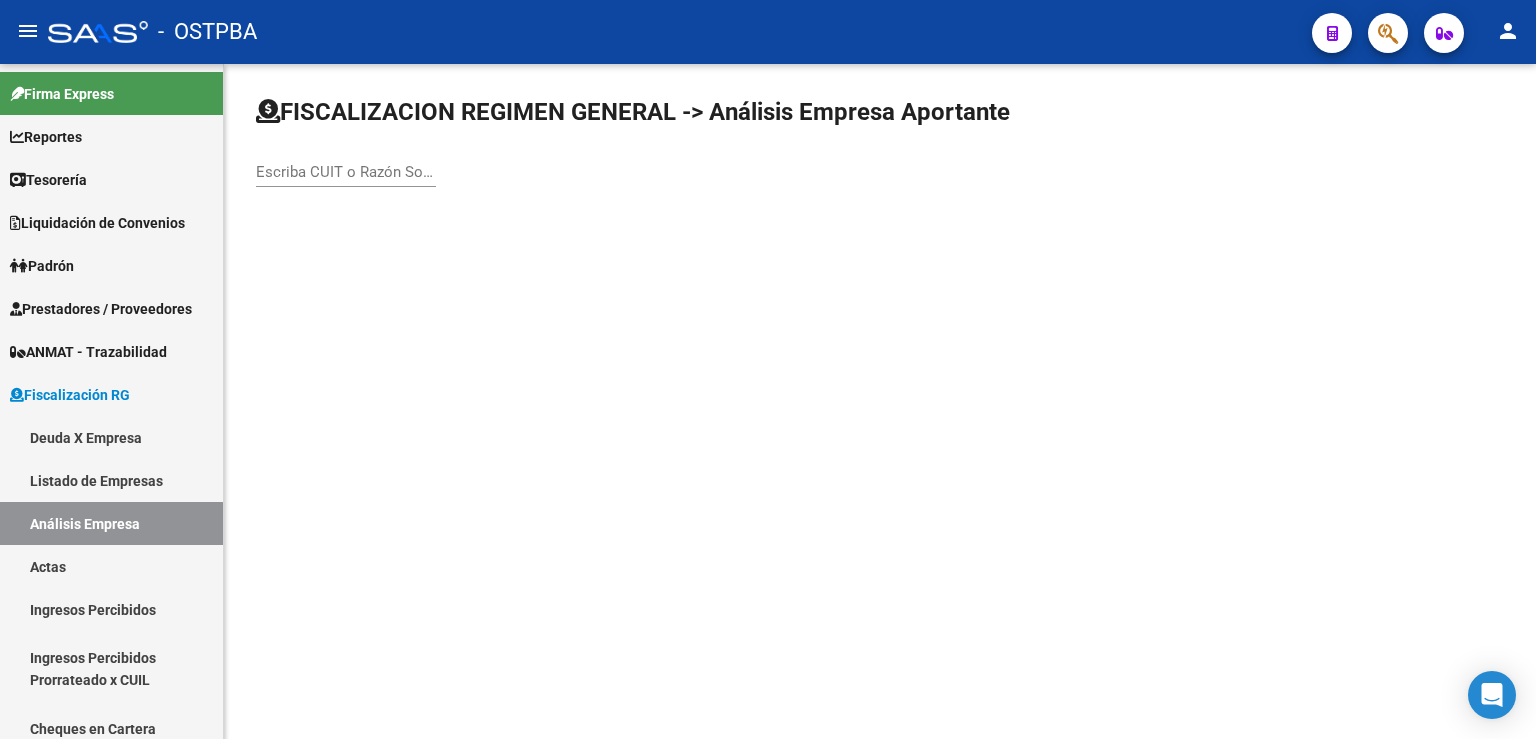 click on "Escriba CUIT o Razón Social para buscar" at bounding box center (346, 172) 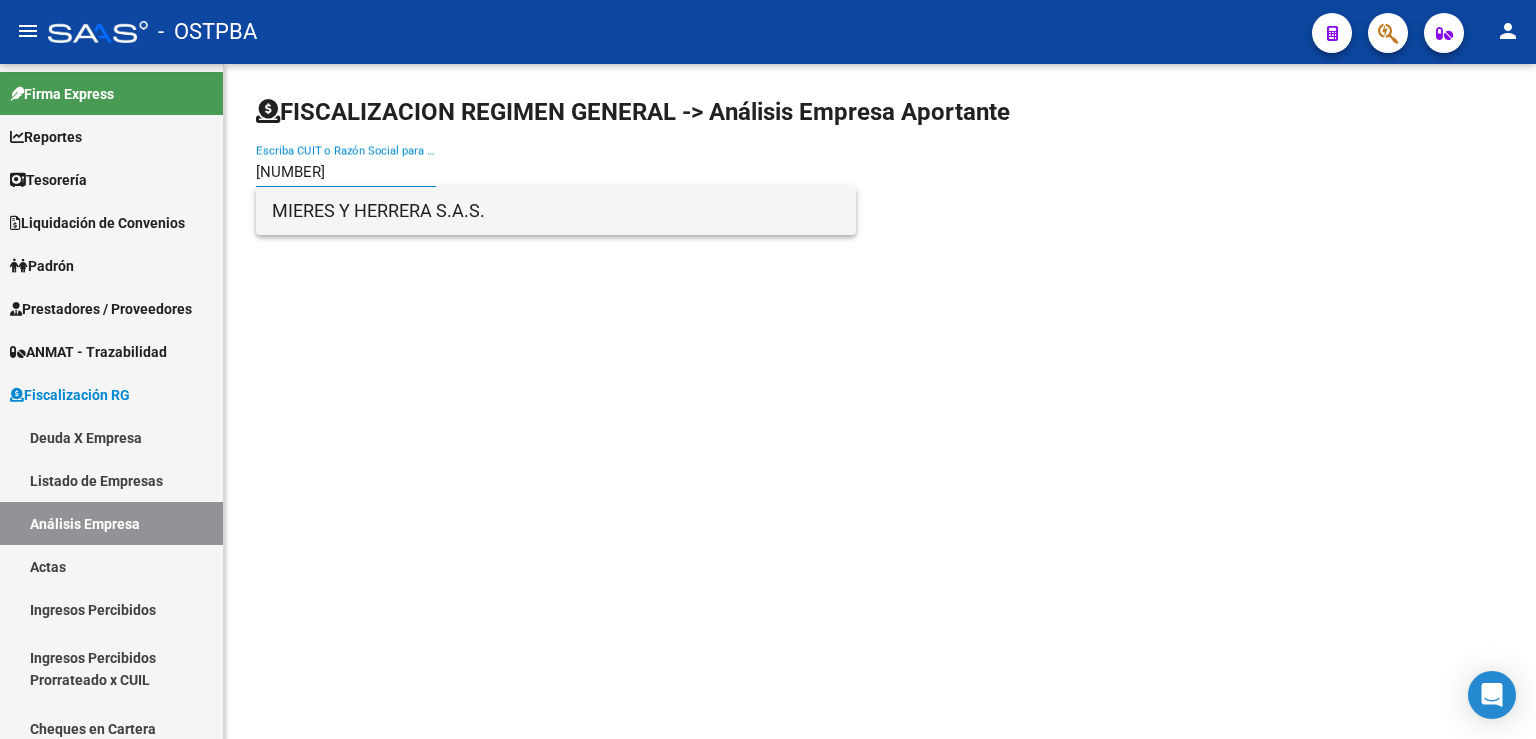 type on "[NUMBER]" 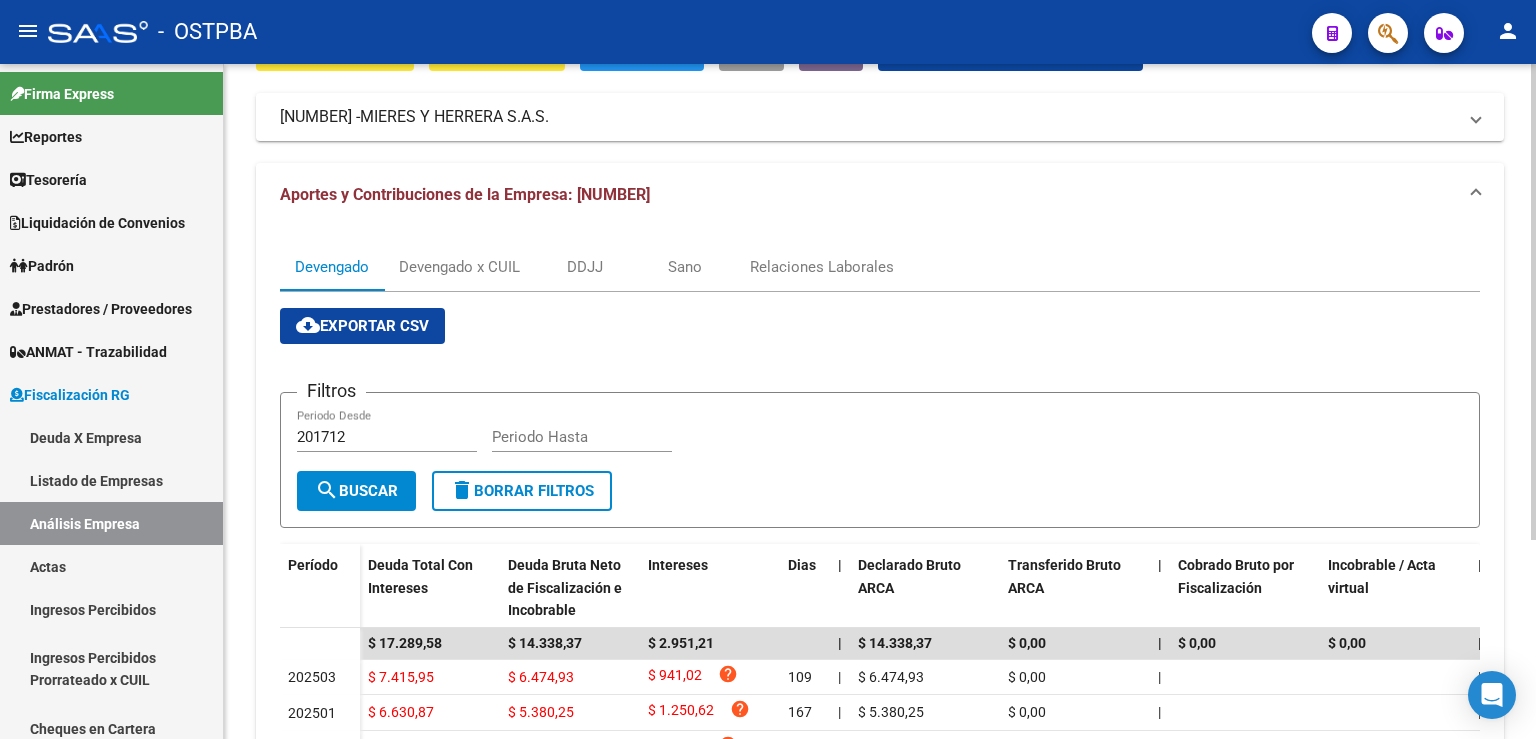scroll, scrollTop: 281, scrollLeft: 0, axis: vertical 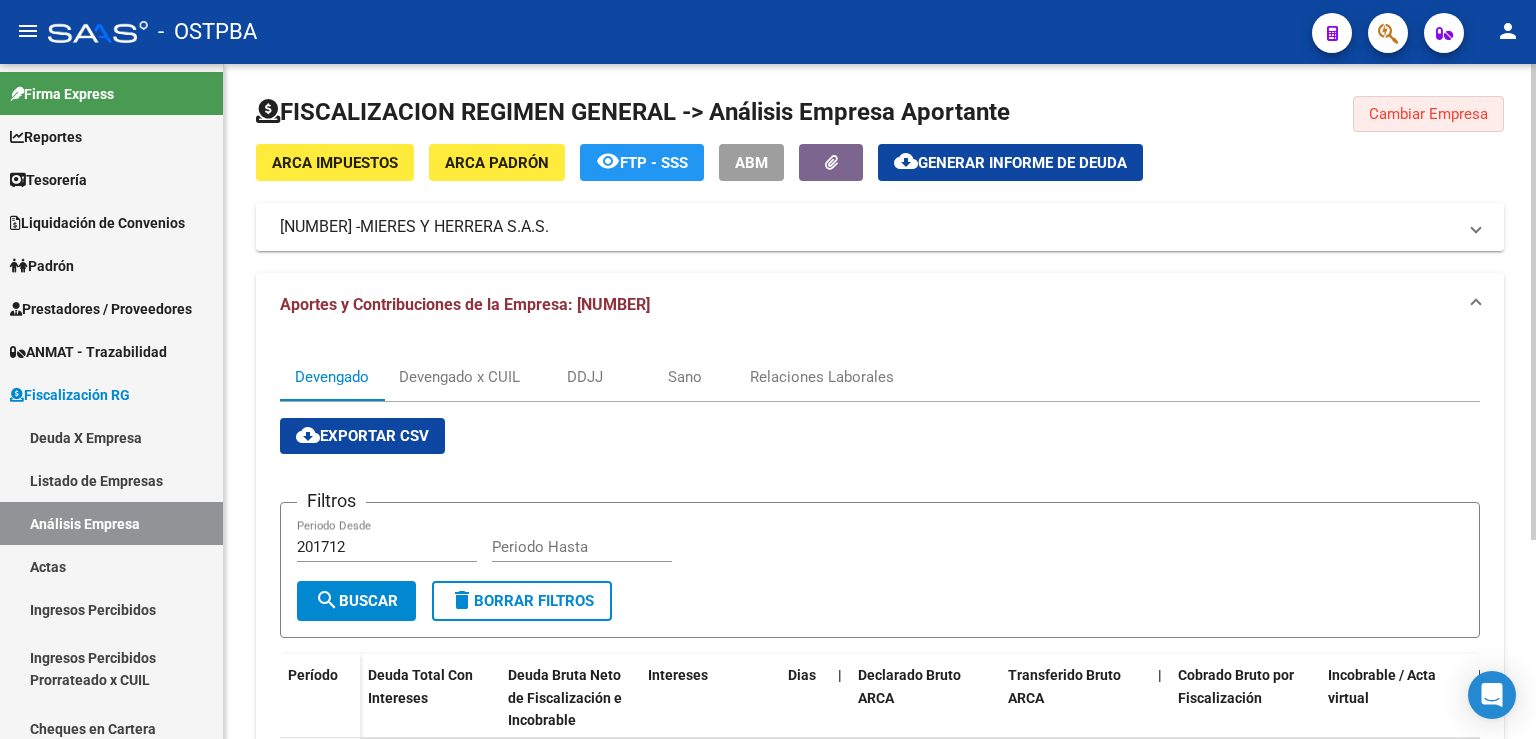 click on "Cambiar Empresa" 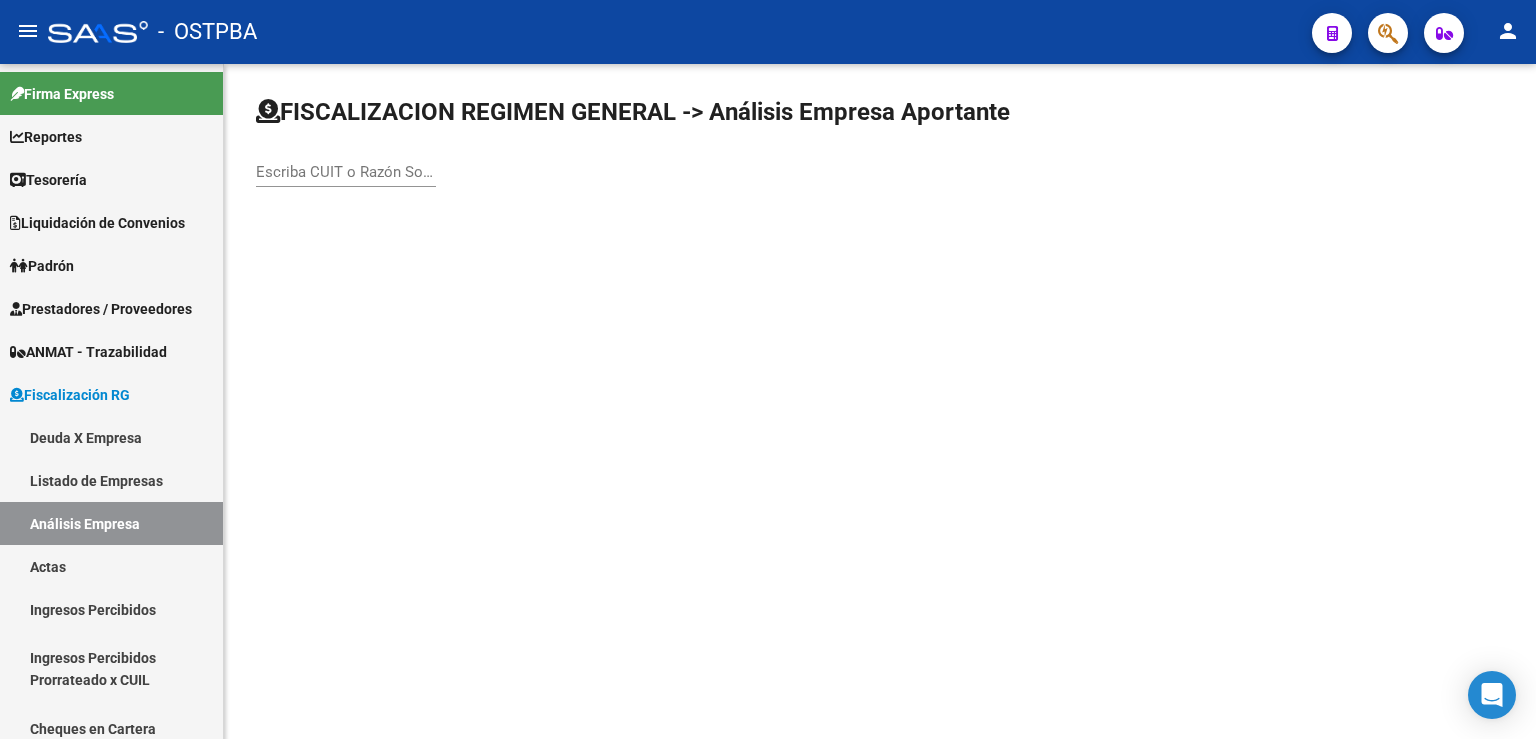 click on "Escriba CUIT o Razón Social para buscar" 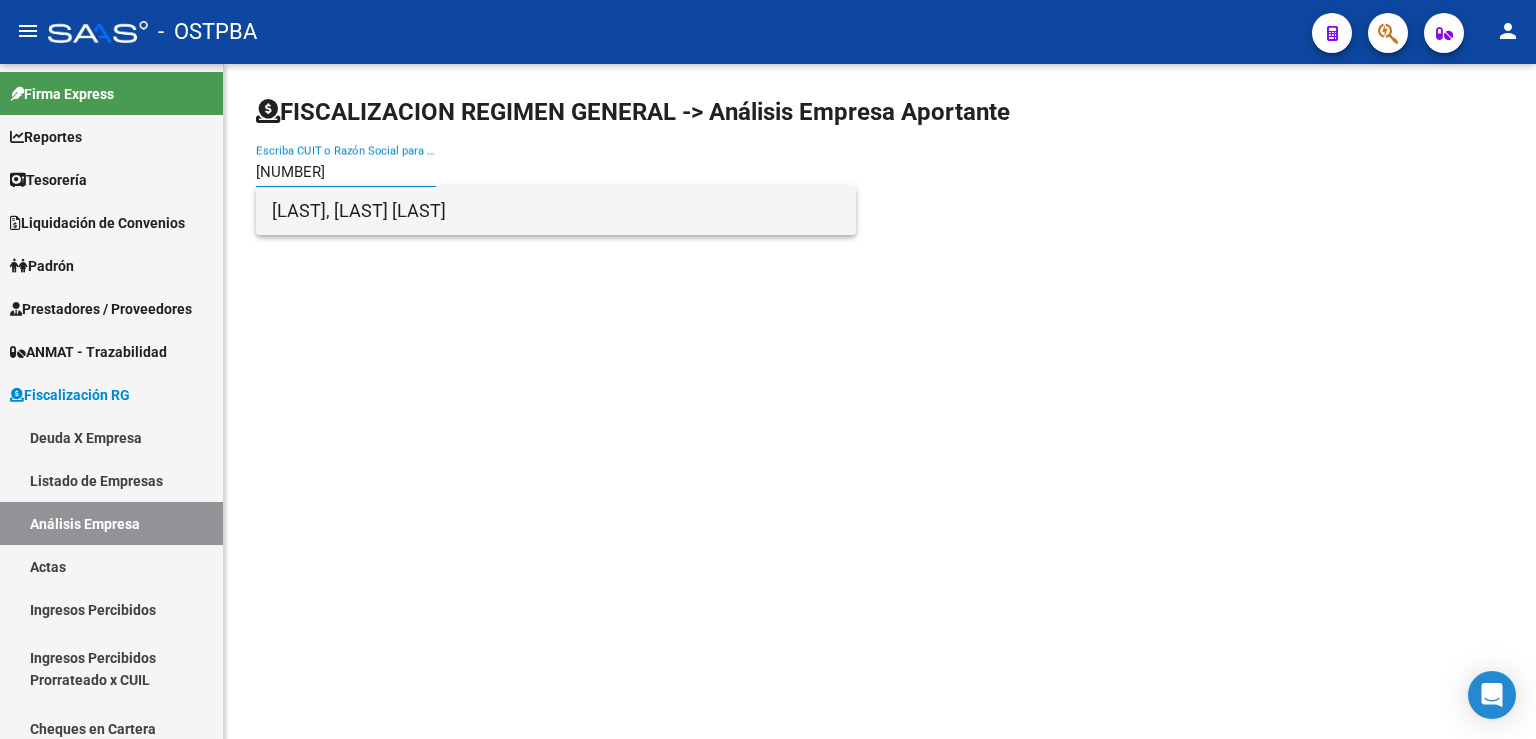 type on "[NUMBER]" 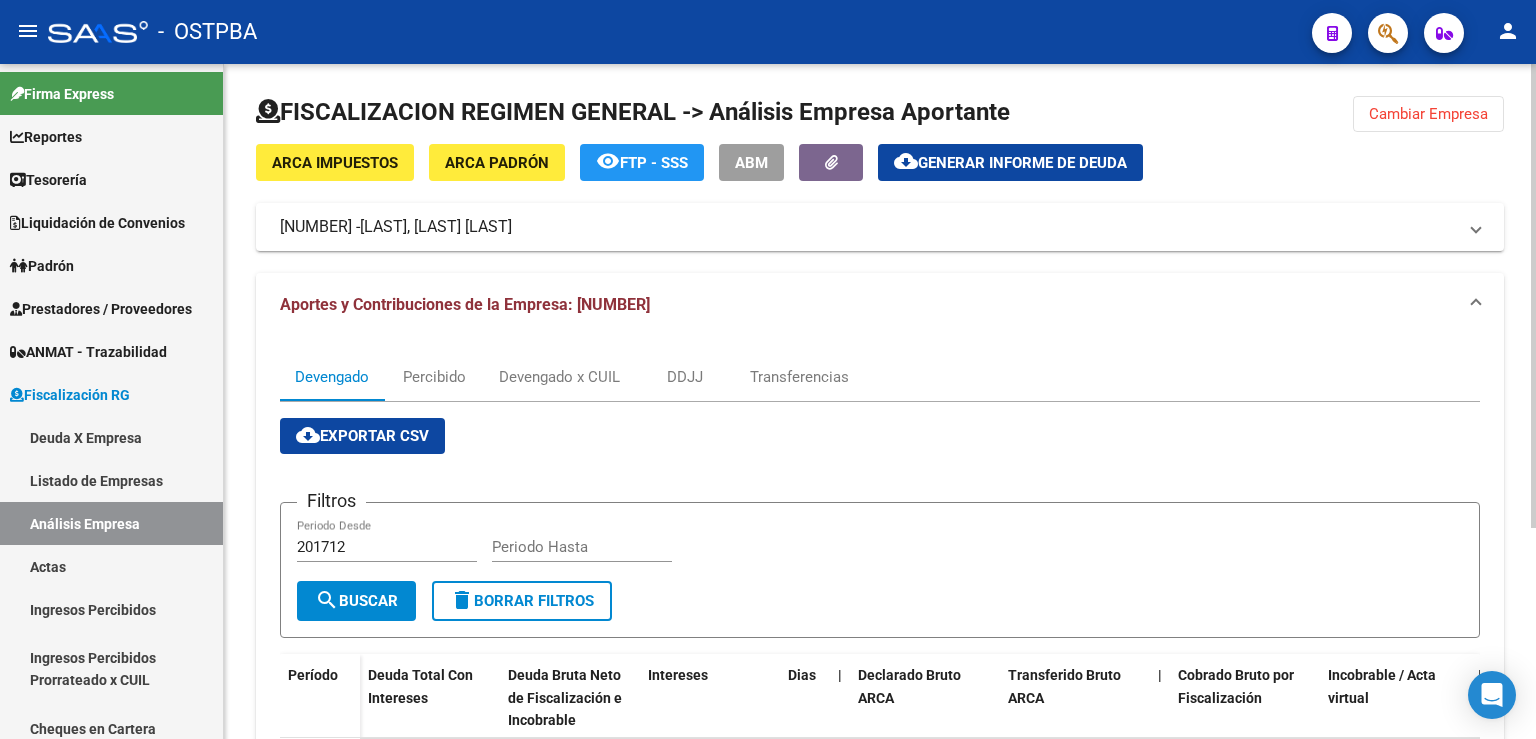 scroll, scrollTop: 220, scrollLeft: 0, axis: vertical 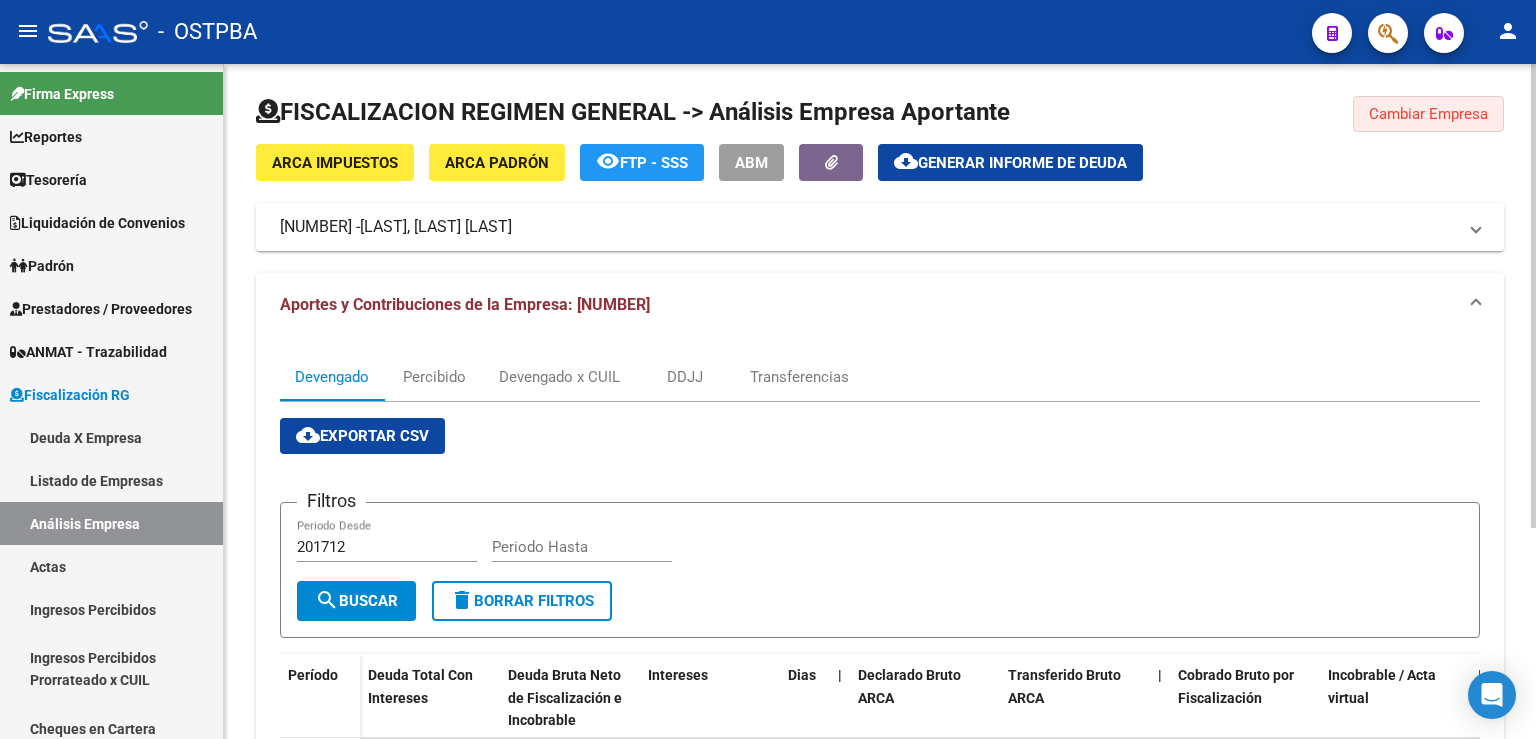 click on "Cambiar Empresa" 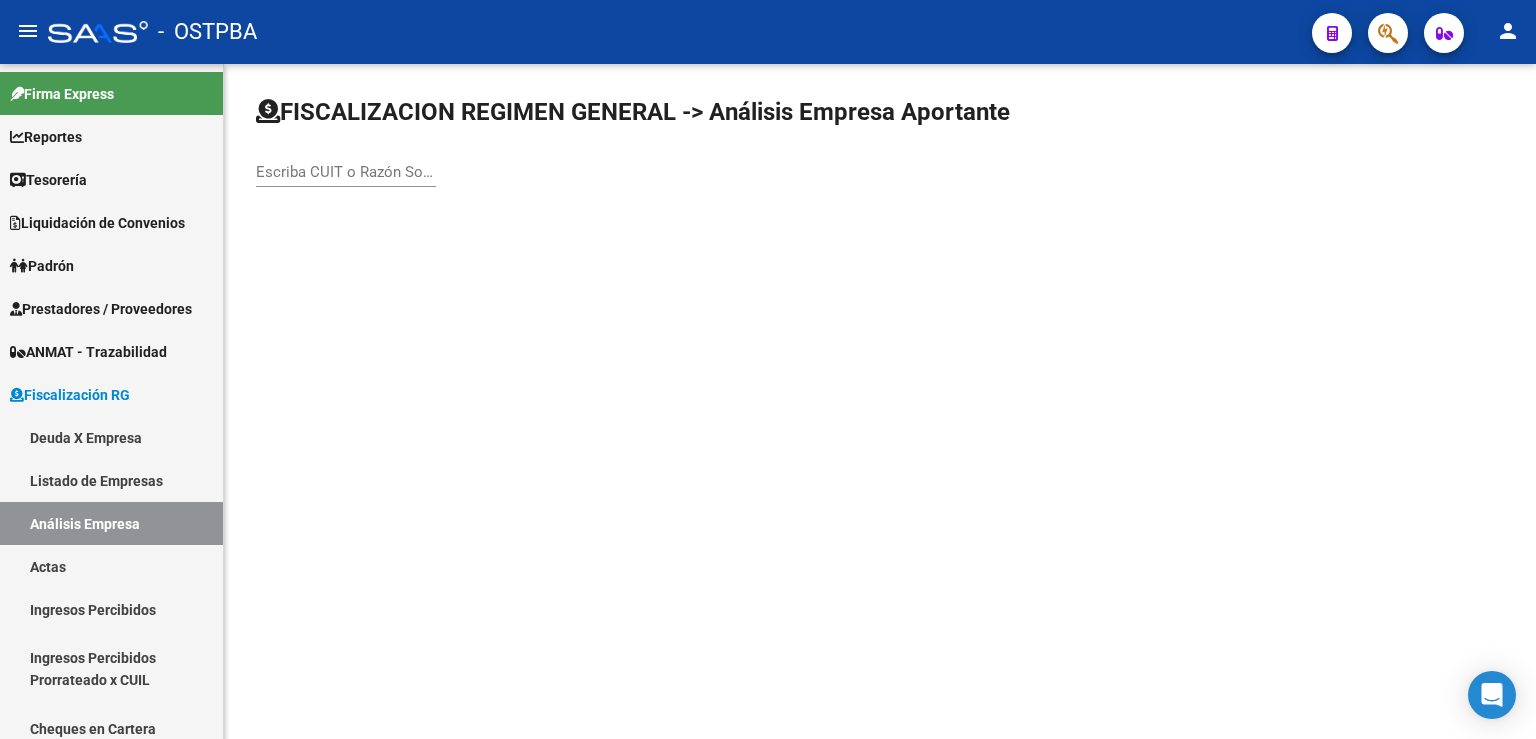 click on "Escriba CUIT o Razón Social para buscar" at bounding box center (346, 172) 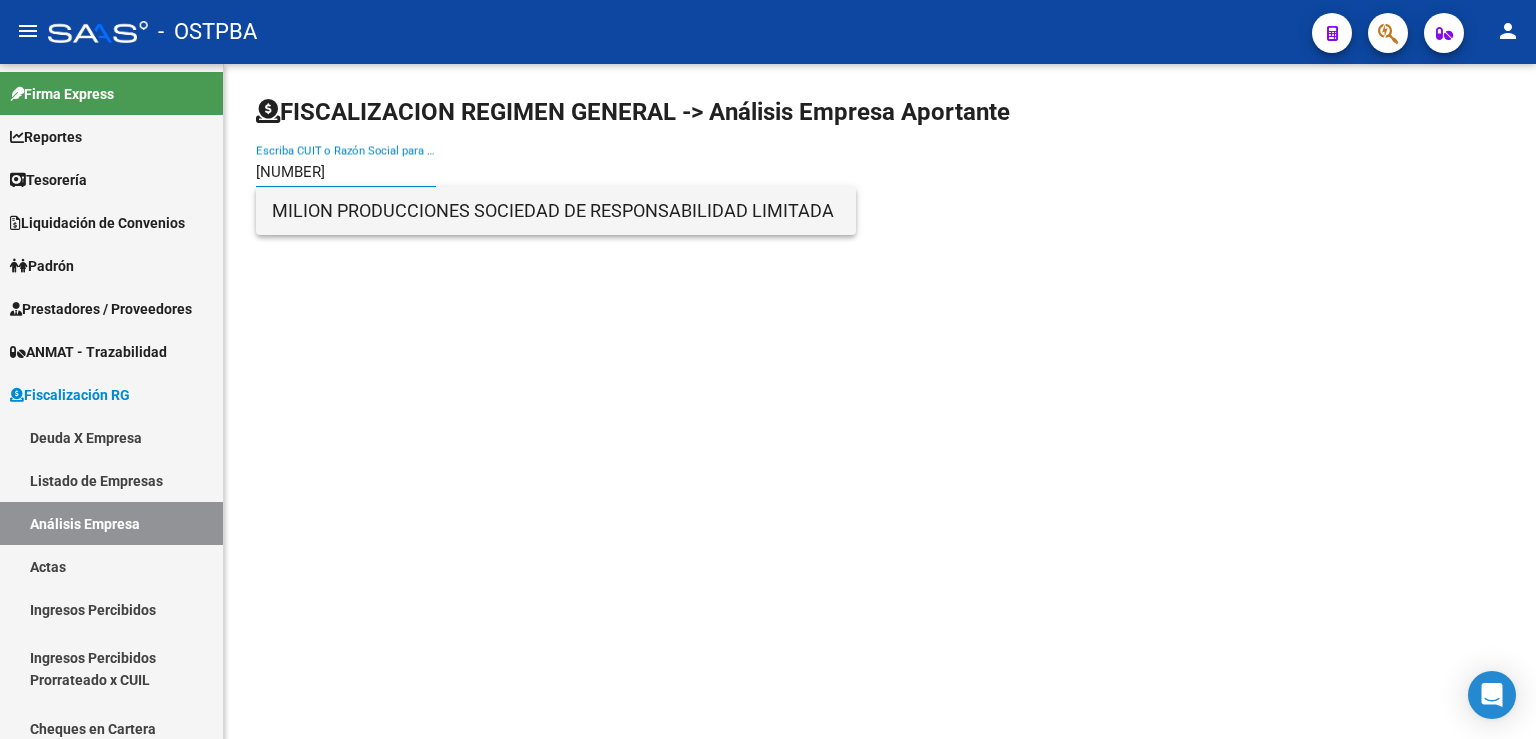type on "[NUMBER]" 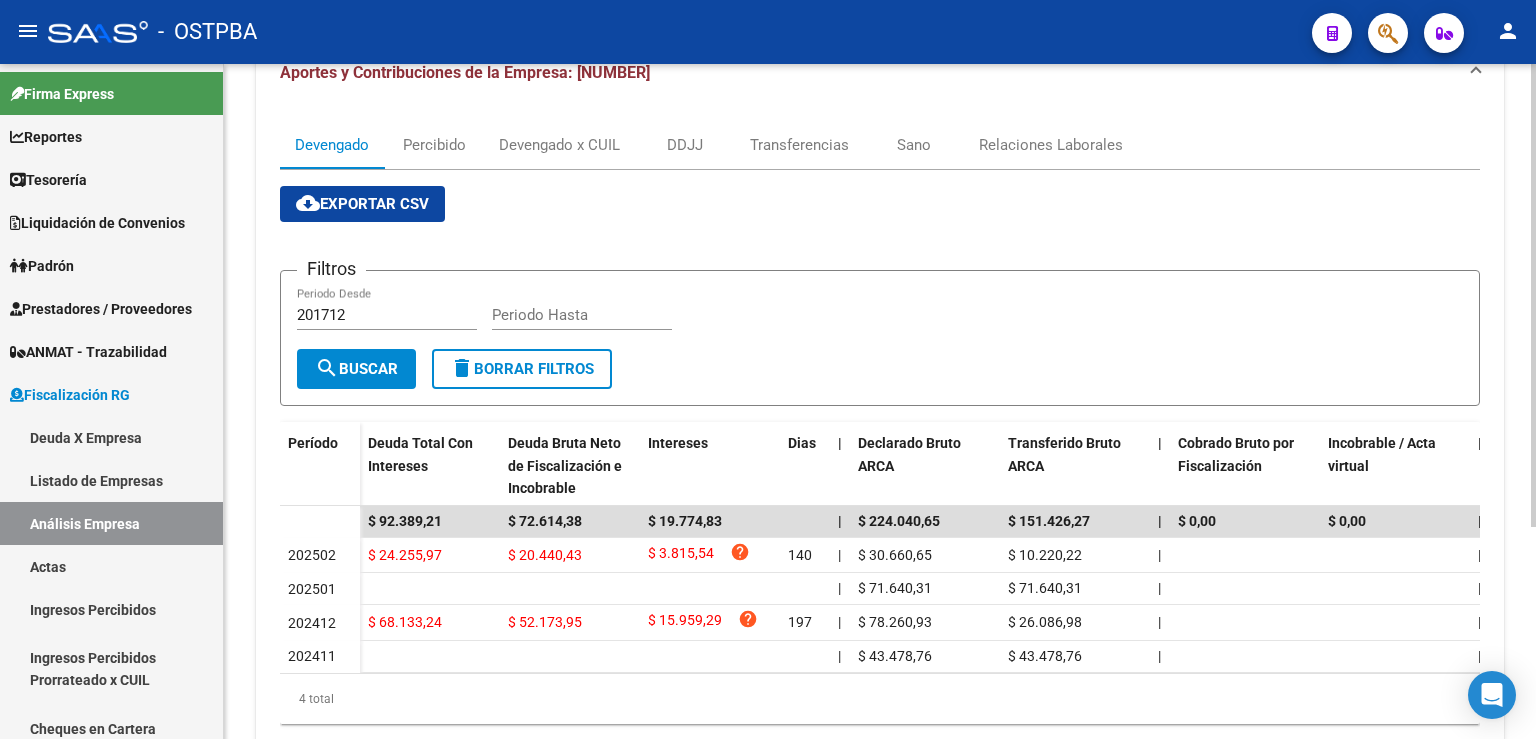 scroll, scrollTop: 309, scrollLeft: 0, axis: vertical 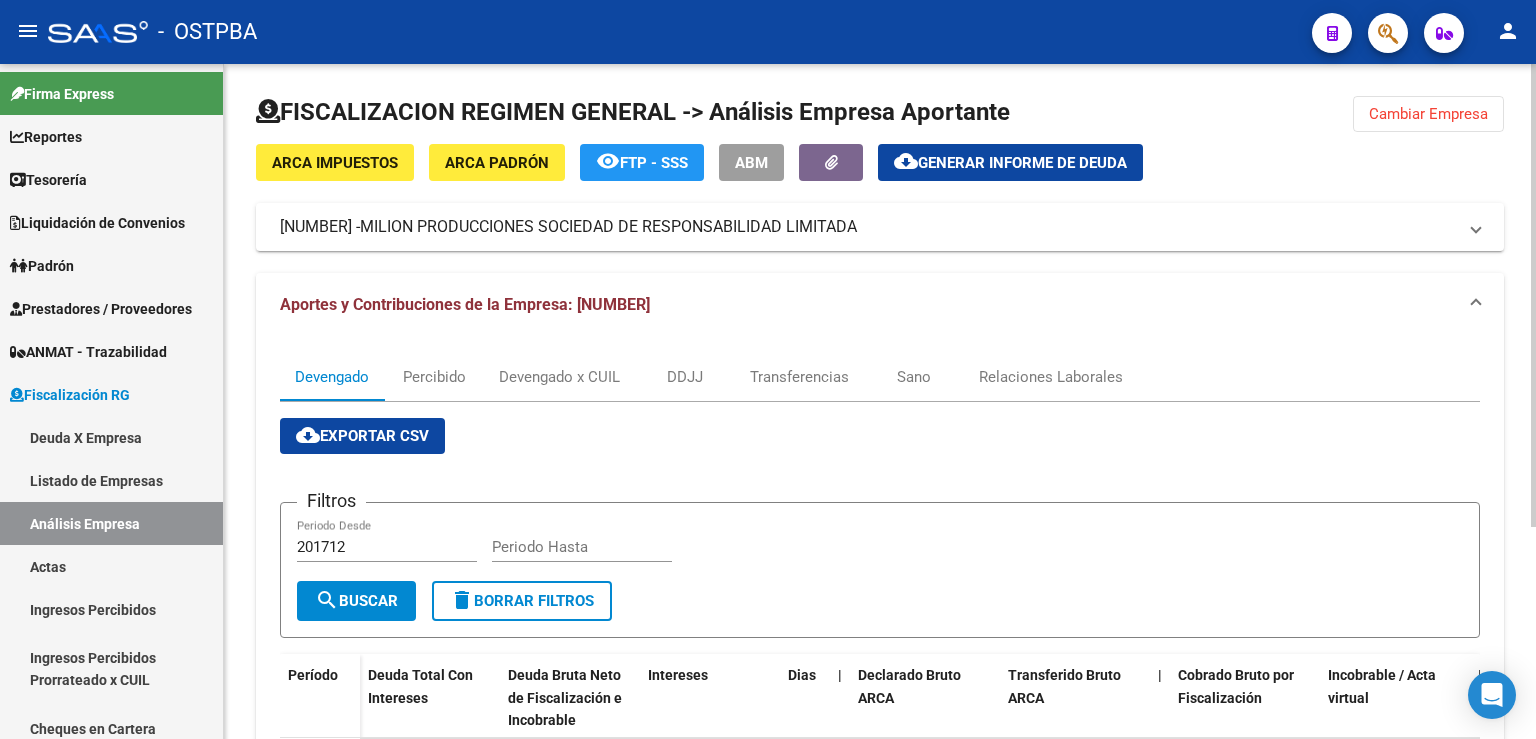 click on "Cambiar Empresa" 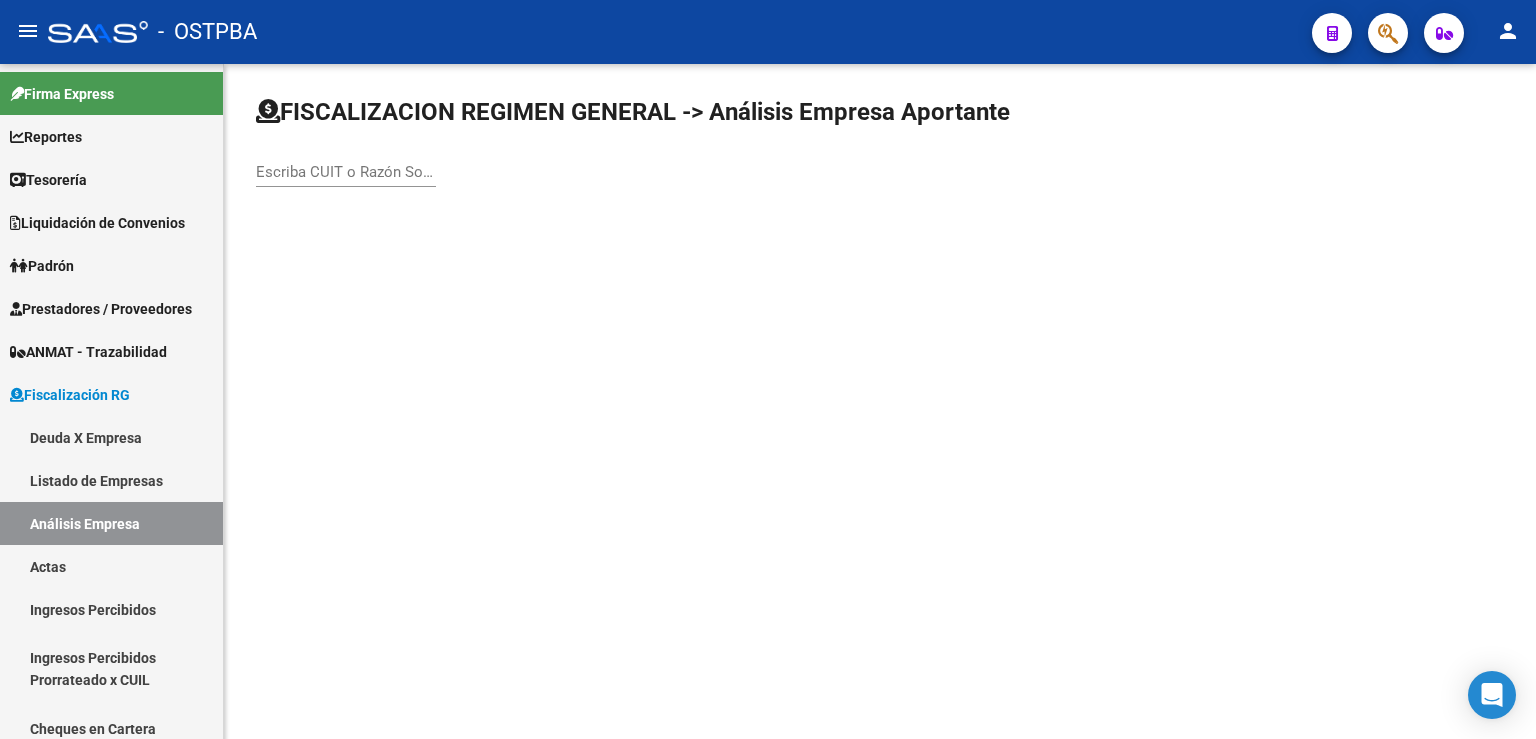 click on "Escriba CUIT o Razón Social para buscar" 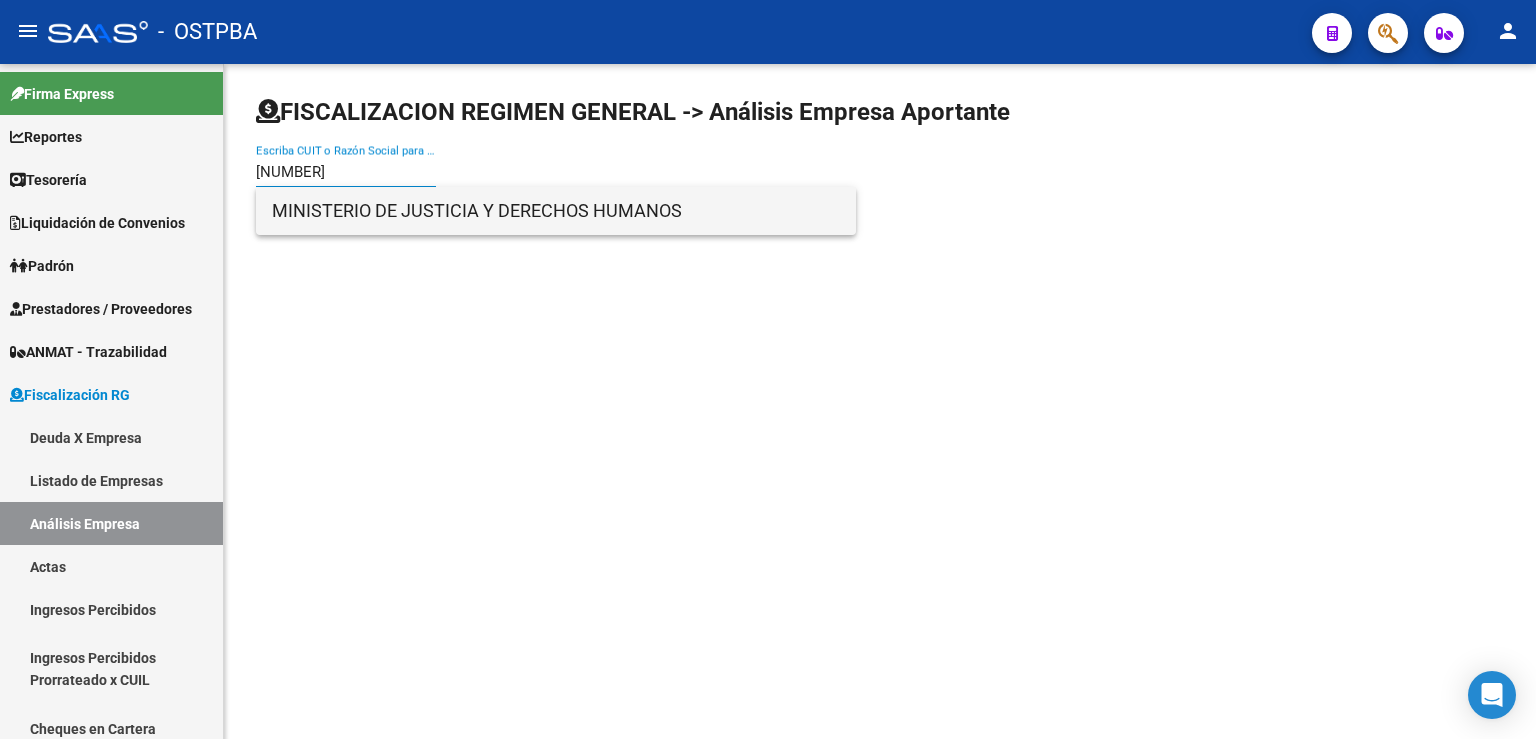 type on "[NUMBER]" 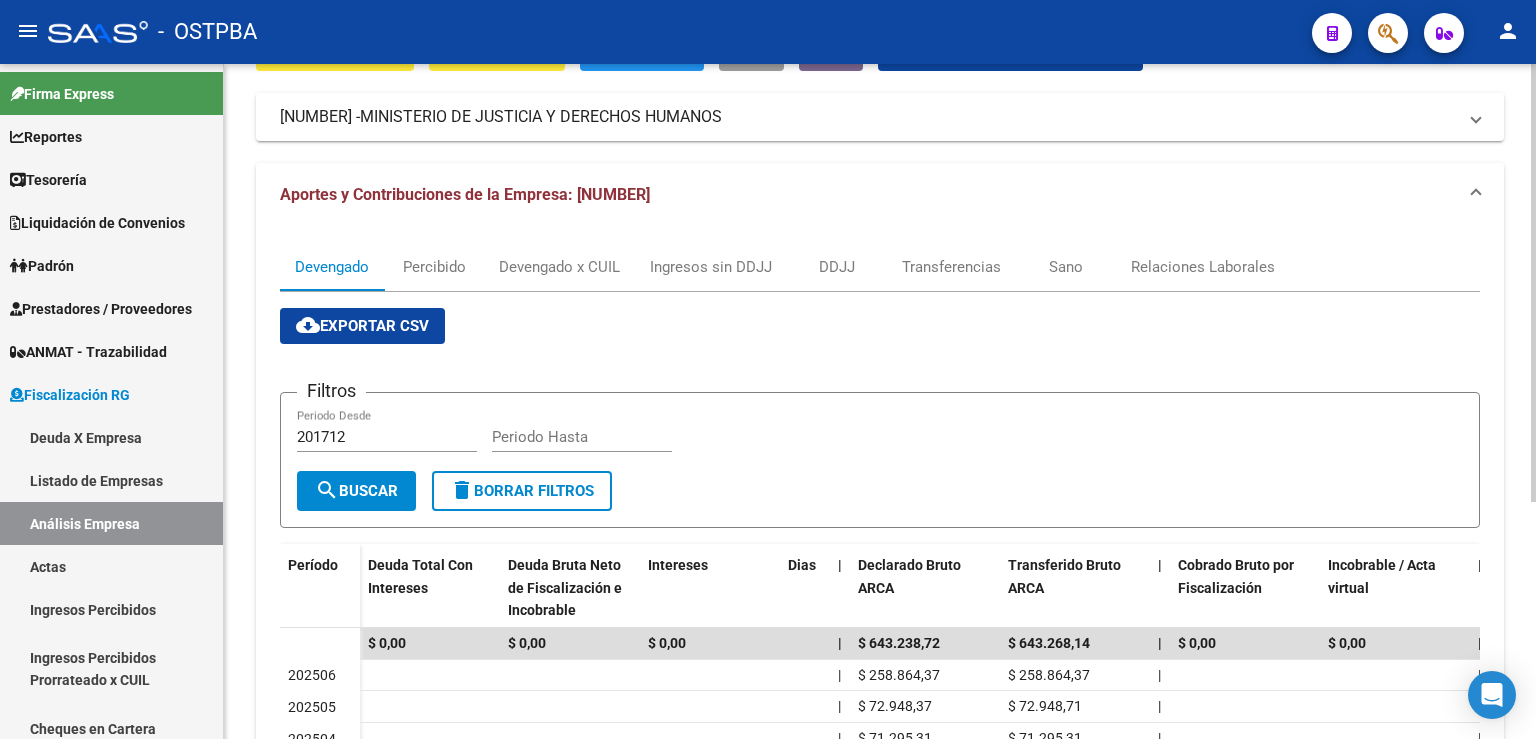 scroll, scrollTop: 0, scrollLeft: 0, axis: both 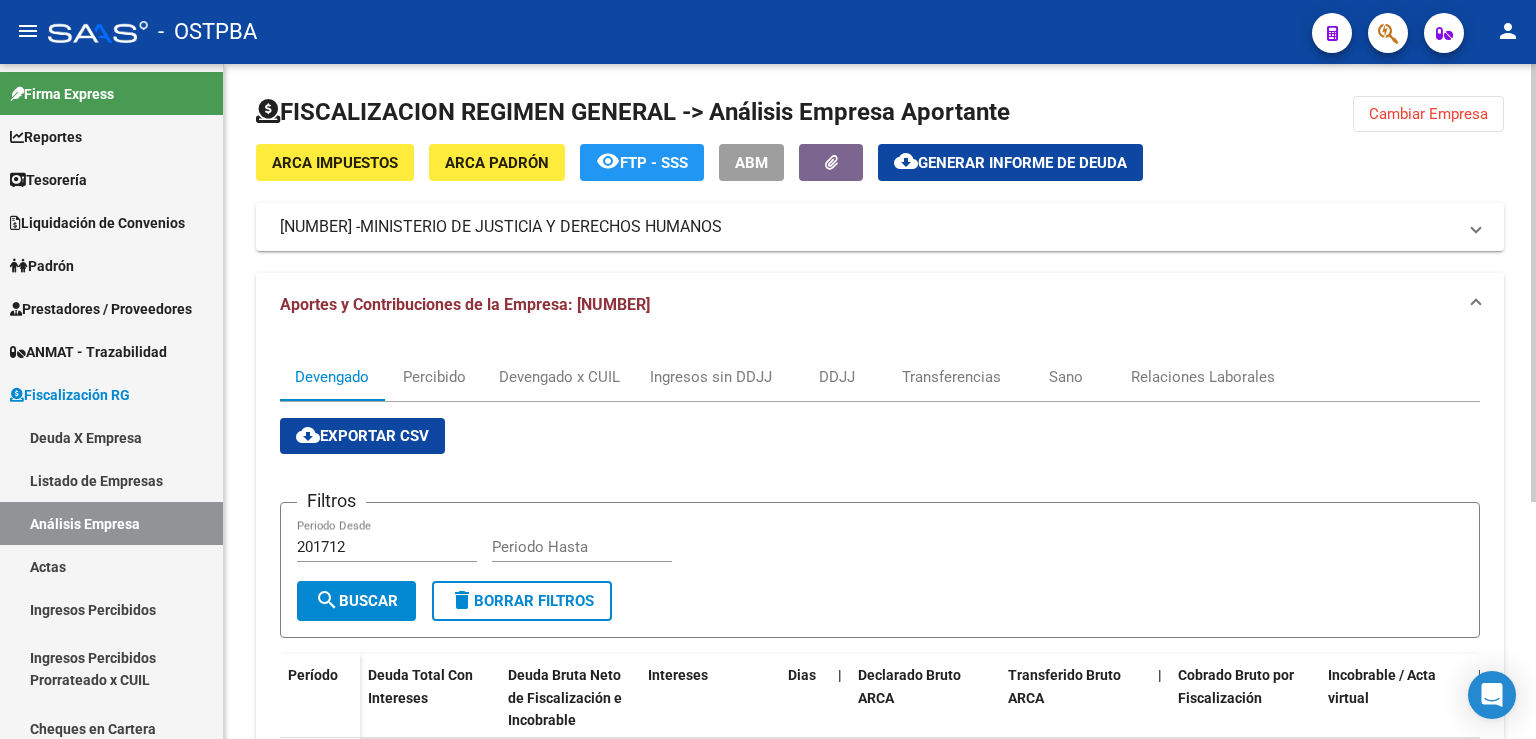 click on "Cambiar Empresa" 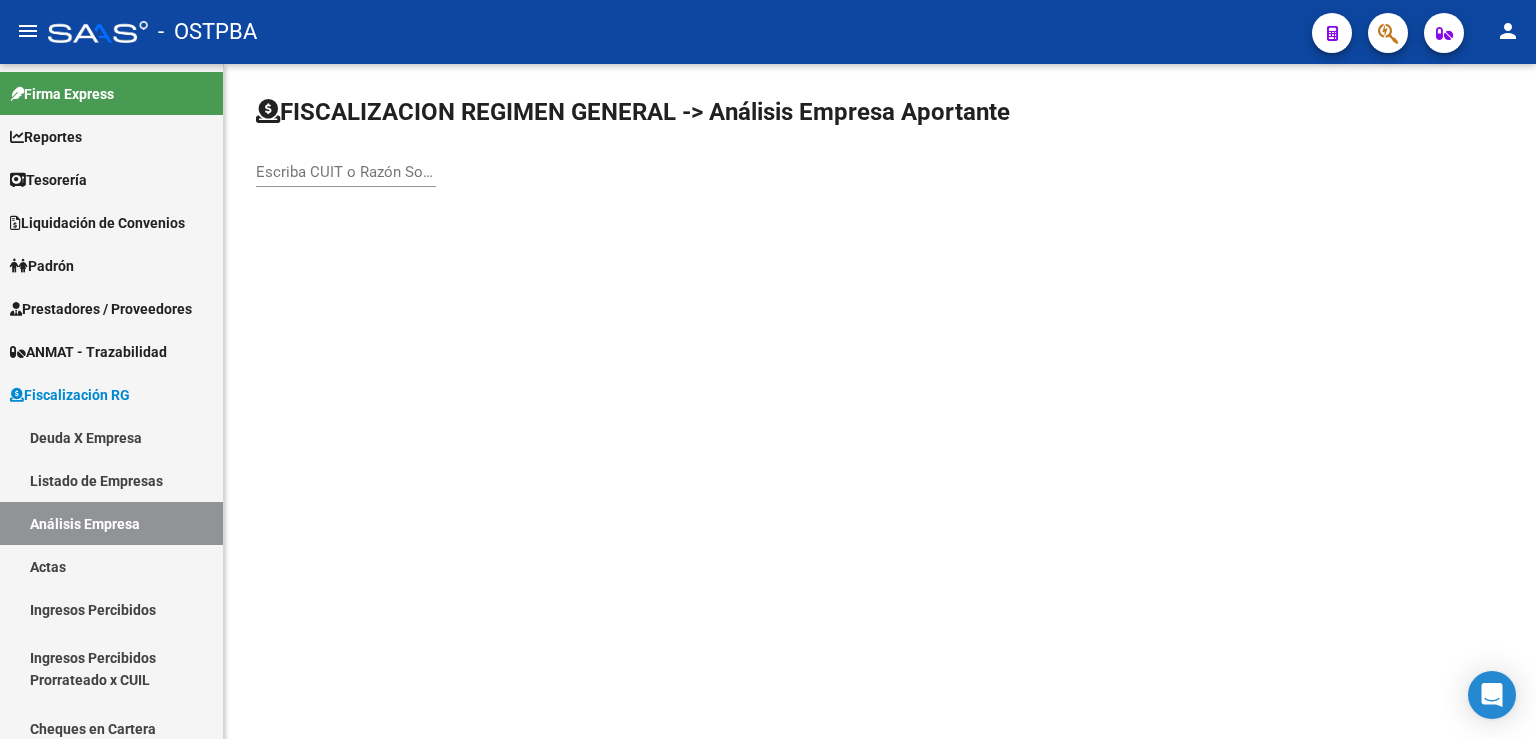 click on "Escriba CUIT o Razón Social para buscar" at bounding box center [346, 172] 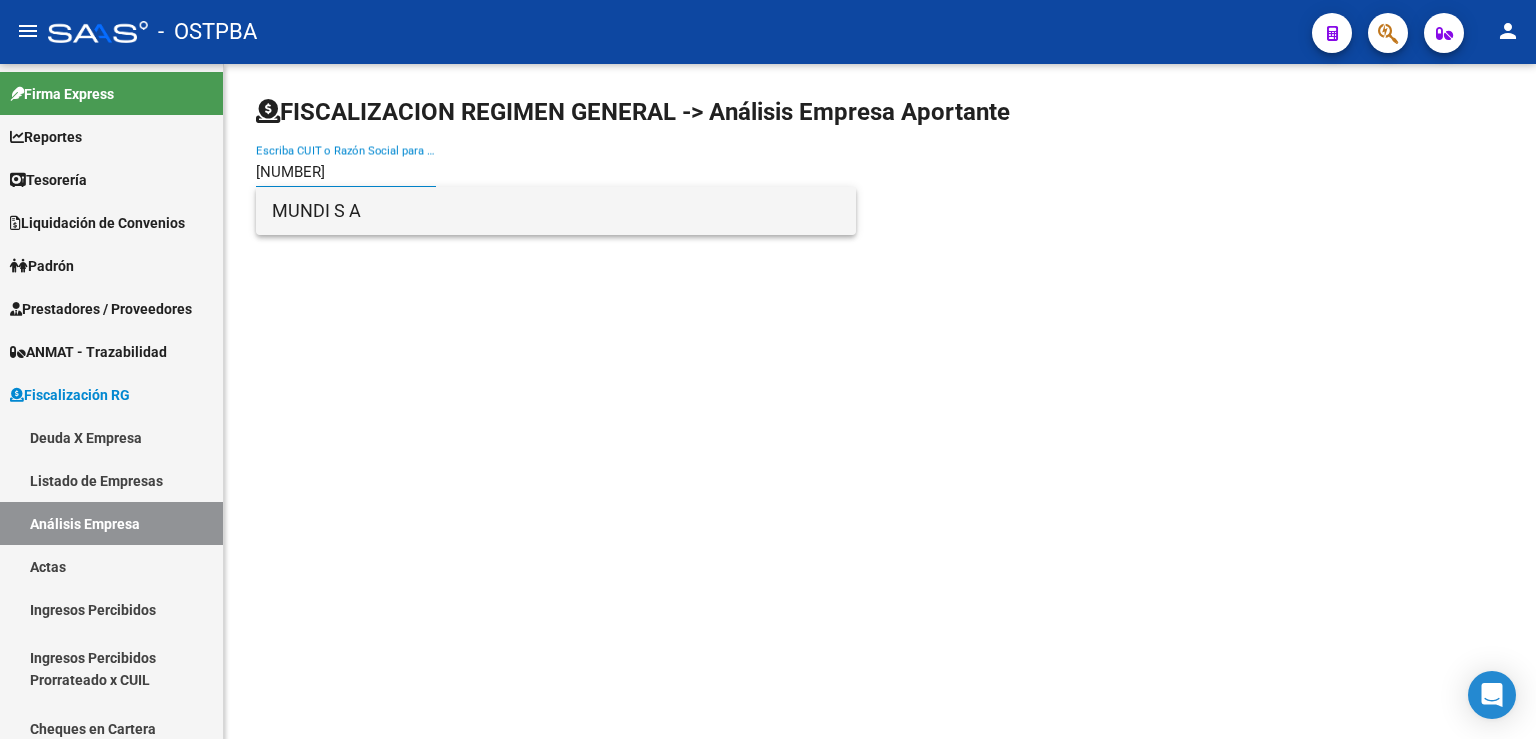 type on "[NUMBER]" 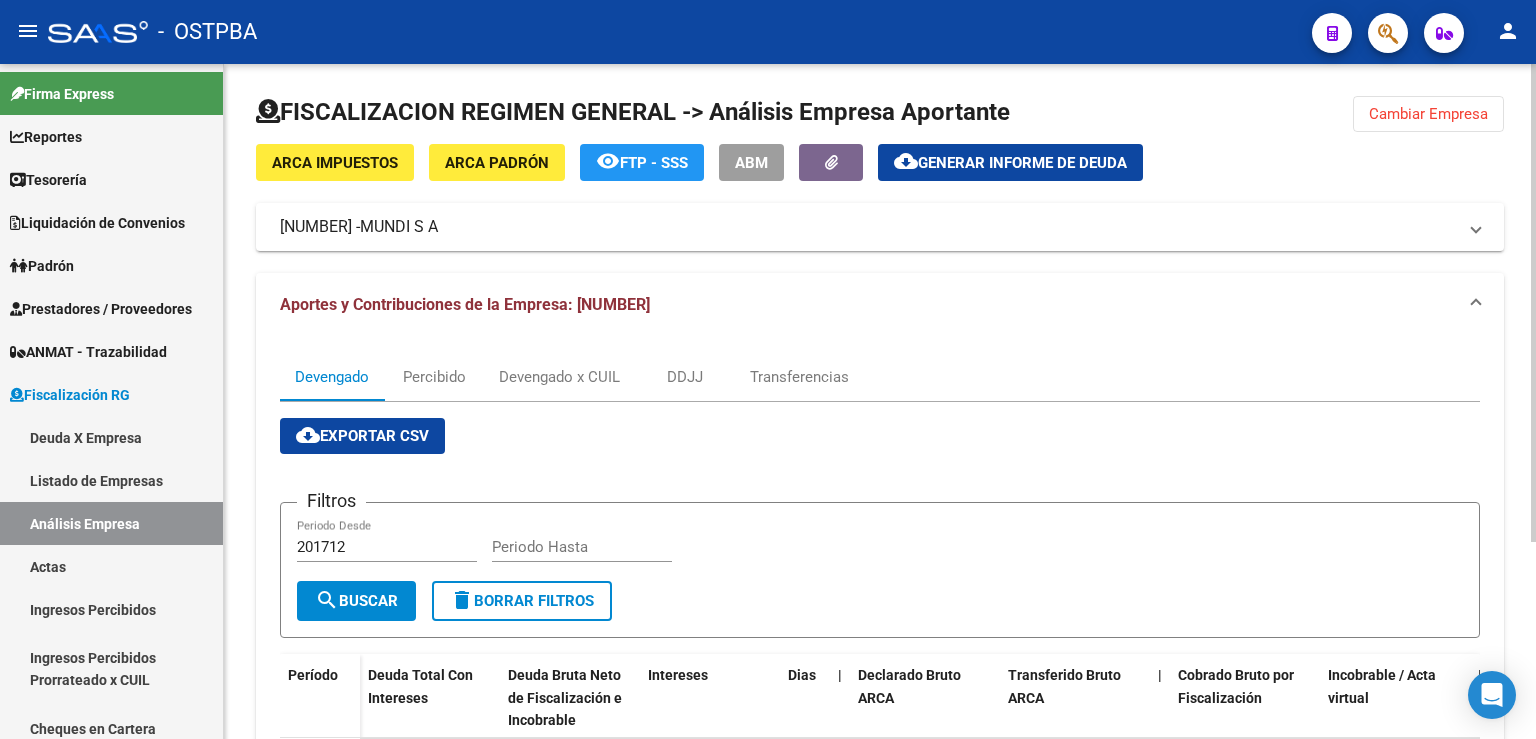 scroll, scrollTop: 220, scrollLeft: 0, axis: vertical 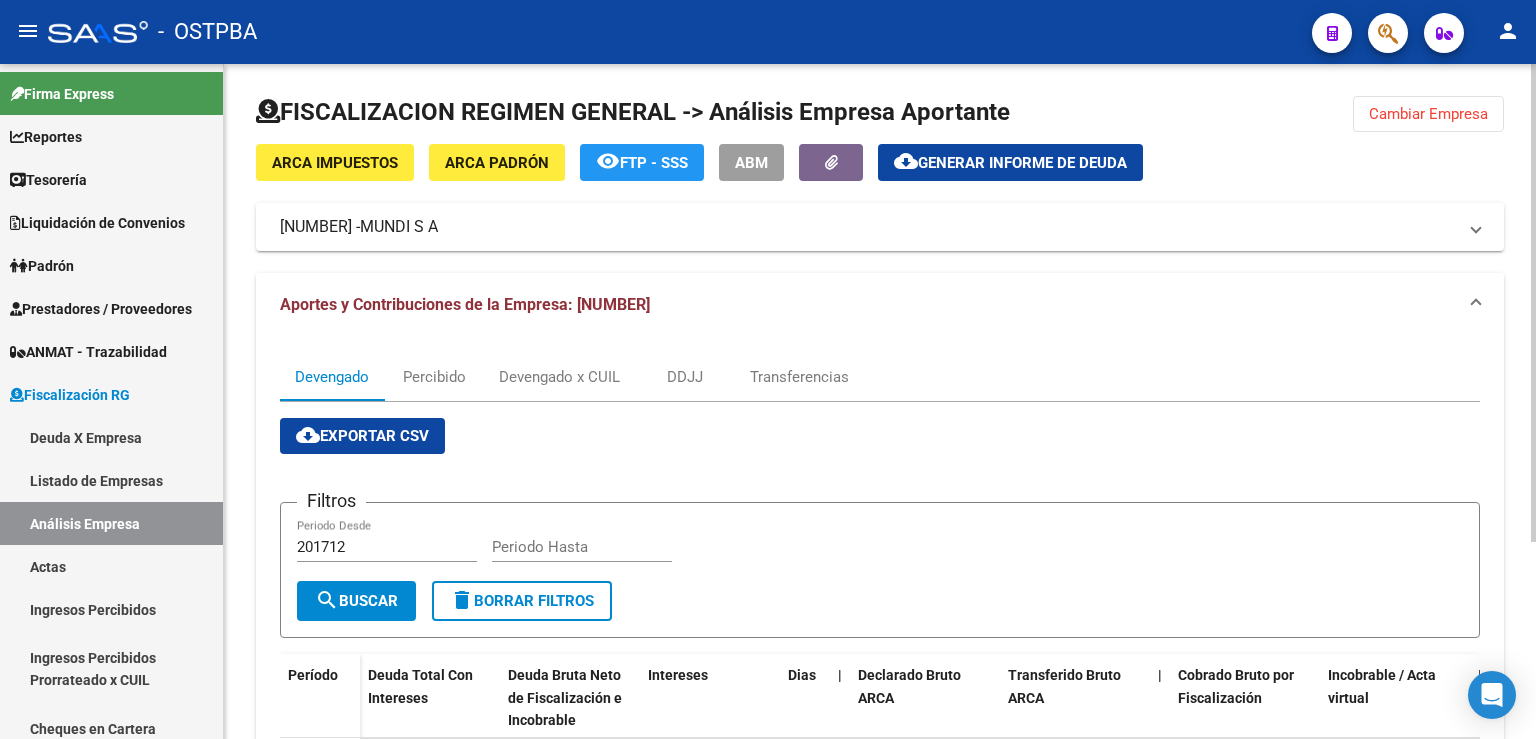 click on "Cambiar Empresa" 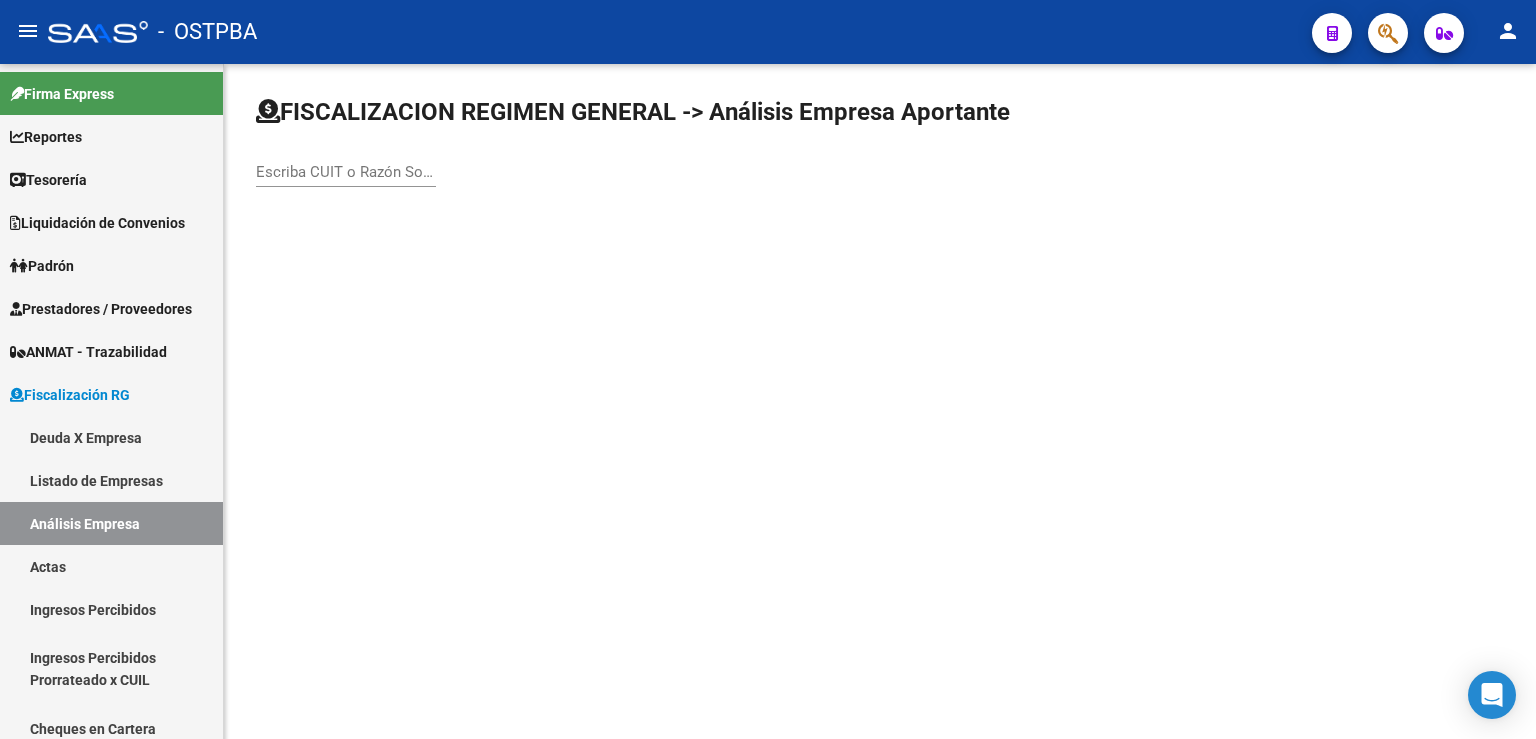 click on "Escriba CUIT o Razón Social para buscar" at bounding box center [346, 172] 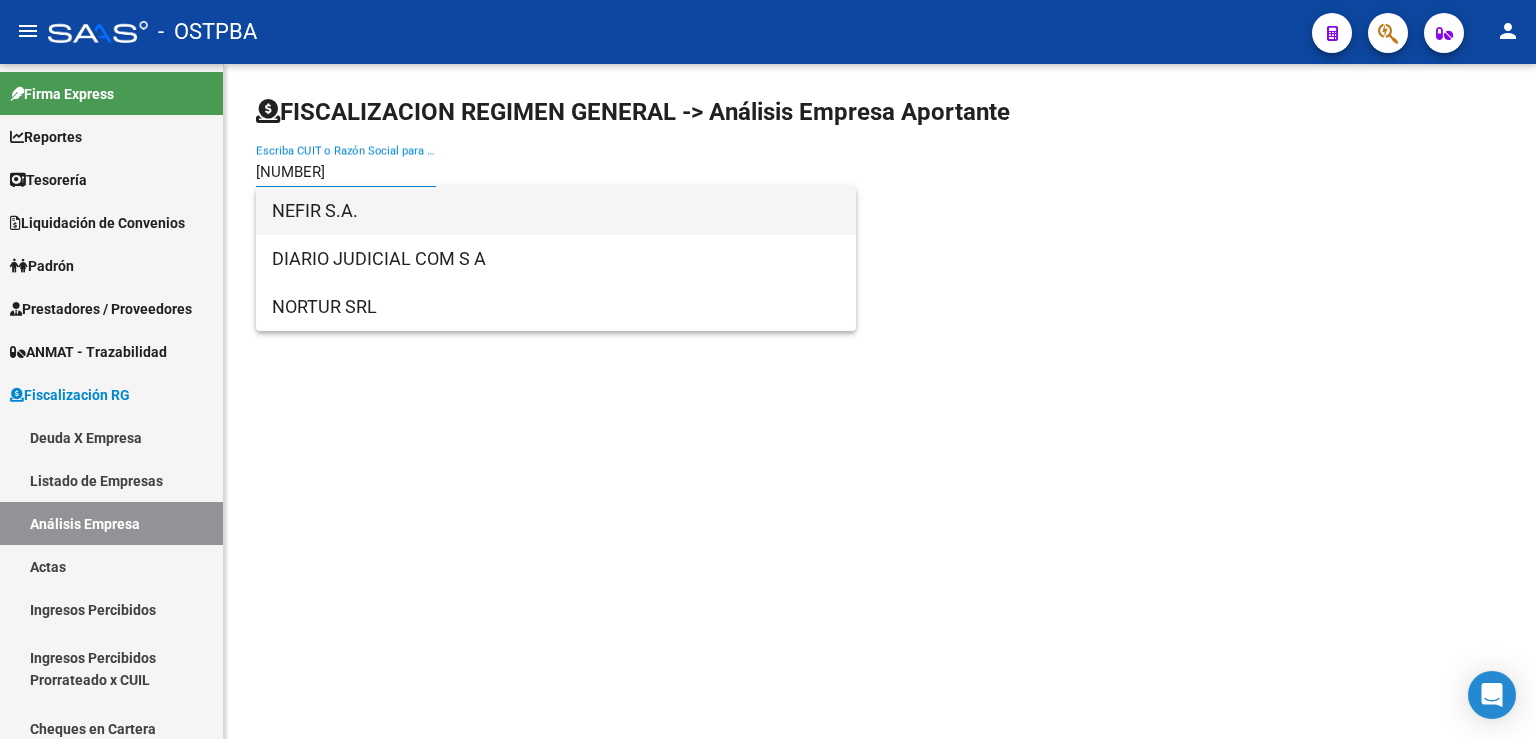 type on "[NUMBER]" 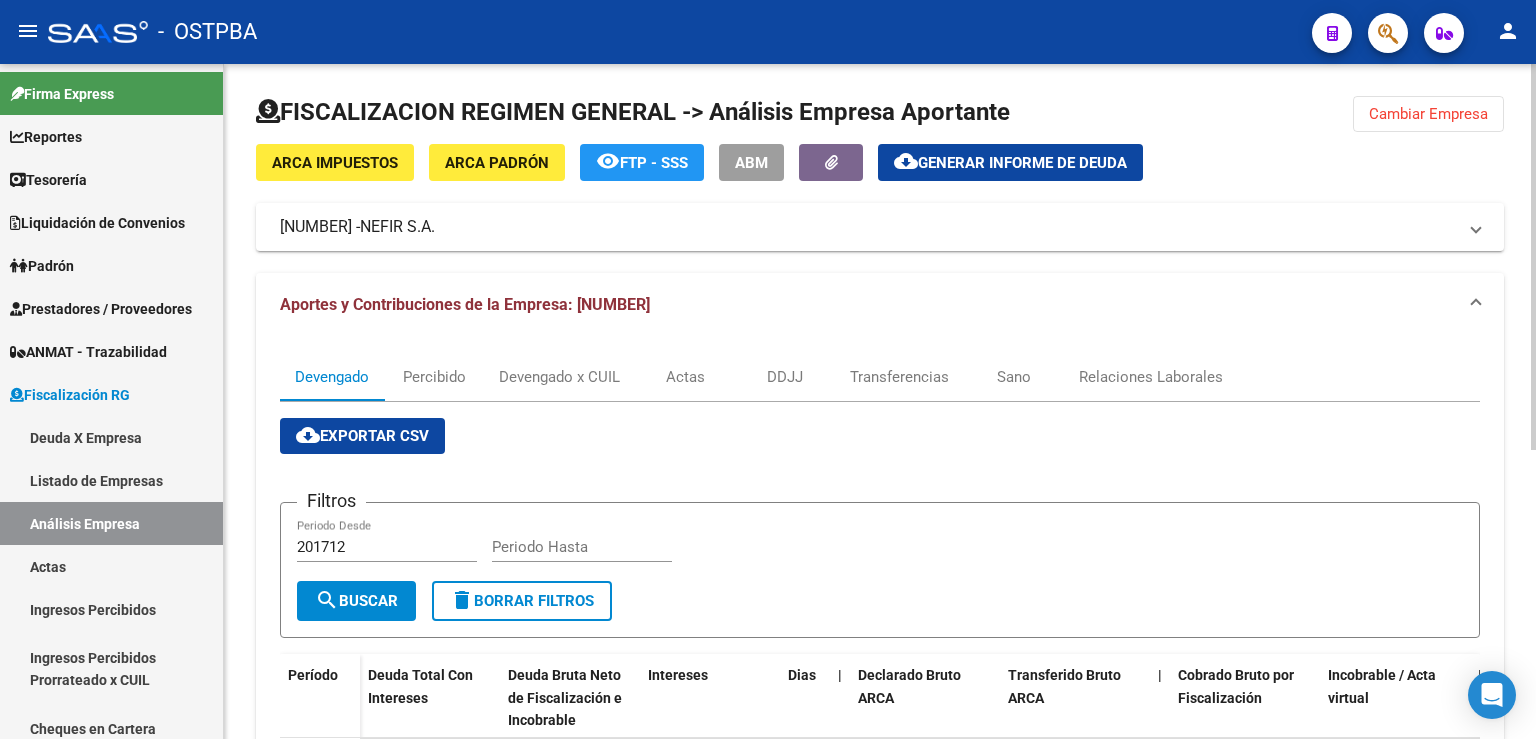 scroll, scrollTop: 331, scrollLeft: 0, axis: vertical 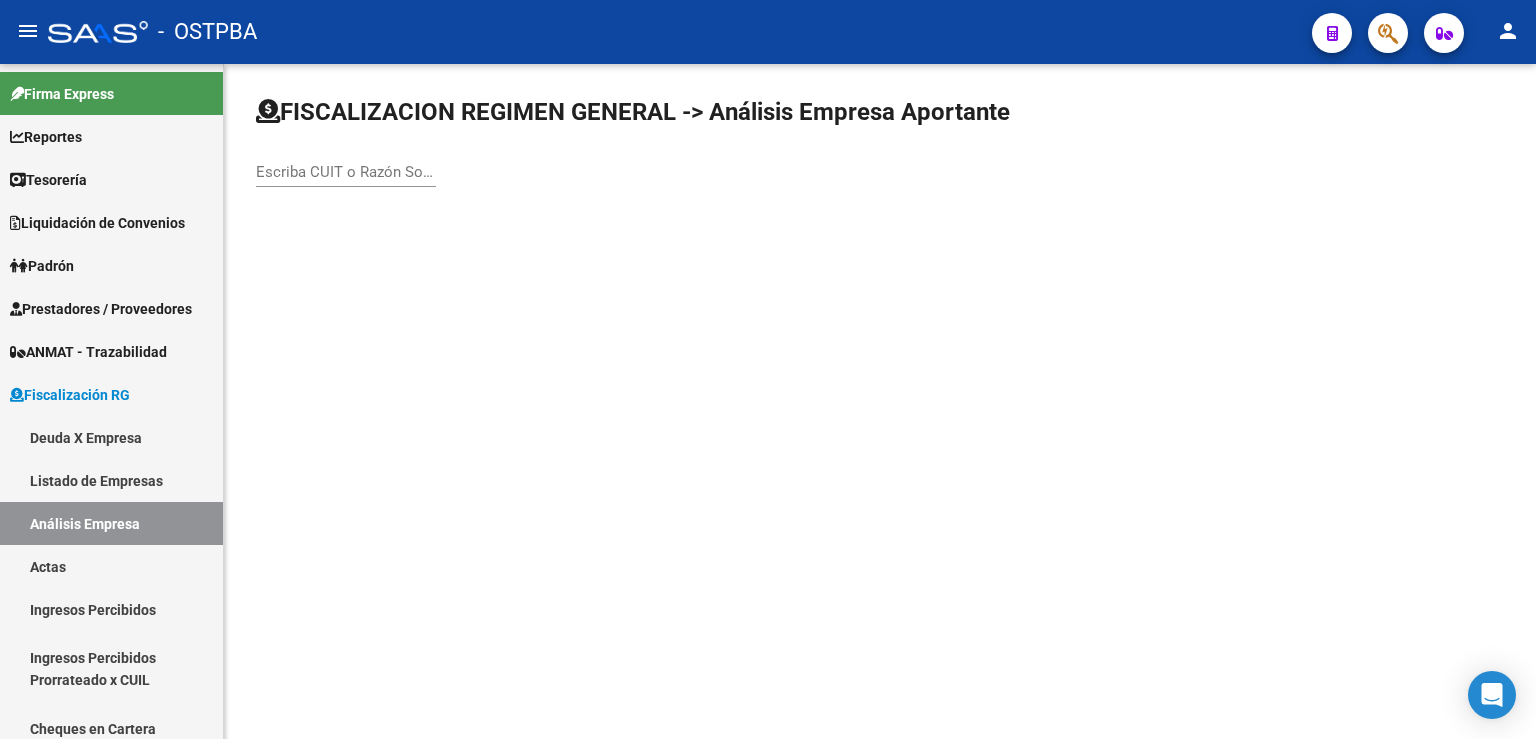 click on "Escriba CUIT o Razón Social para buscar" at bounding box center [346, 172] 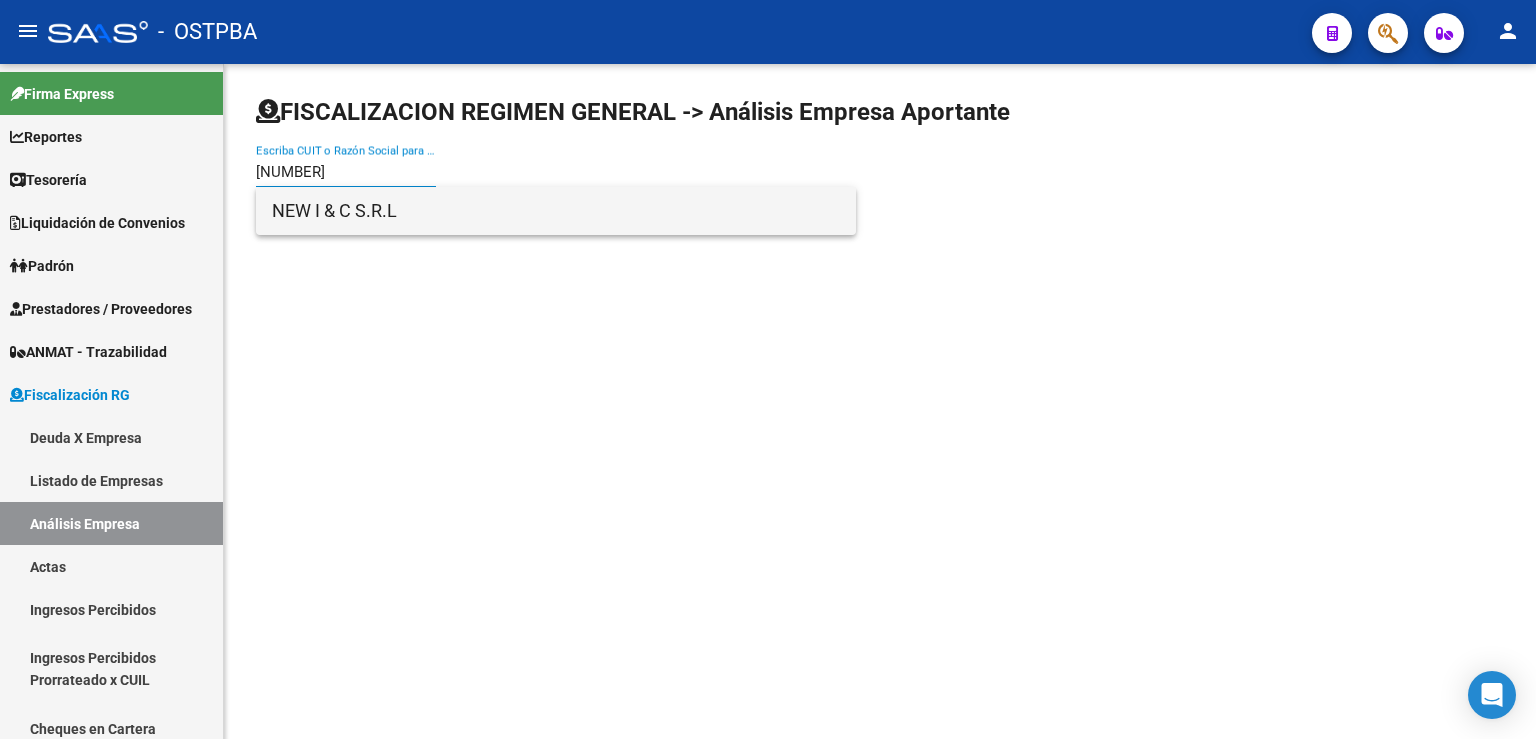 type on "[NUMBER]" 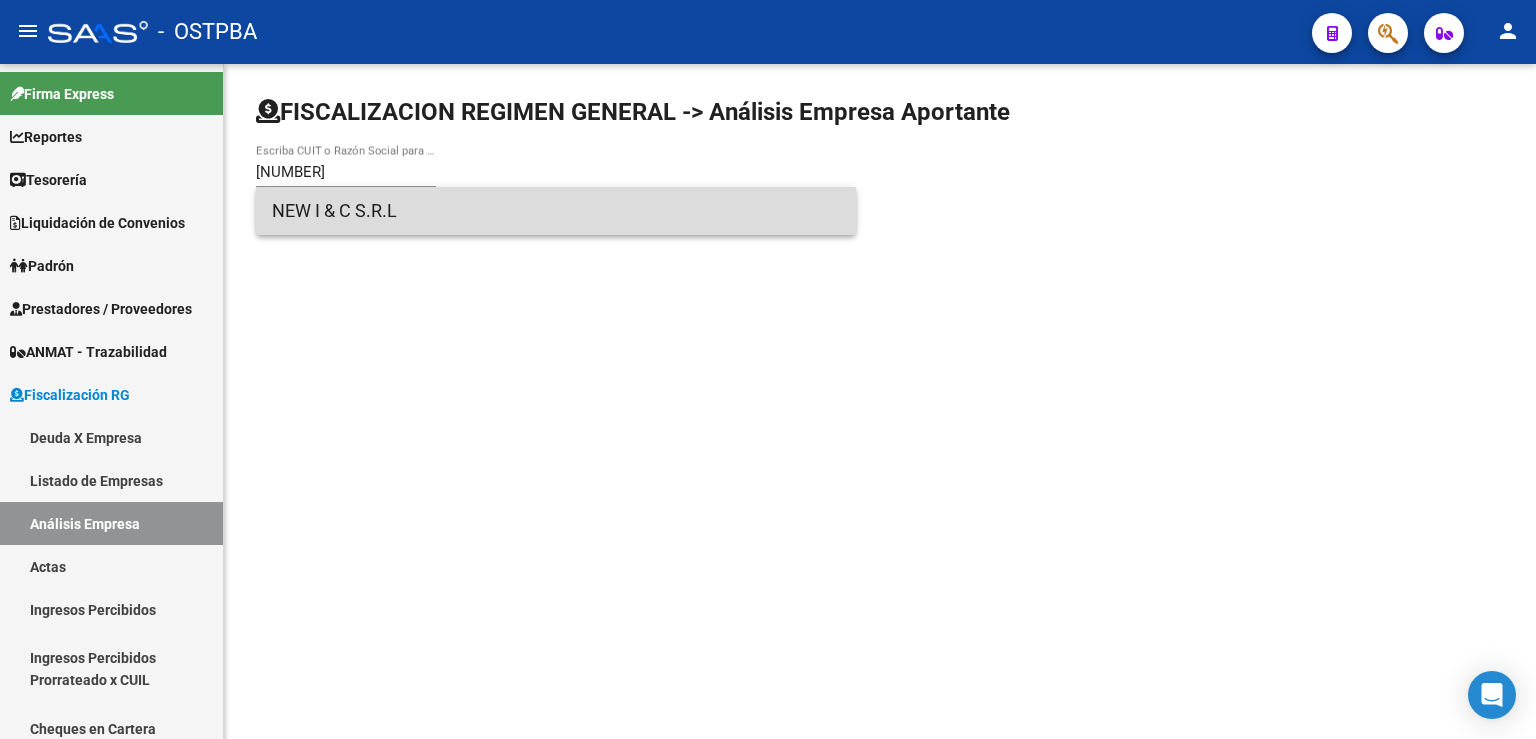 click on "NEW I & C  S.R.L" at bounding box center (556, 211) 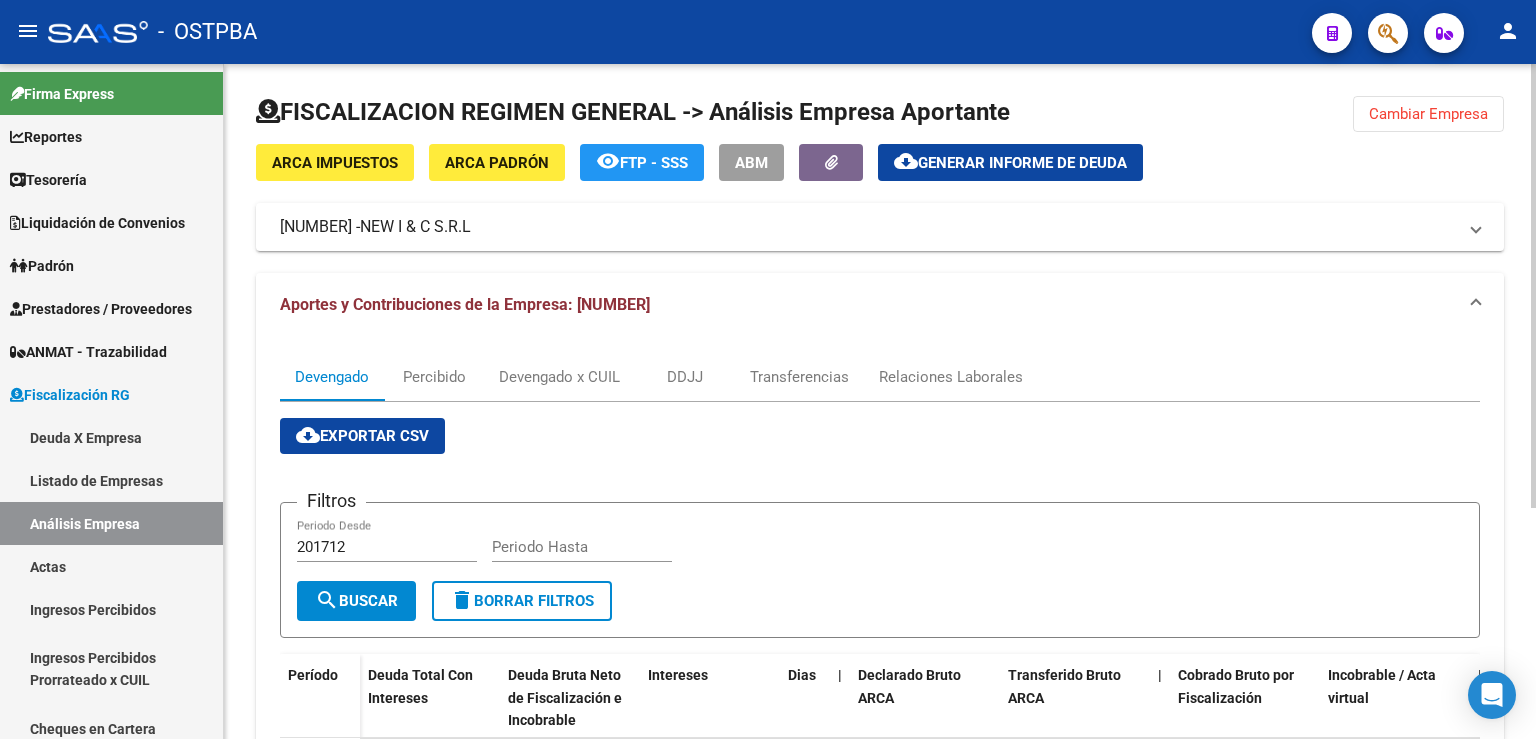scroll, scrollTop: 351, scrollLeft: 0, axis: vertical 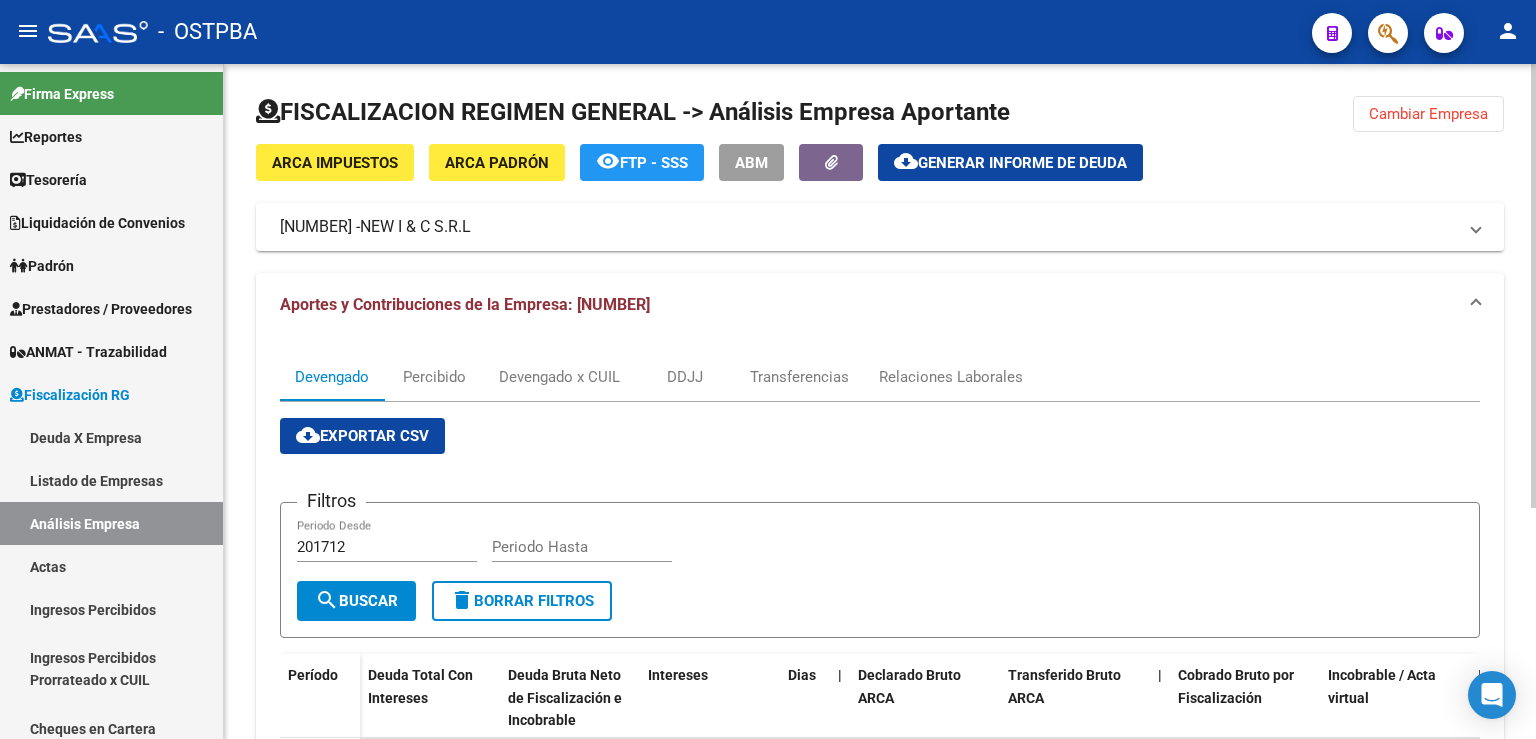 click on "Cambiar Empresa" 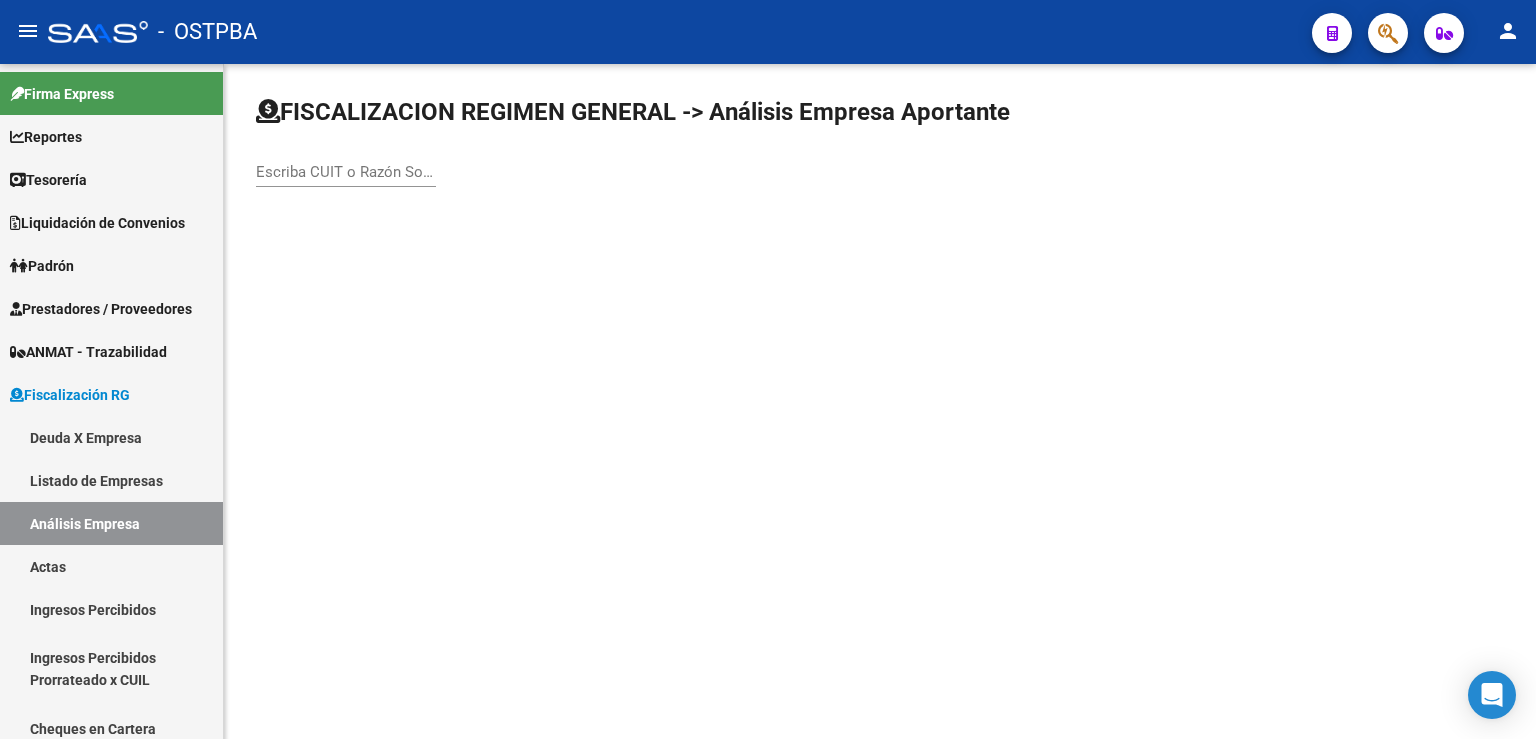click on "Escriba CUIT o Razón Social para buscar" at bounding box center [346, 172] 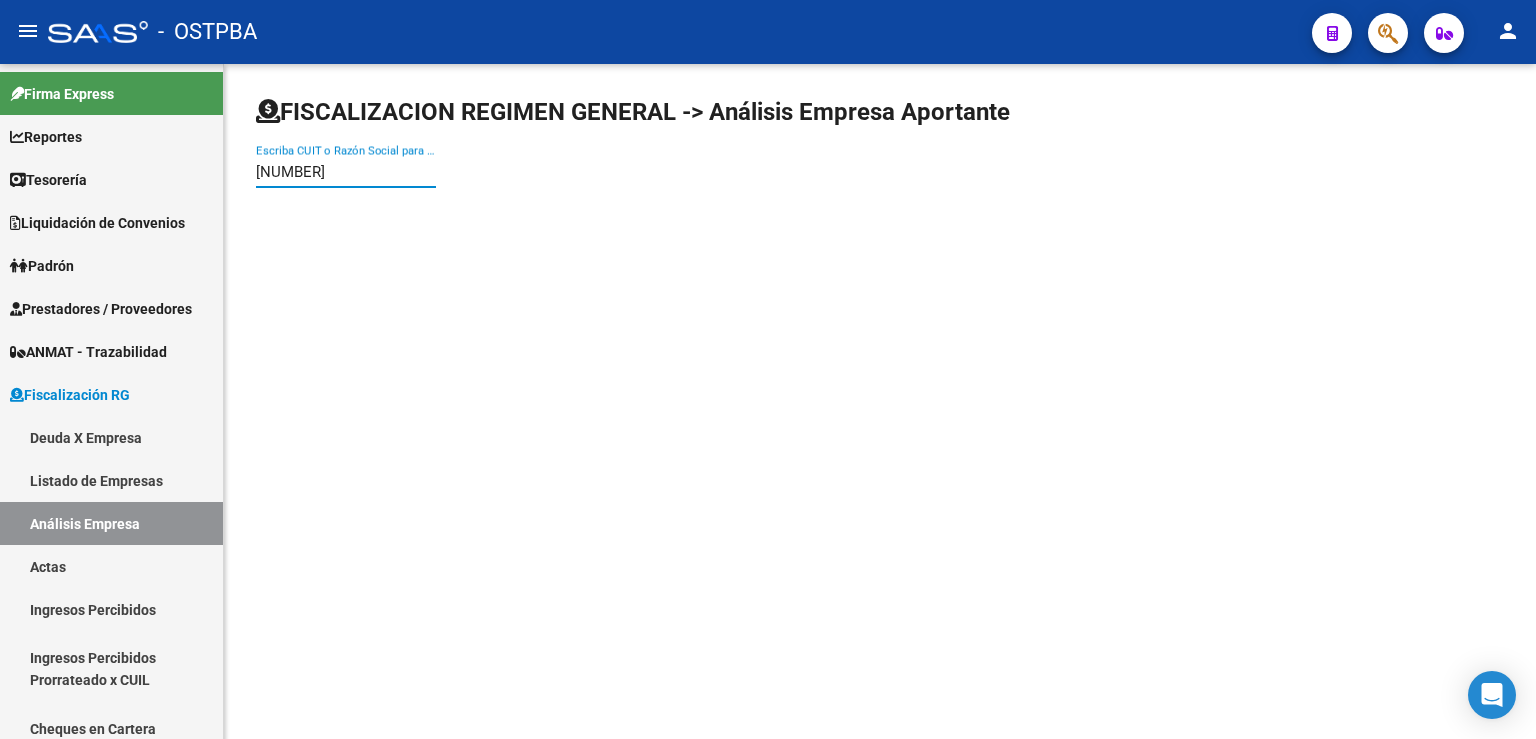 type on "[NUMBER]" 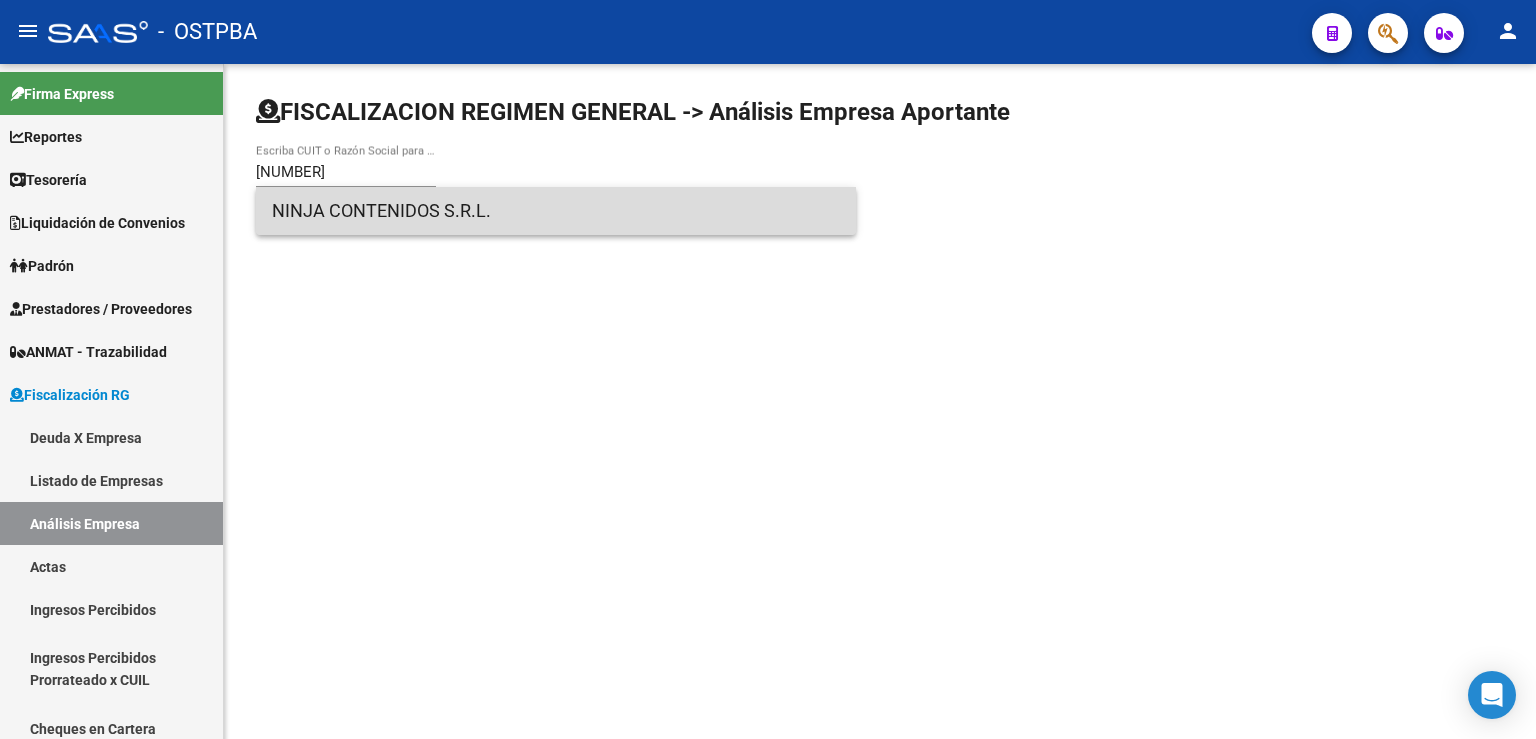 click on "NINJA CONTENIDOS S.R.L." at bounding box center [556, 211] 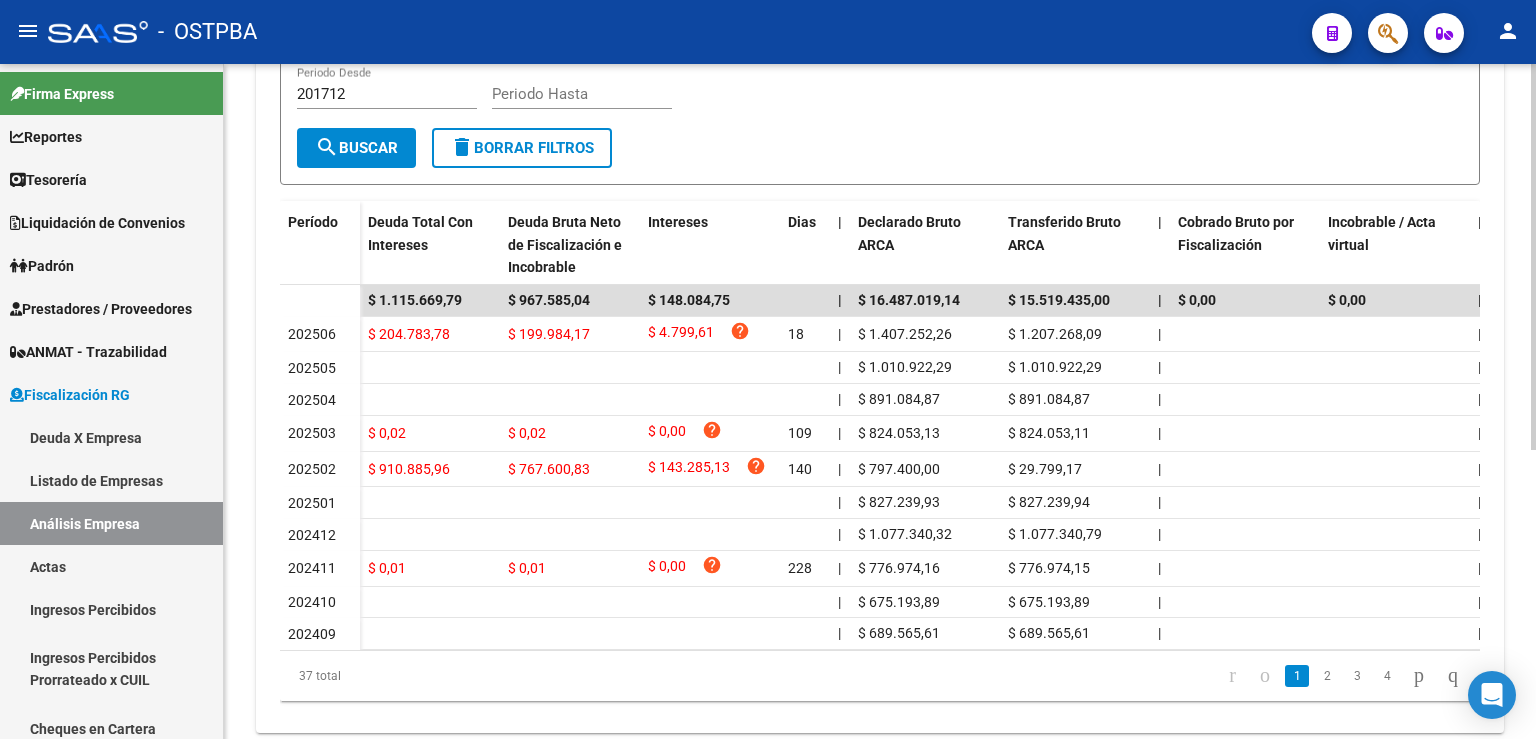 scroll, scrollTop: 505, scrollLeft: 0, axis: vertical 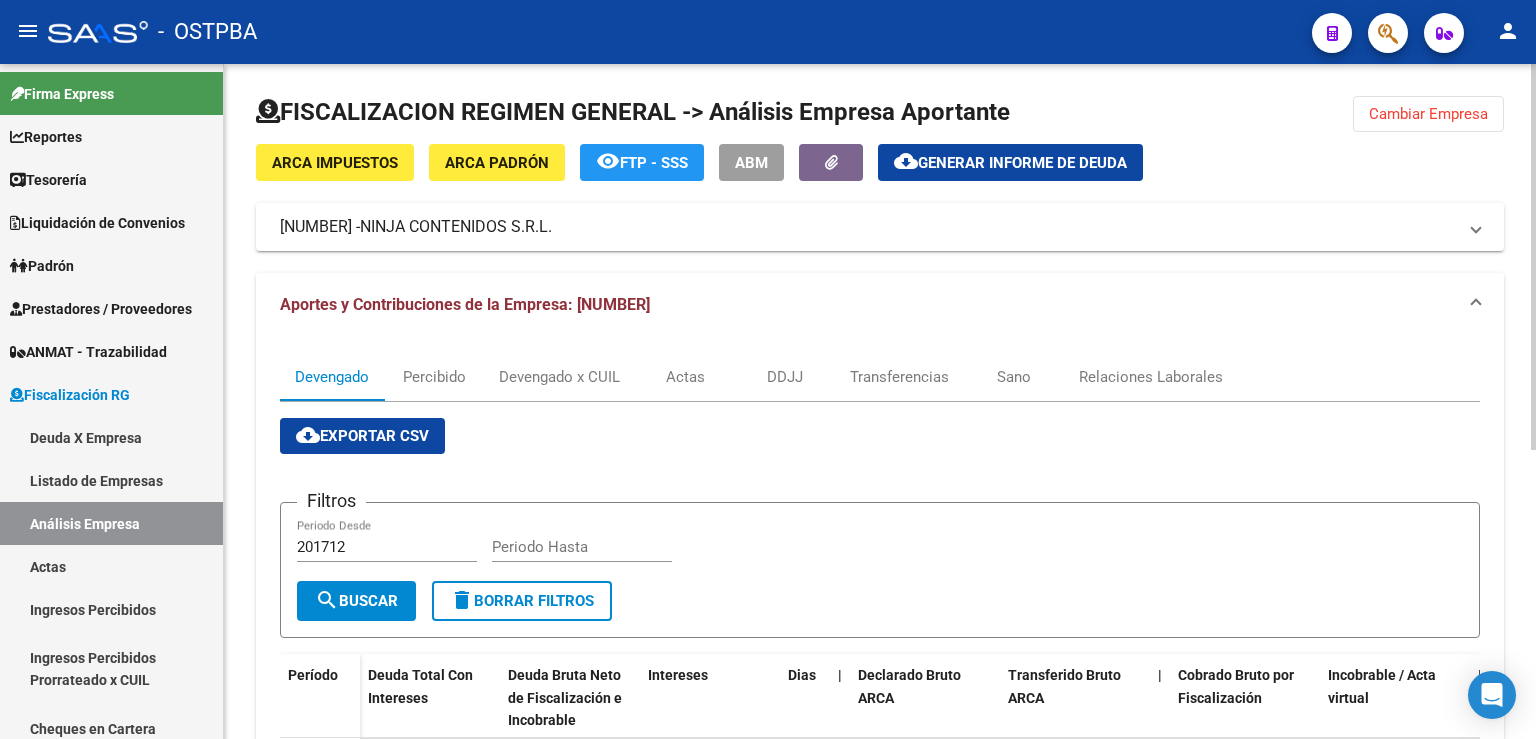 click on "Cambiar Empresa" 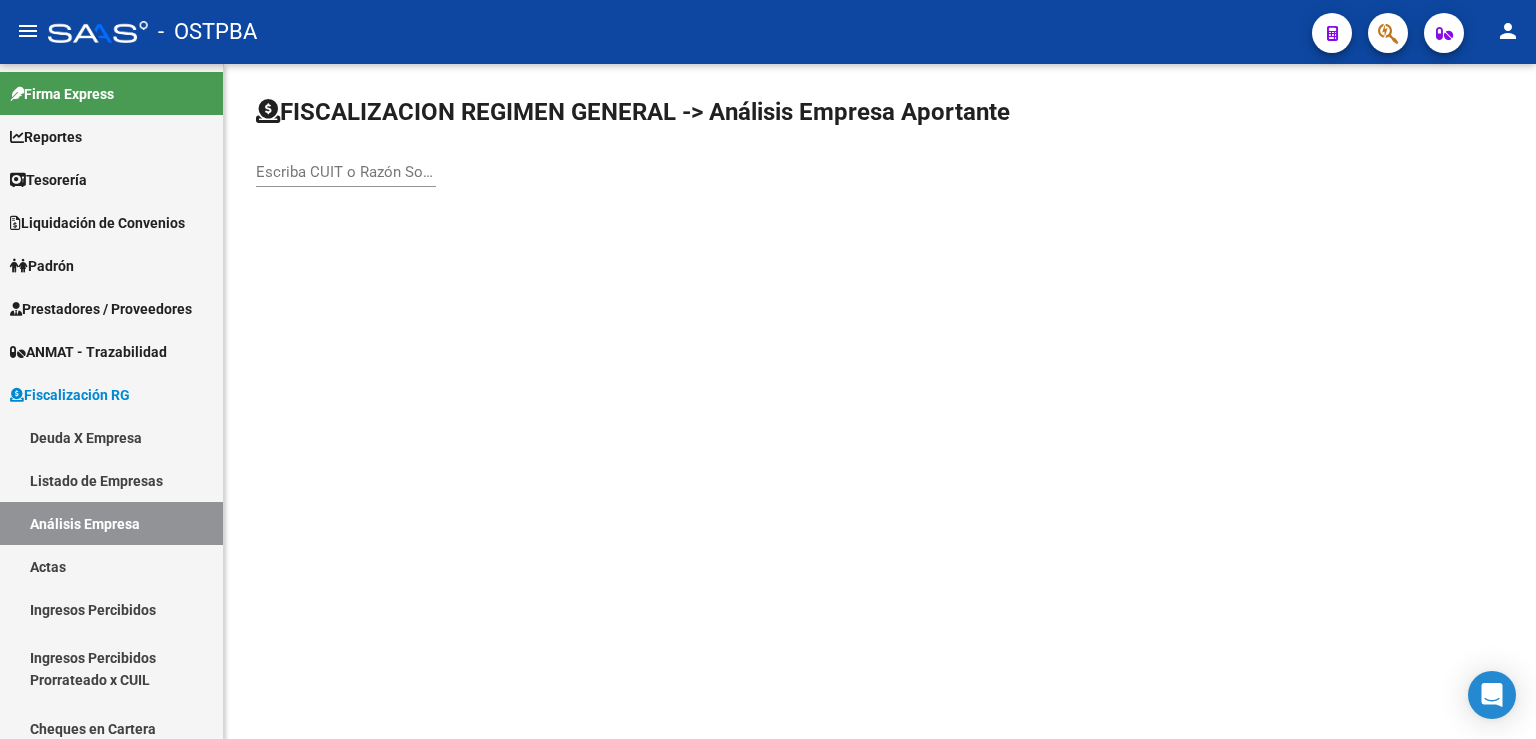 click on "Escriba CUIT o Razón Social para buscar" at bounding box center (346, 172) 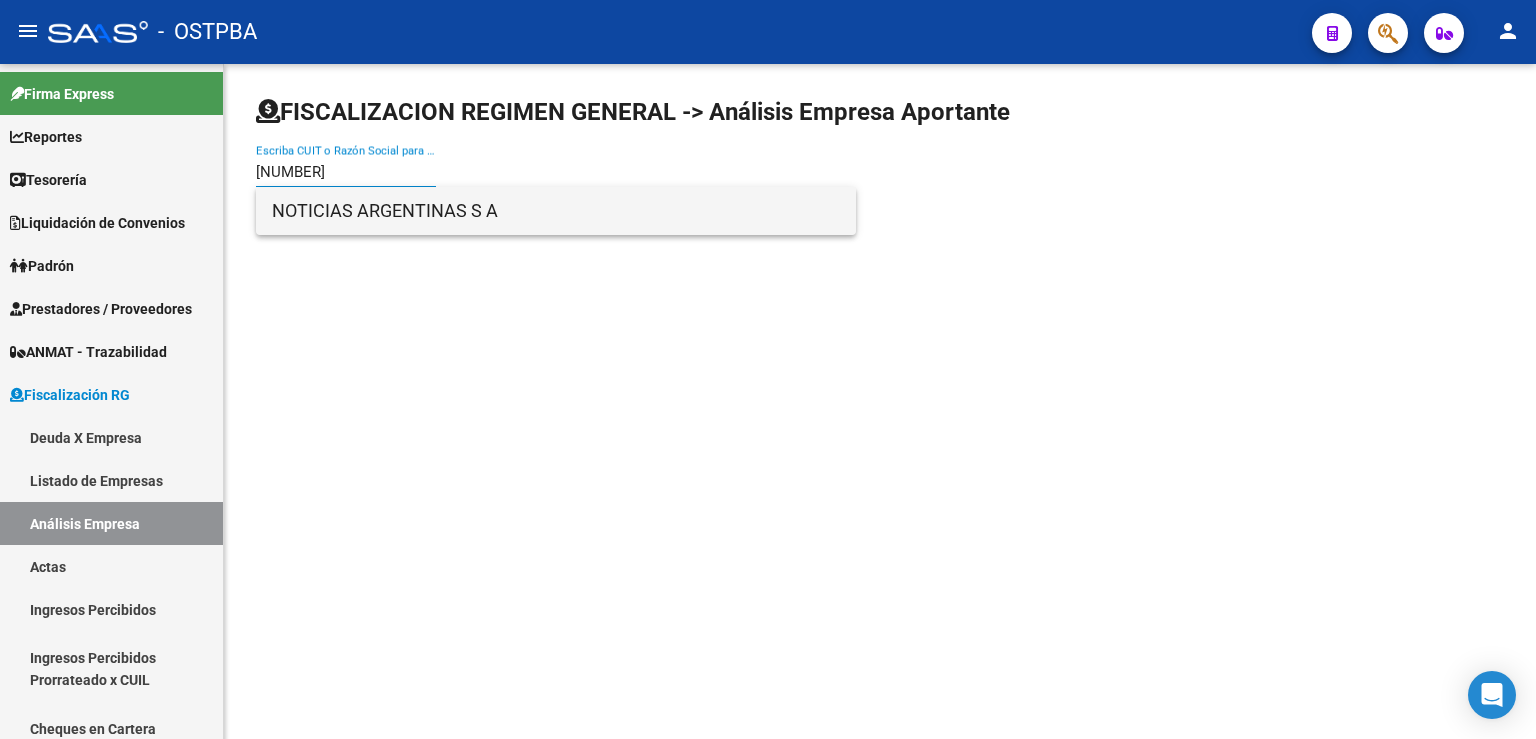 type on "[NUMBER]" 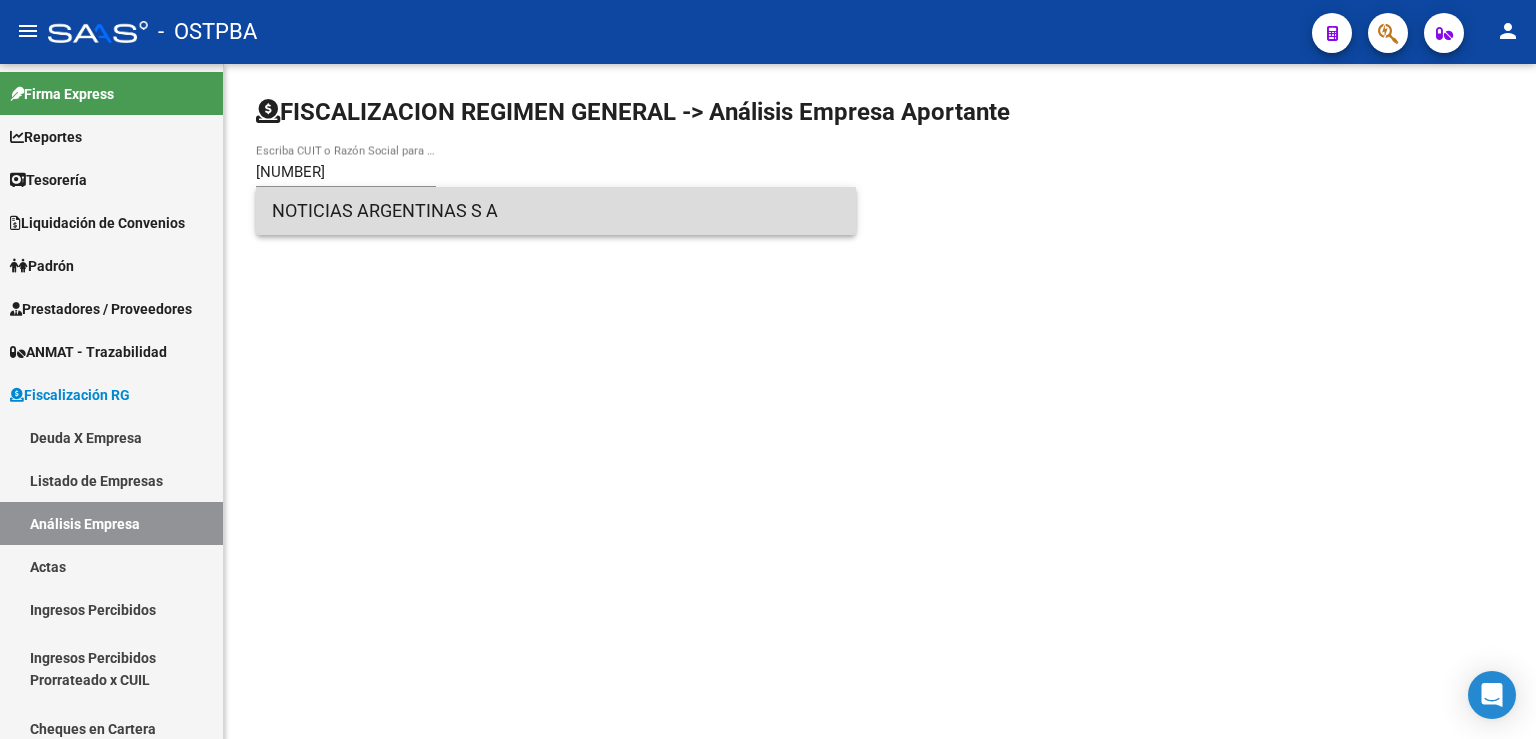 click on "NOTICIAS ARGENTINAS S A" at bounding box center (556, 211) 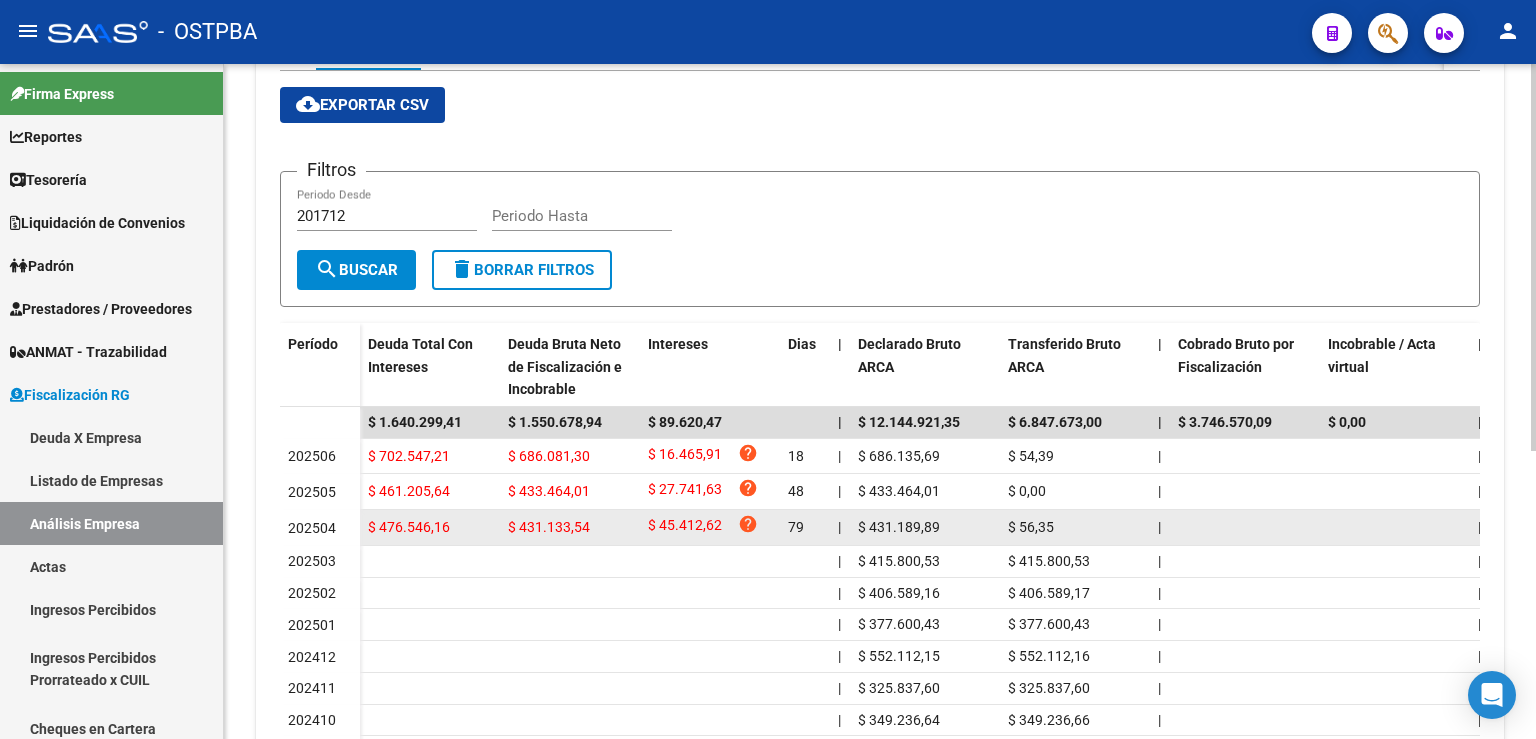 scroll, scrollTop: 502, scrollLeft: 0, axis: vertical 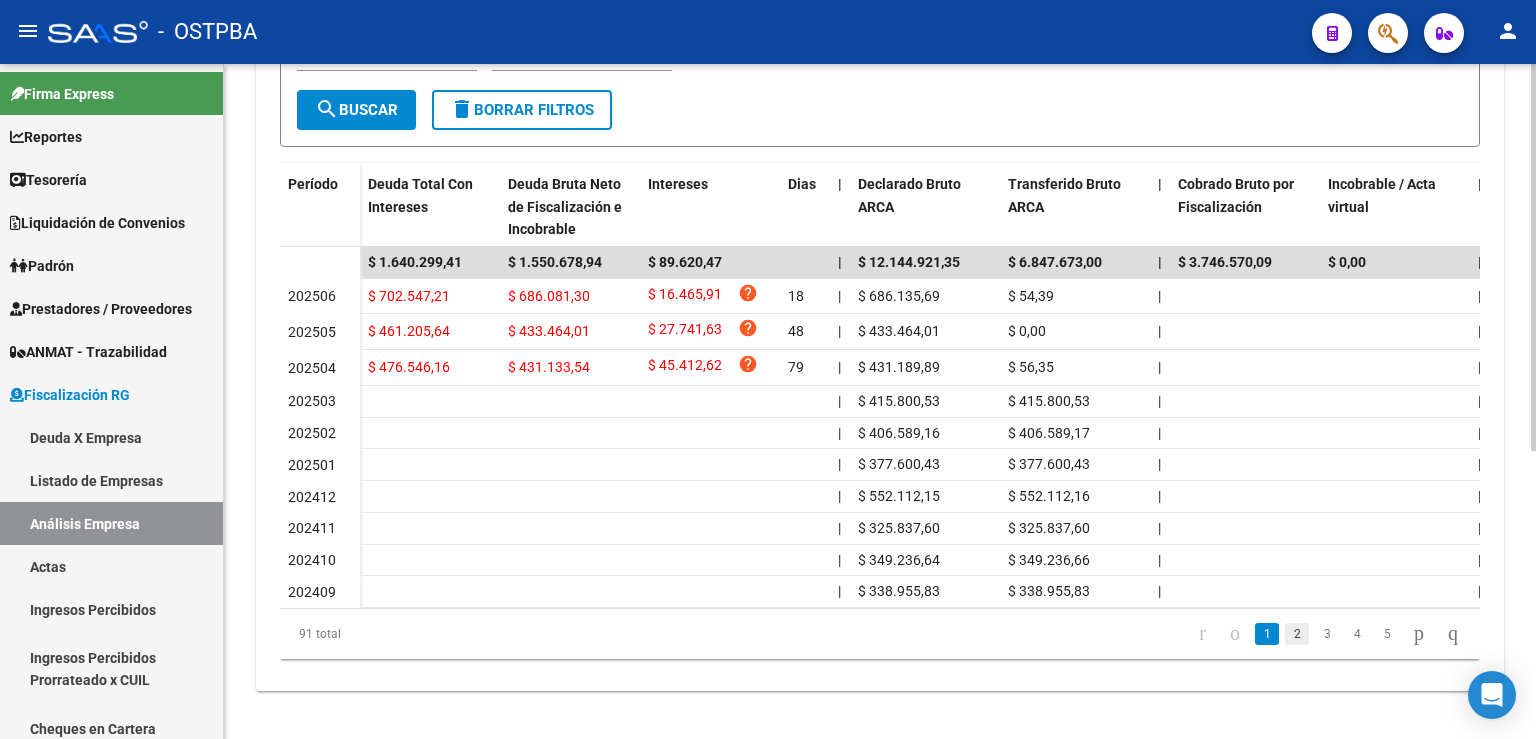 click on "2" 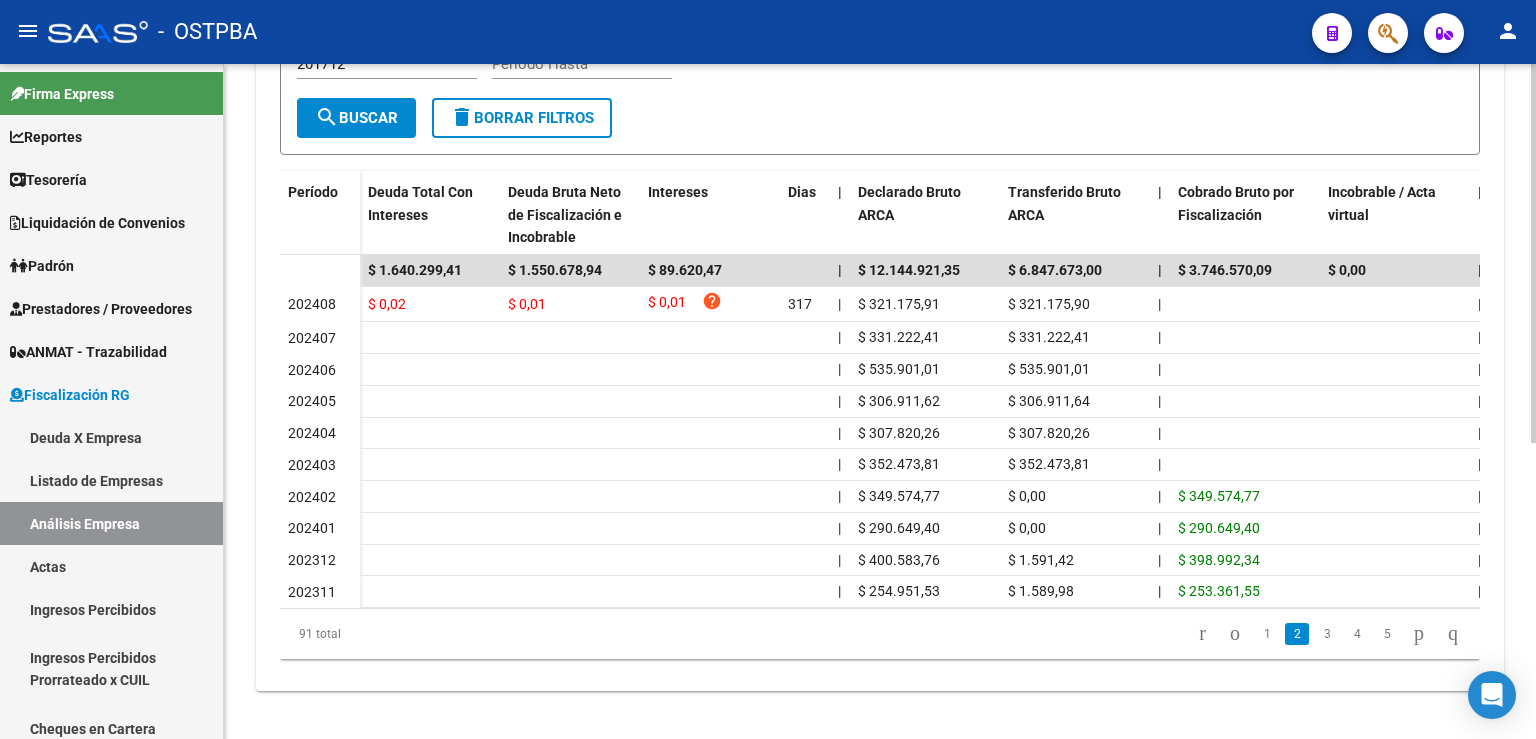 scroll, scrollTop: 495, scrollLeft: 0, axis: vertical 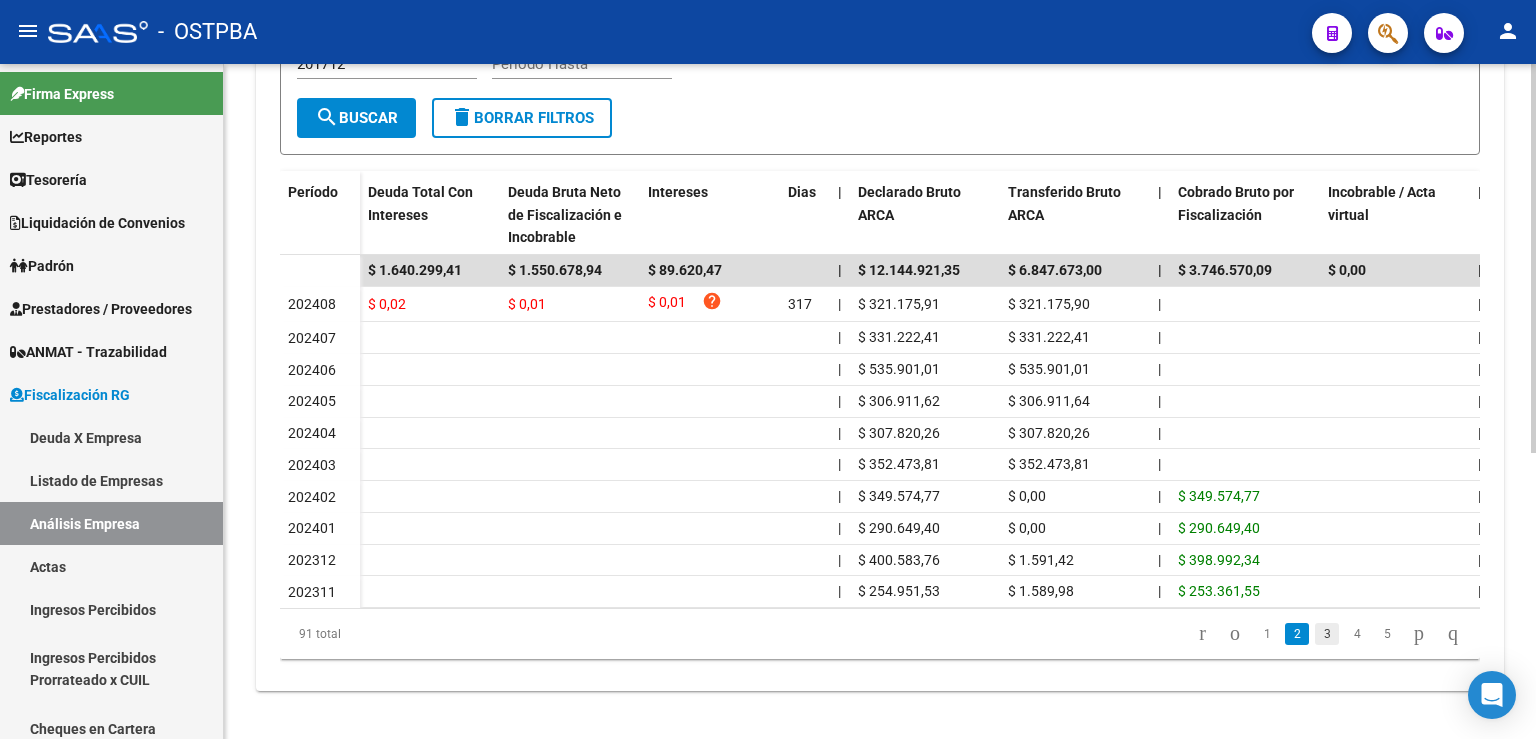 click on "3" 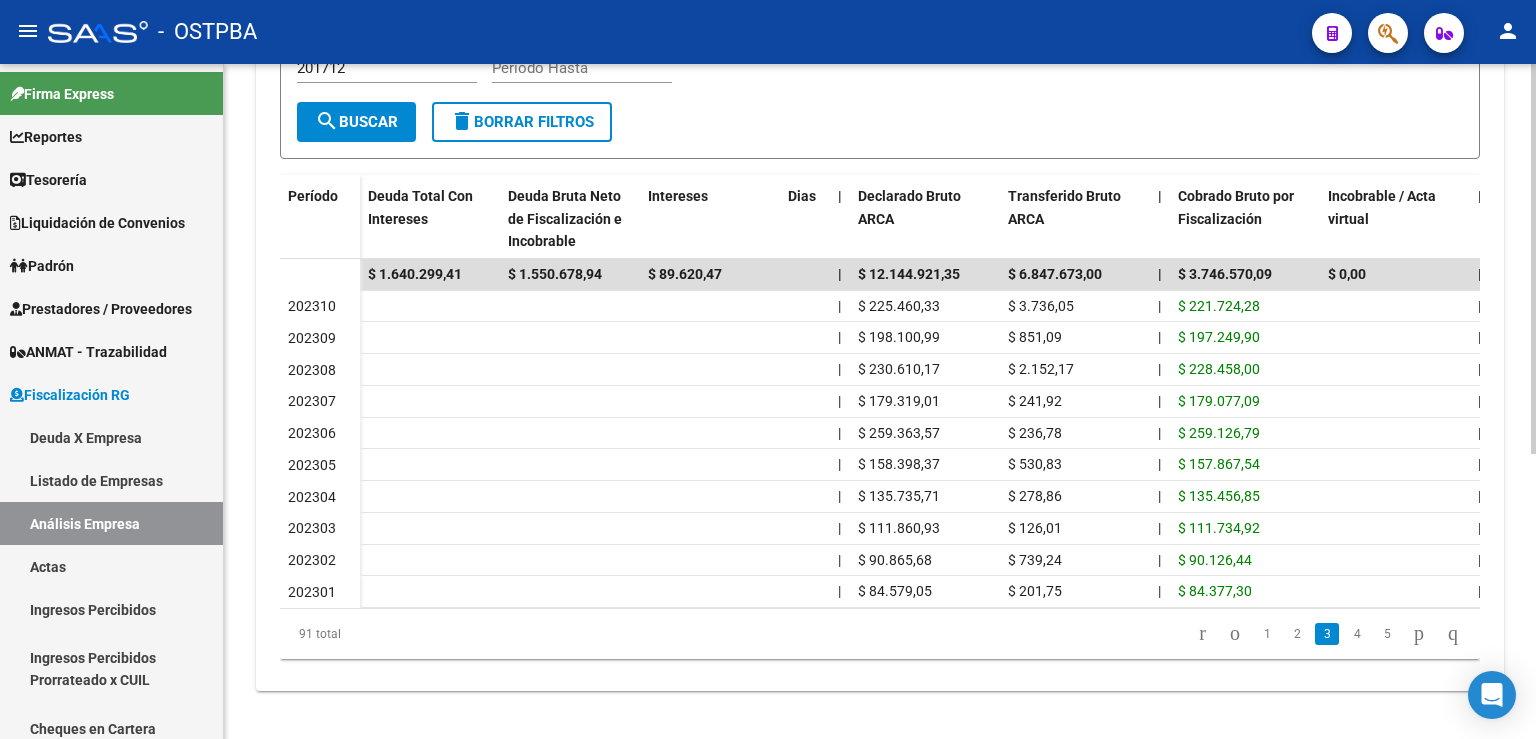 scroll, scrollTop: 492, scrollLeft: 0, axis: vertical 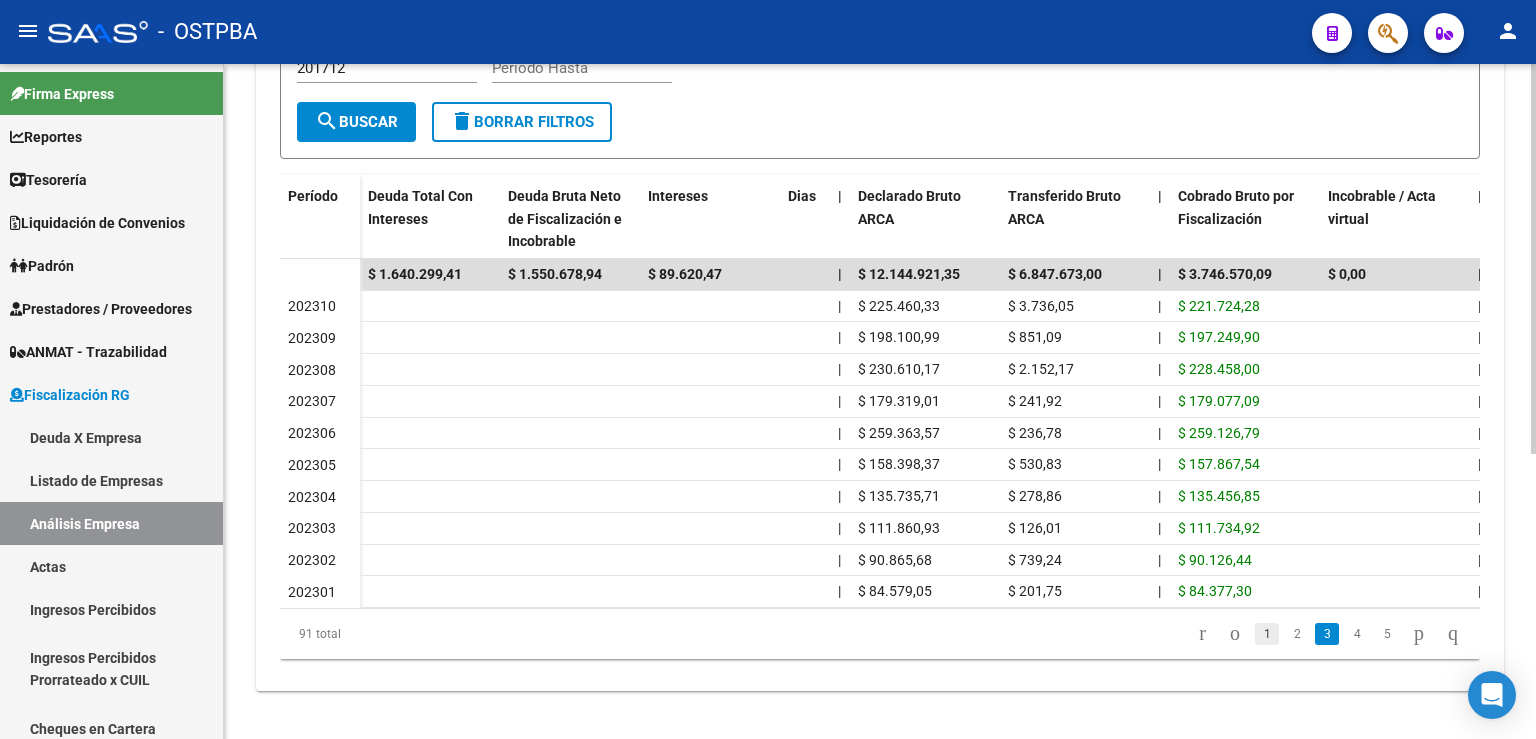 click on "1" 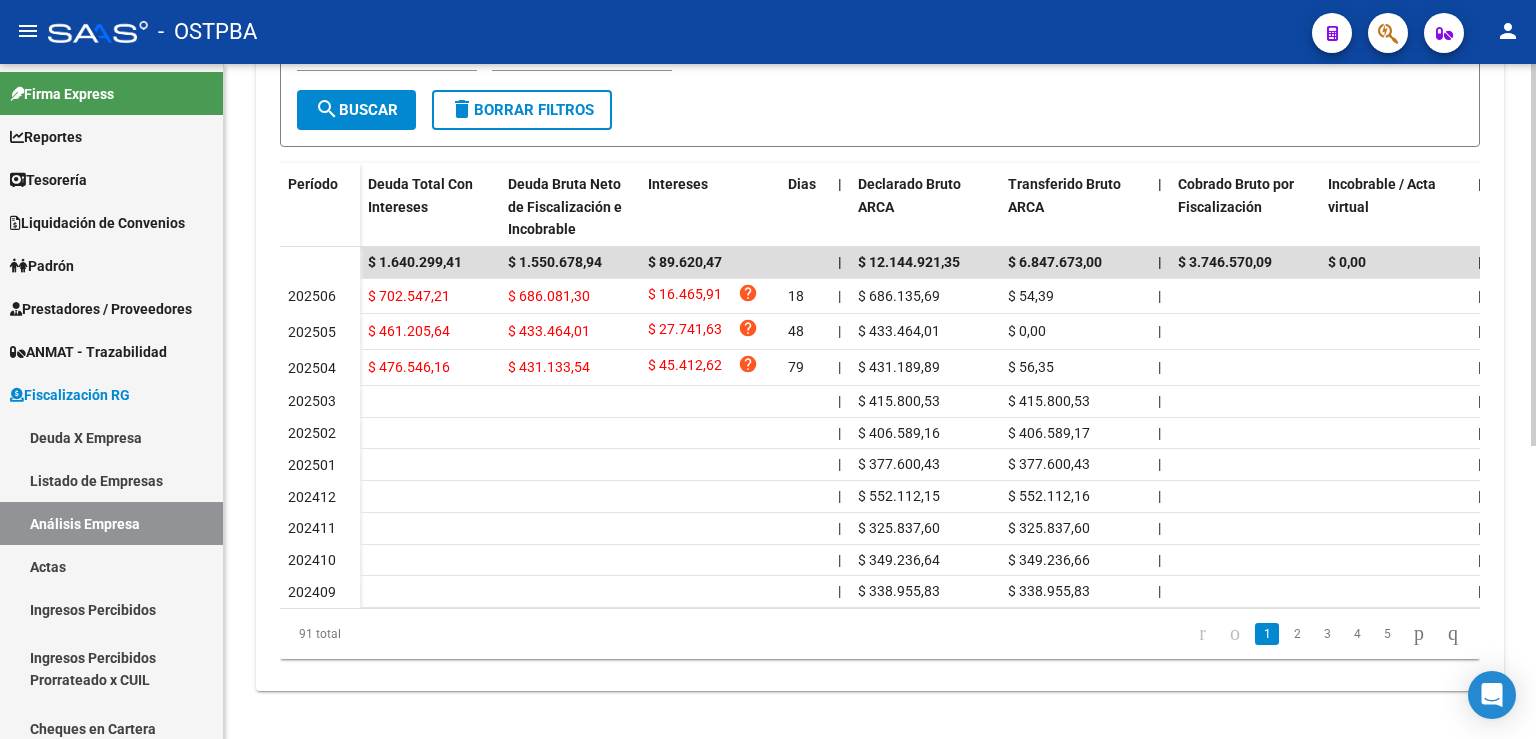 scroll, scrollTop: 492, scrollLeft: 0, axis: vertical 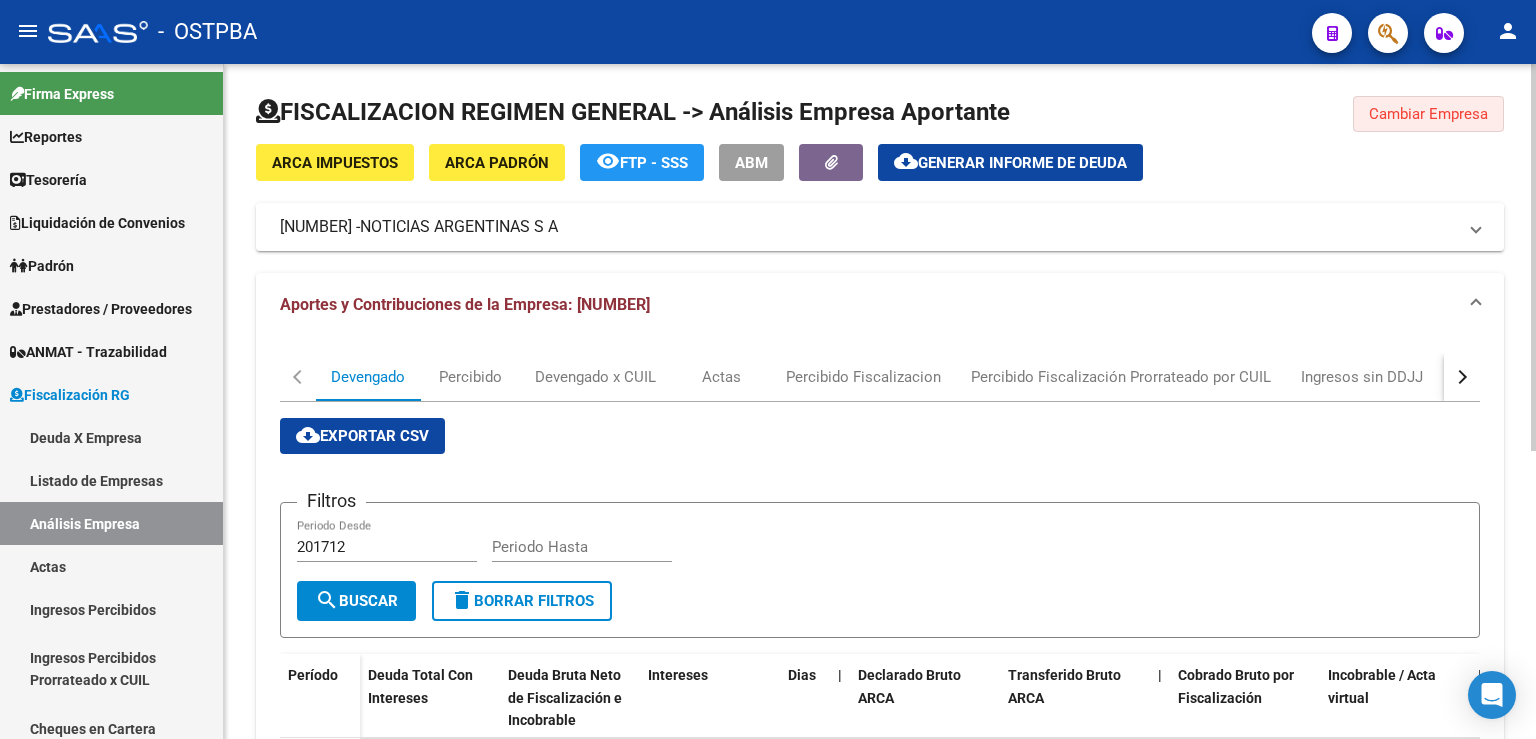 click on "Cambiar Empresa" 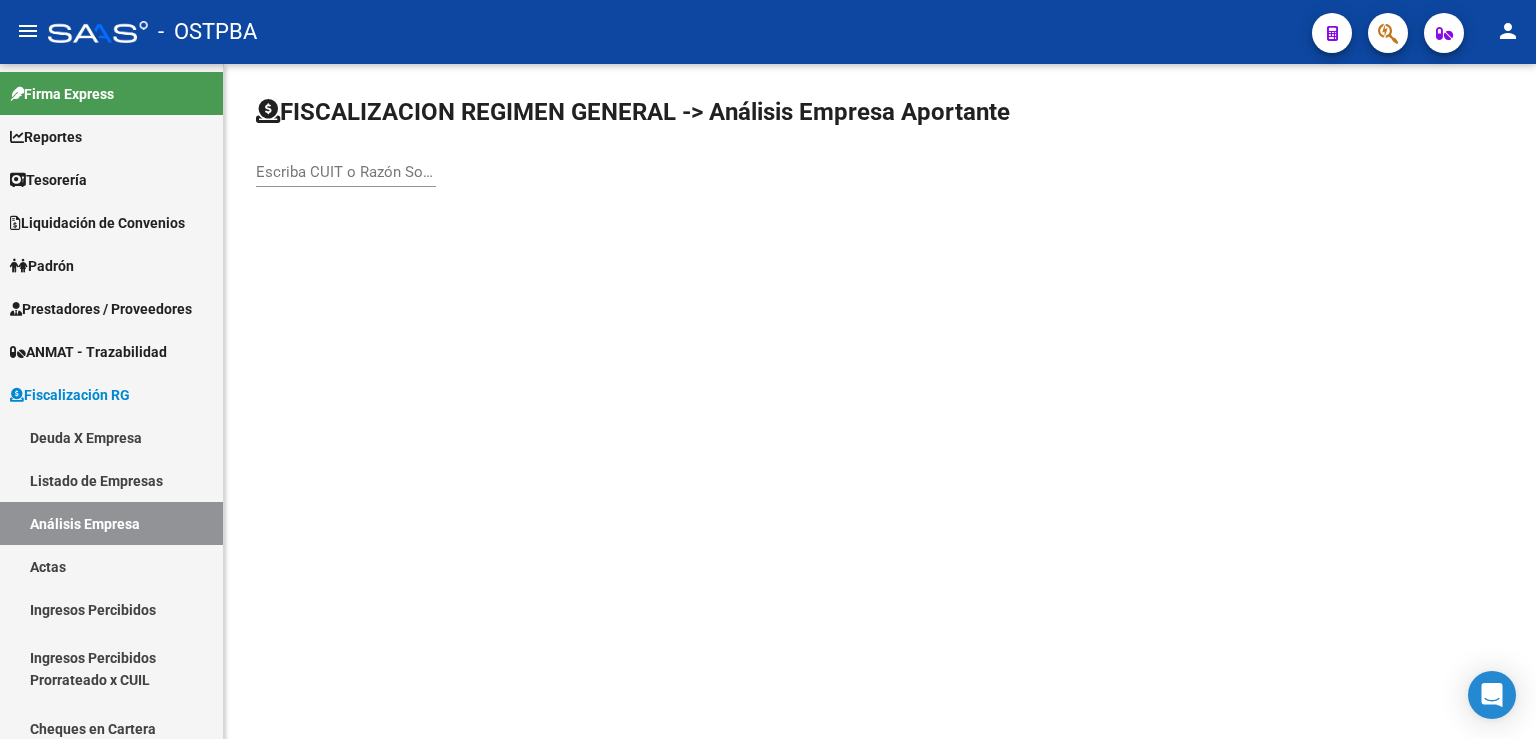click on "Escriba CUIT o Razón Social para buscar" at bounding box center [346, 172] 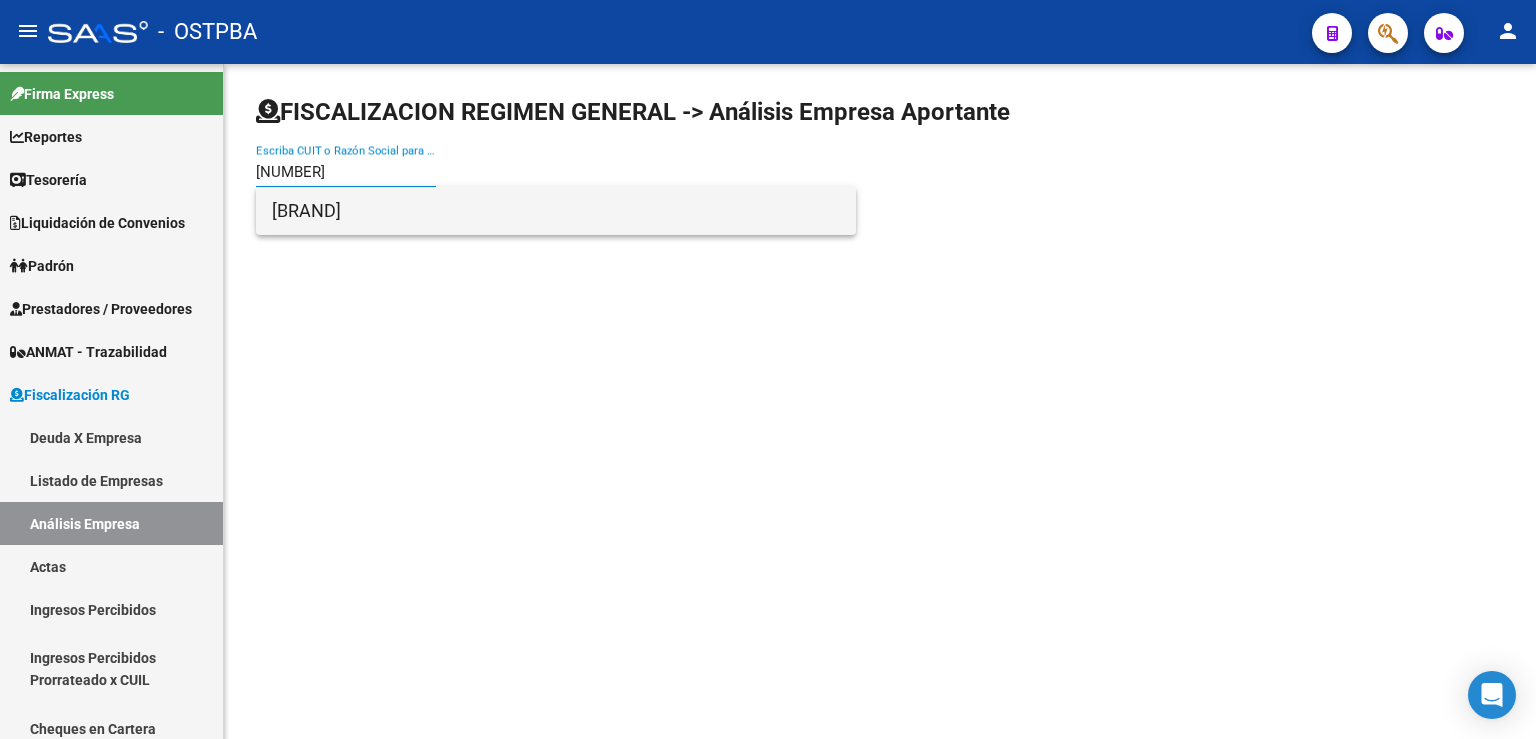 type on "[NUMBER]" 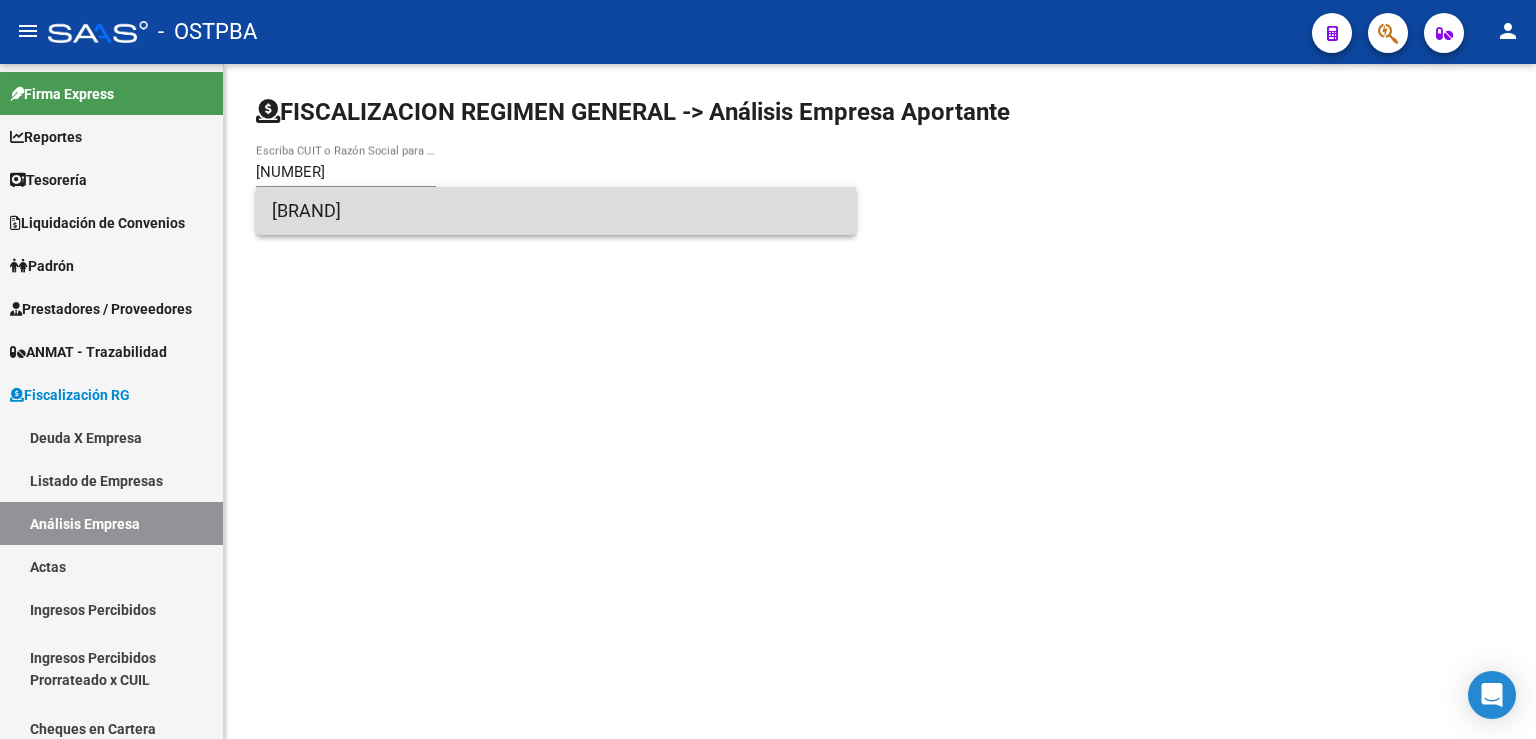 click on "[BRAND]" at bounding box center [556, 211] 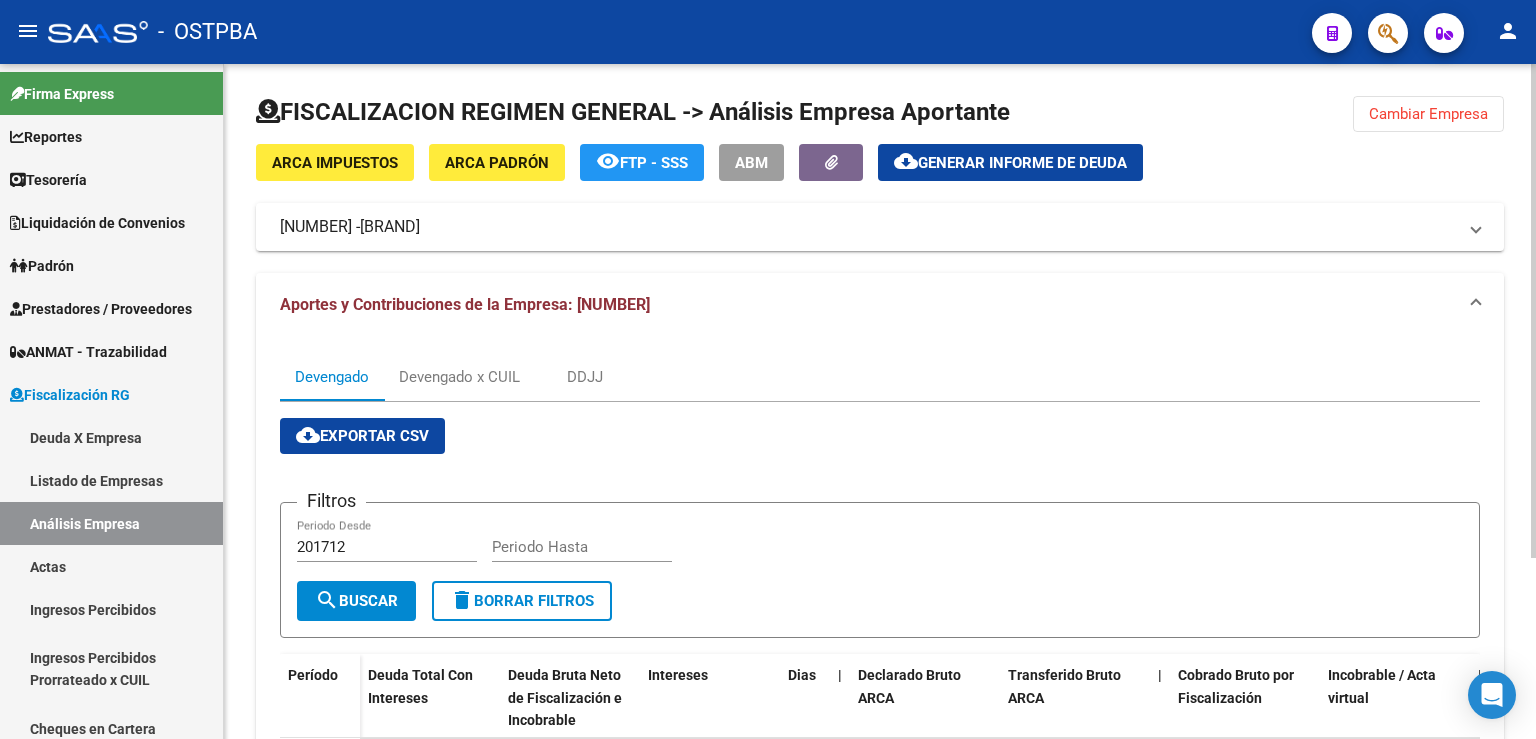 scroll, scrollTop: 220, scrollLeft: 0, axis: vertical 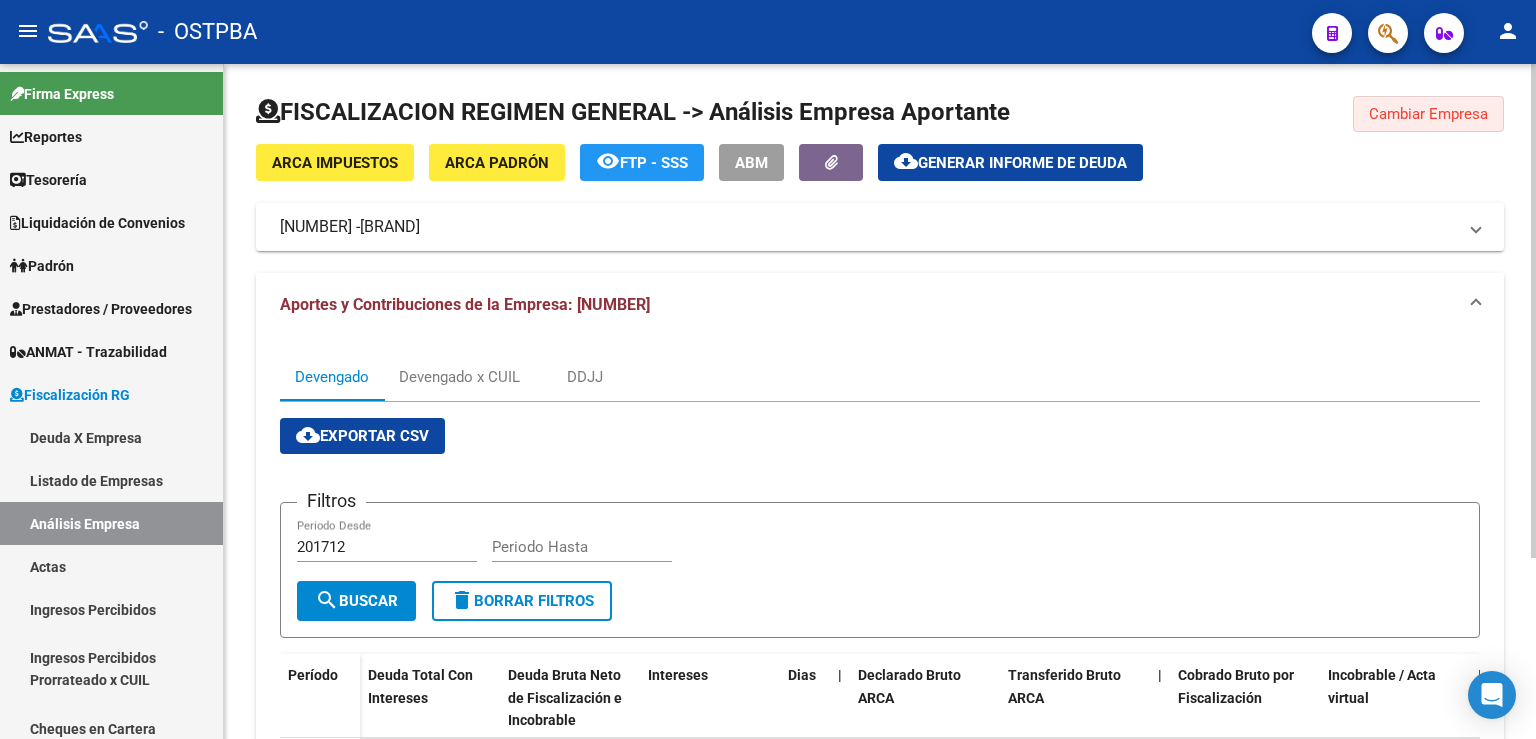 click on "Cambiar Empresa" 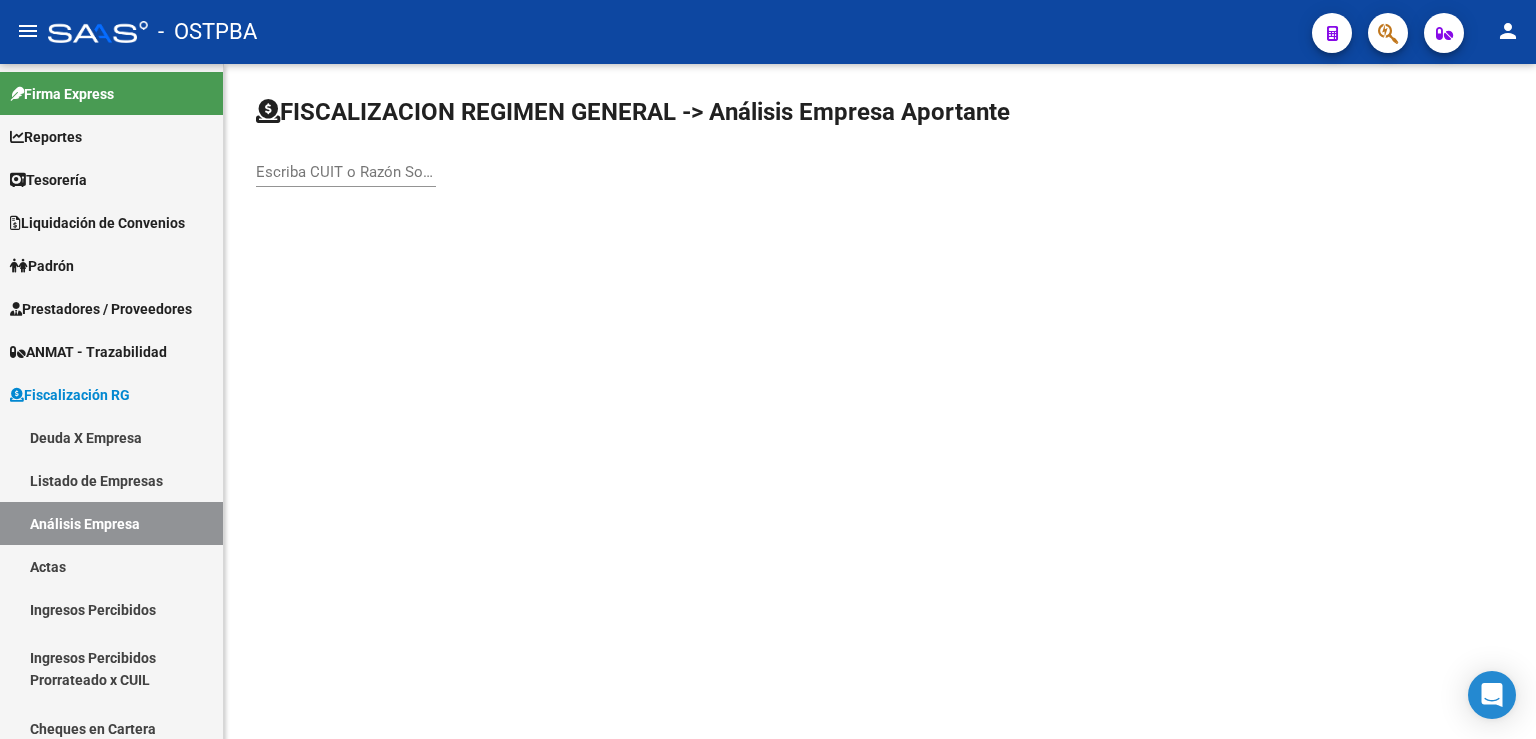 click on "Escriba CUIT o Razón Social para buscar" at bounding box center (346, 172) 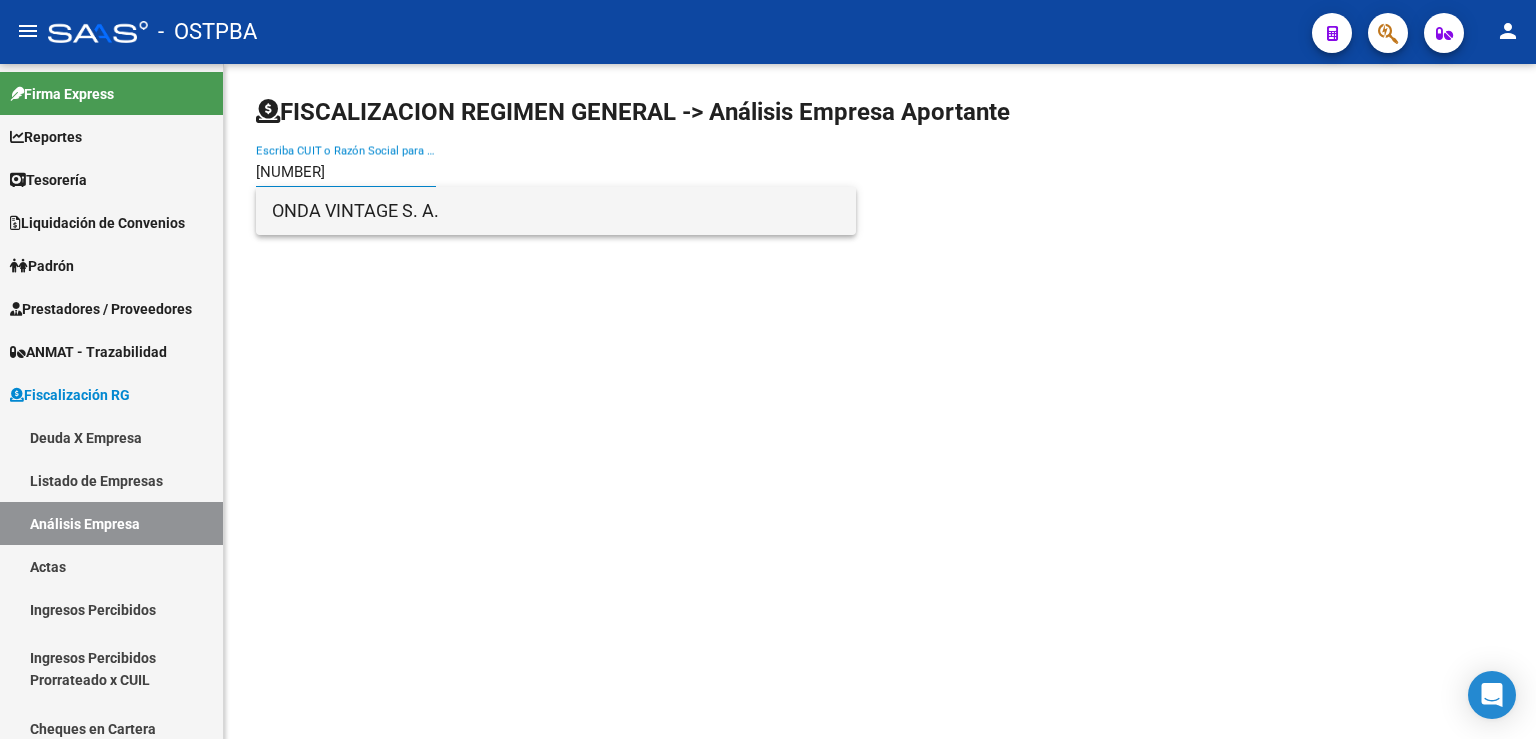 type on "[NUMBER]" 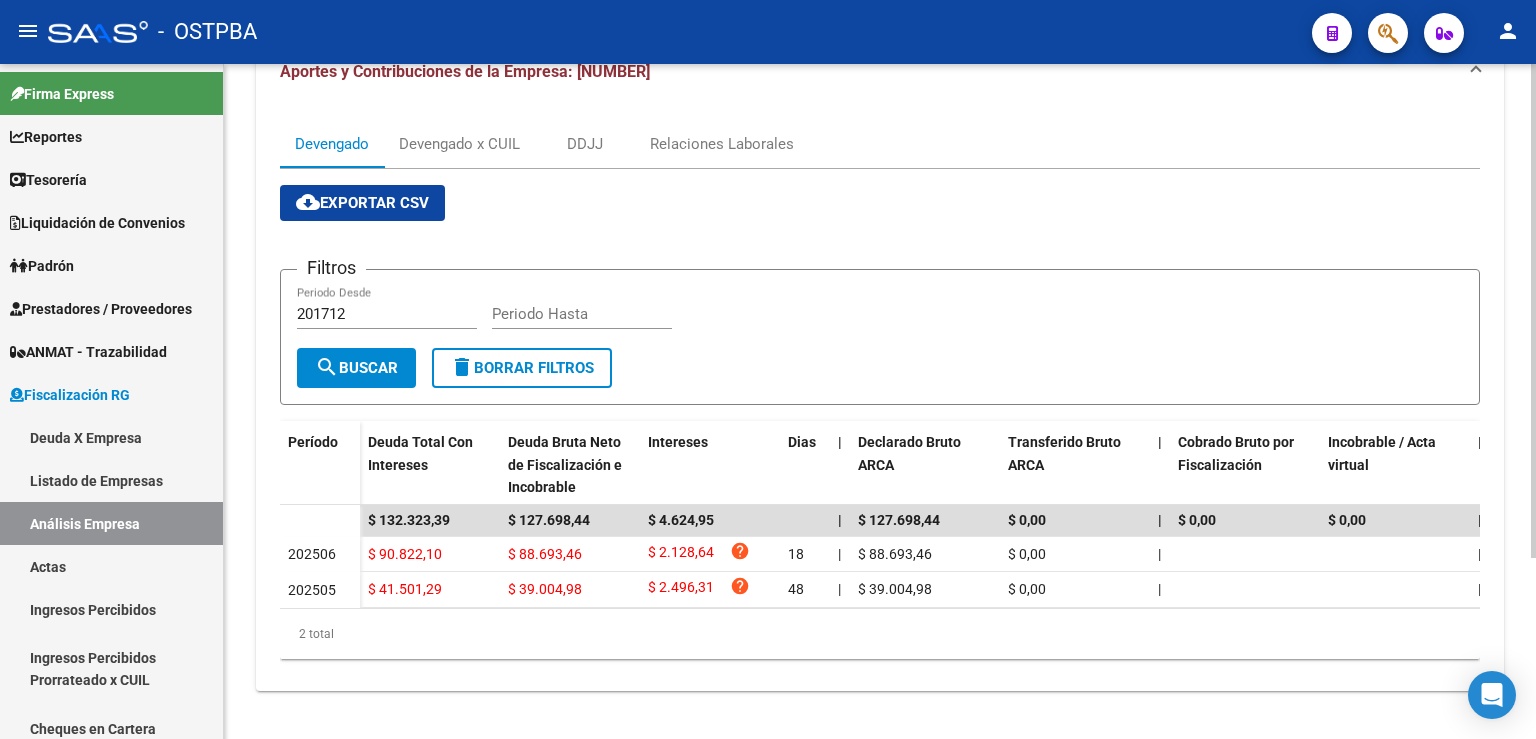 scroll, scrollTop: 0, scrollLeft: 0, axis: both 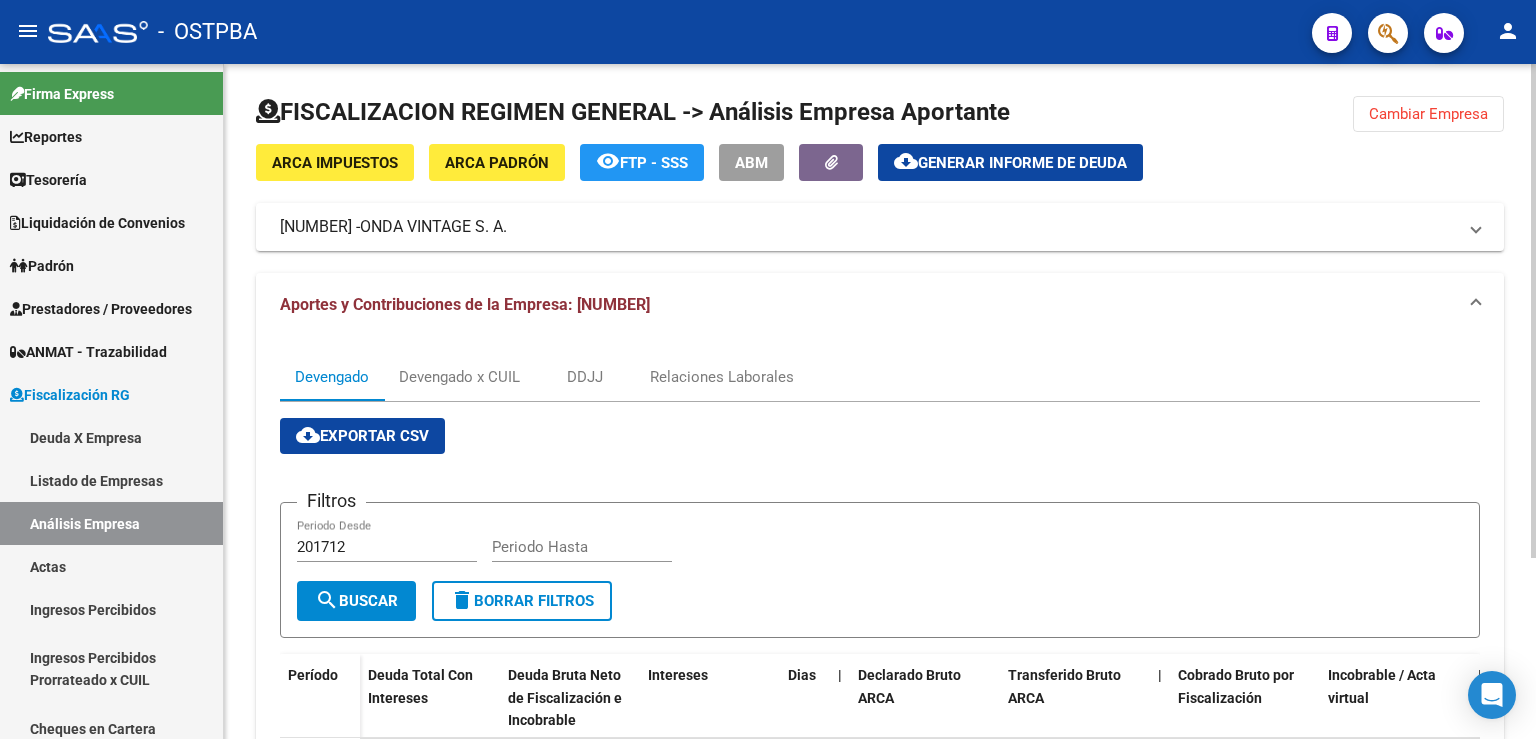 click on "Cambiar Empresa" 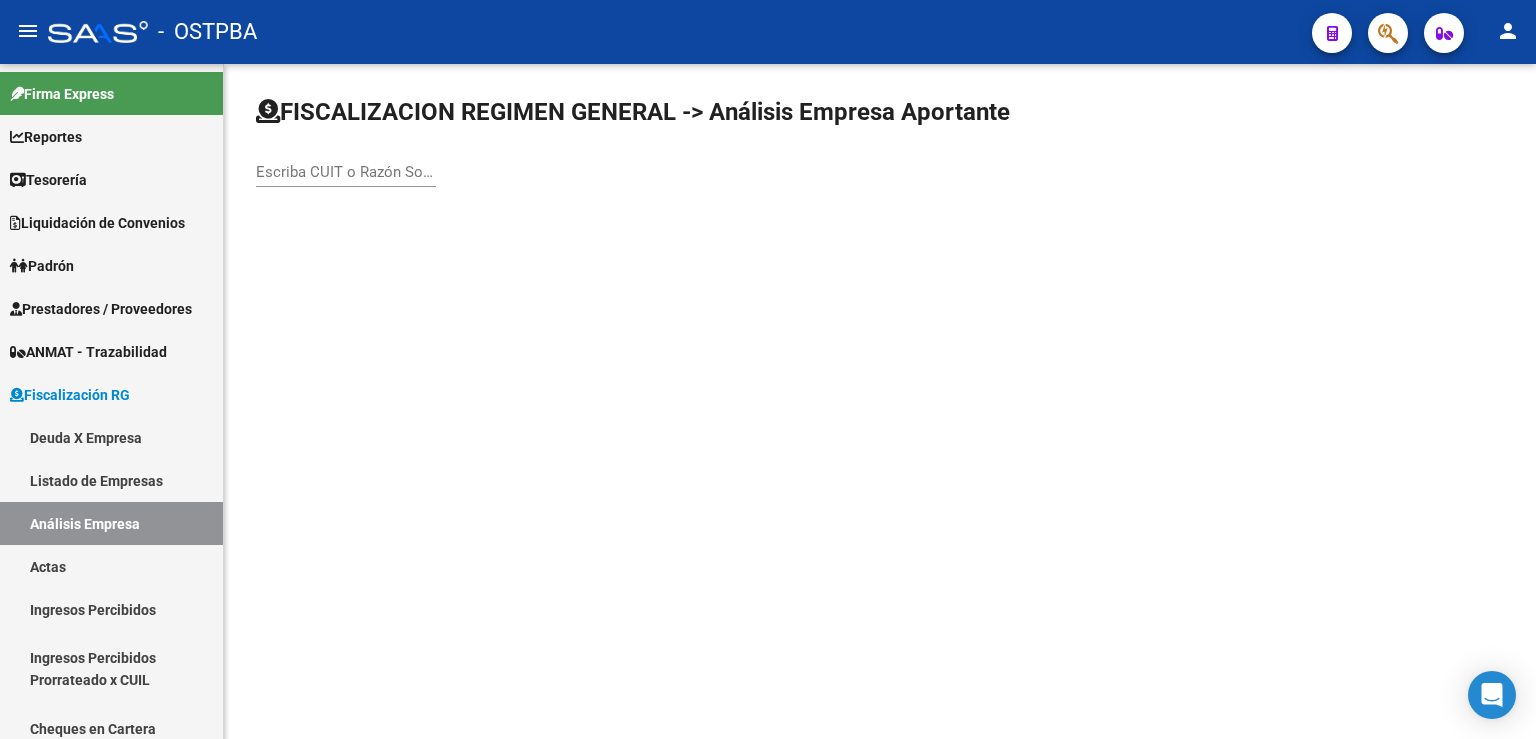 click on "Escriba CUIT o Razón Social para buscar" at bounding box center [346, 172] 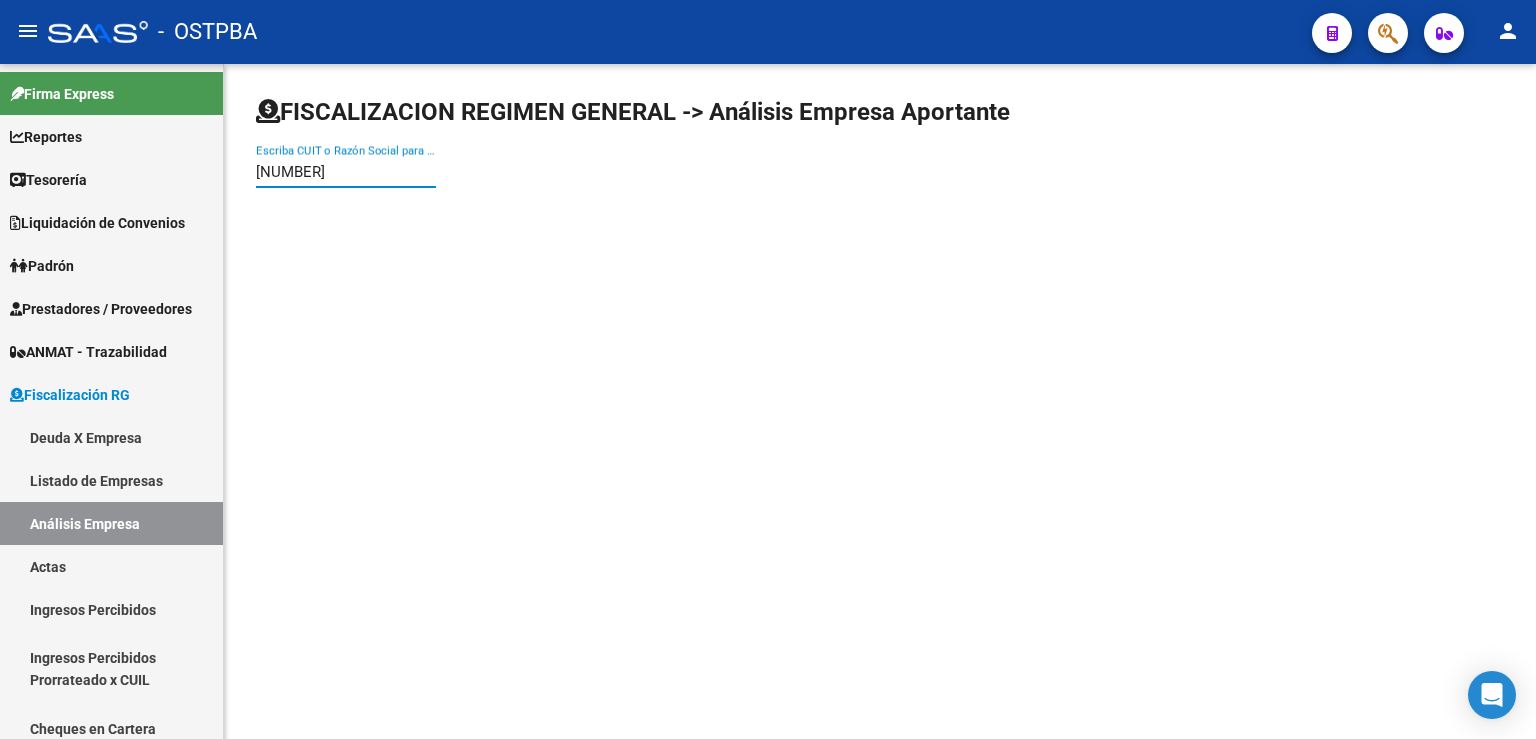 type on "[NUMBER]" 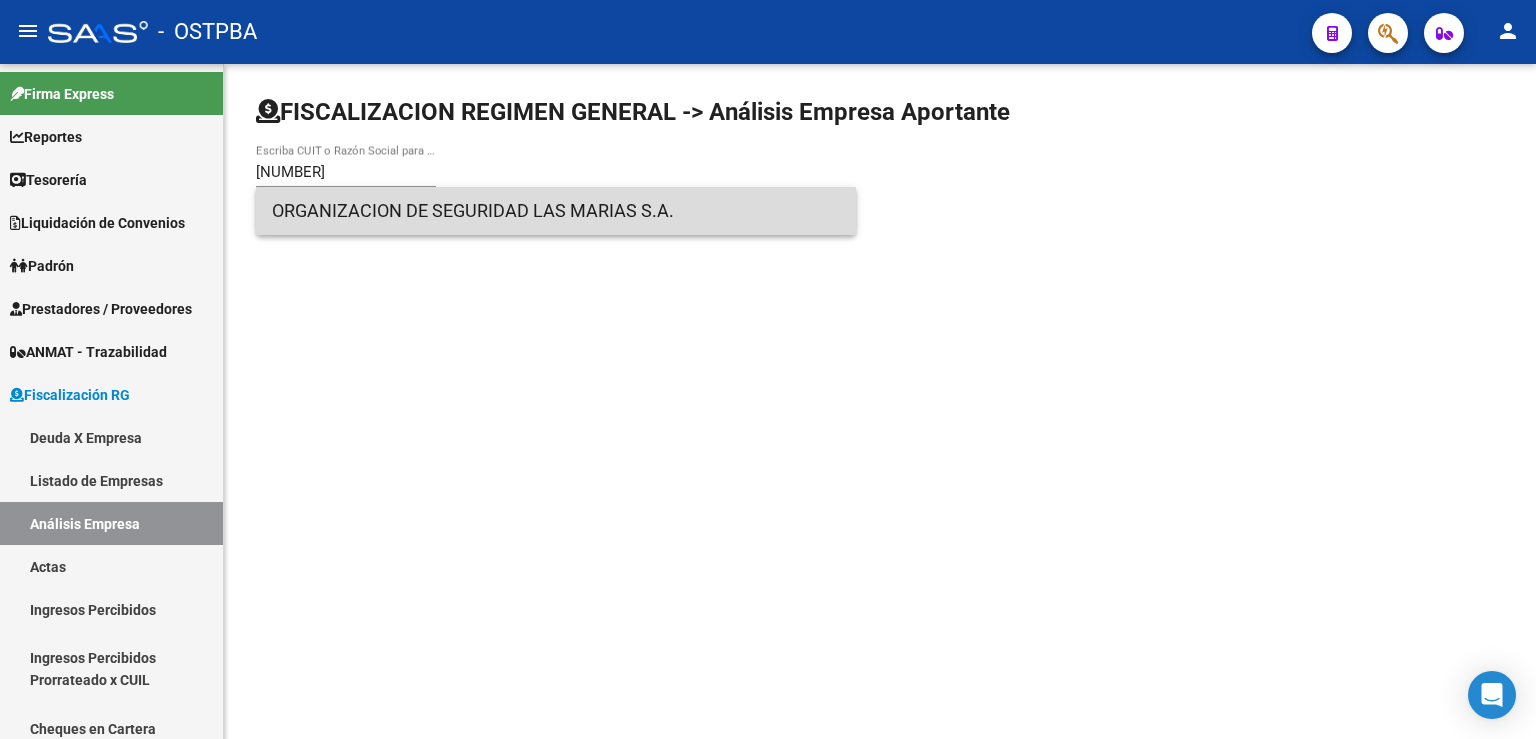 click on "ORGANIZACION DE SEGURIDAD LAS MARIAS S.A." at bounding box center [556, 211] 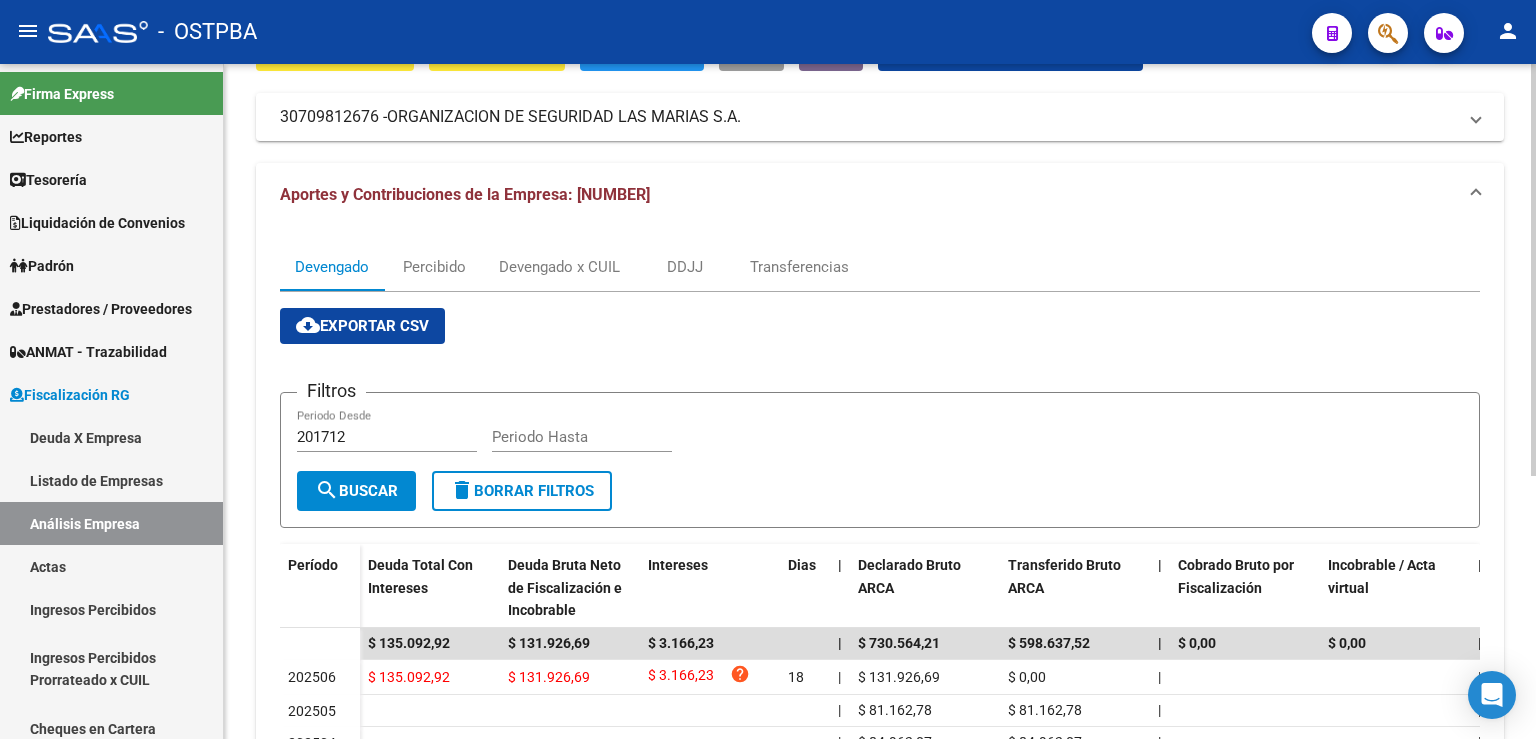 scroll, scrollTop: 331, scrollLeft: 0, axis: vertical 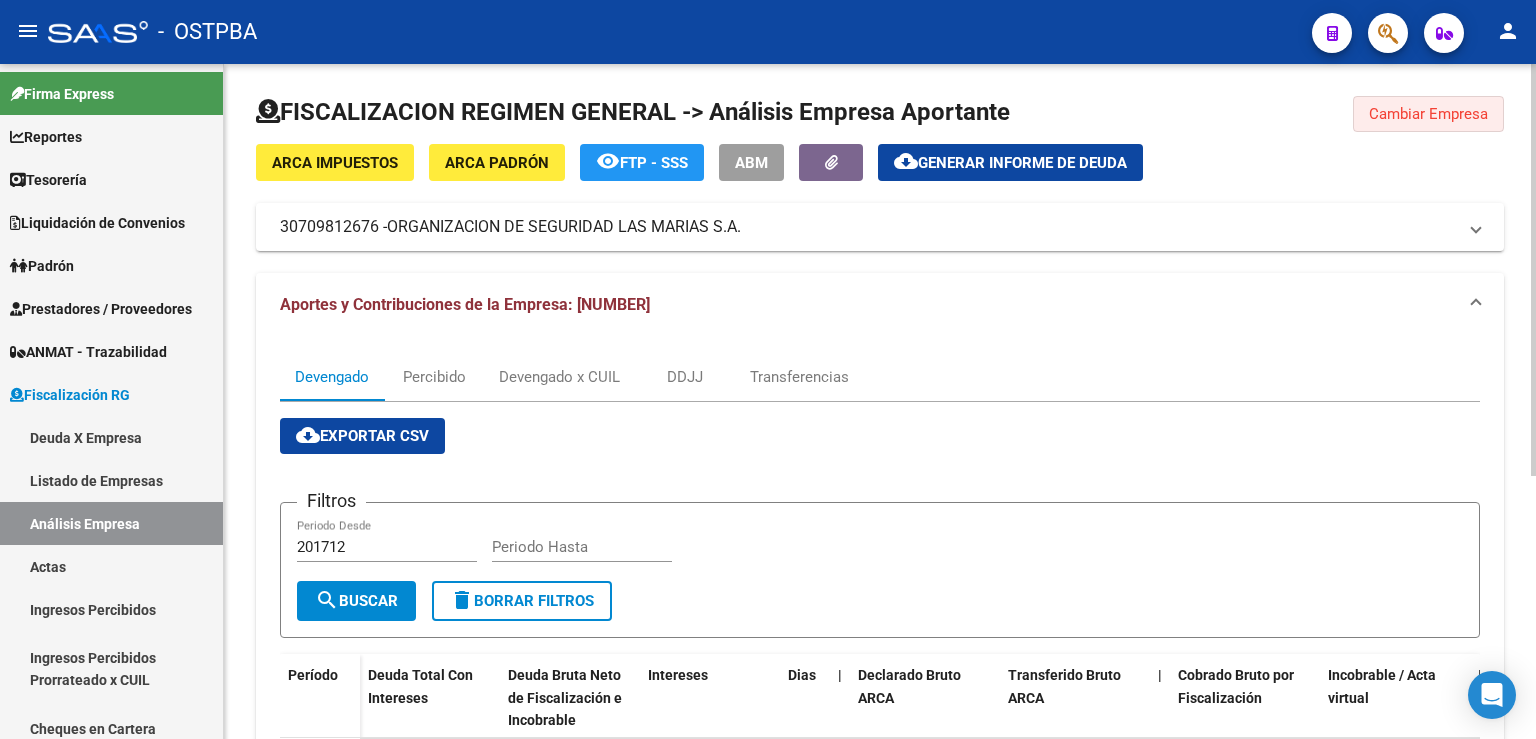 click on "Cambiar Empresa" 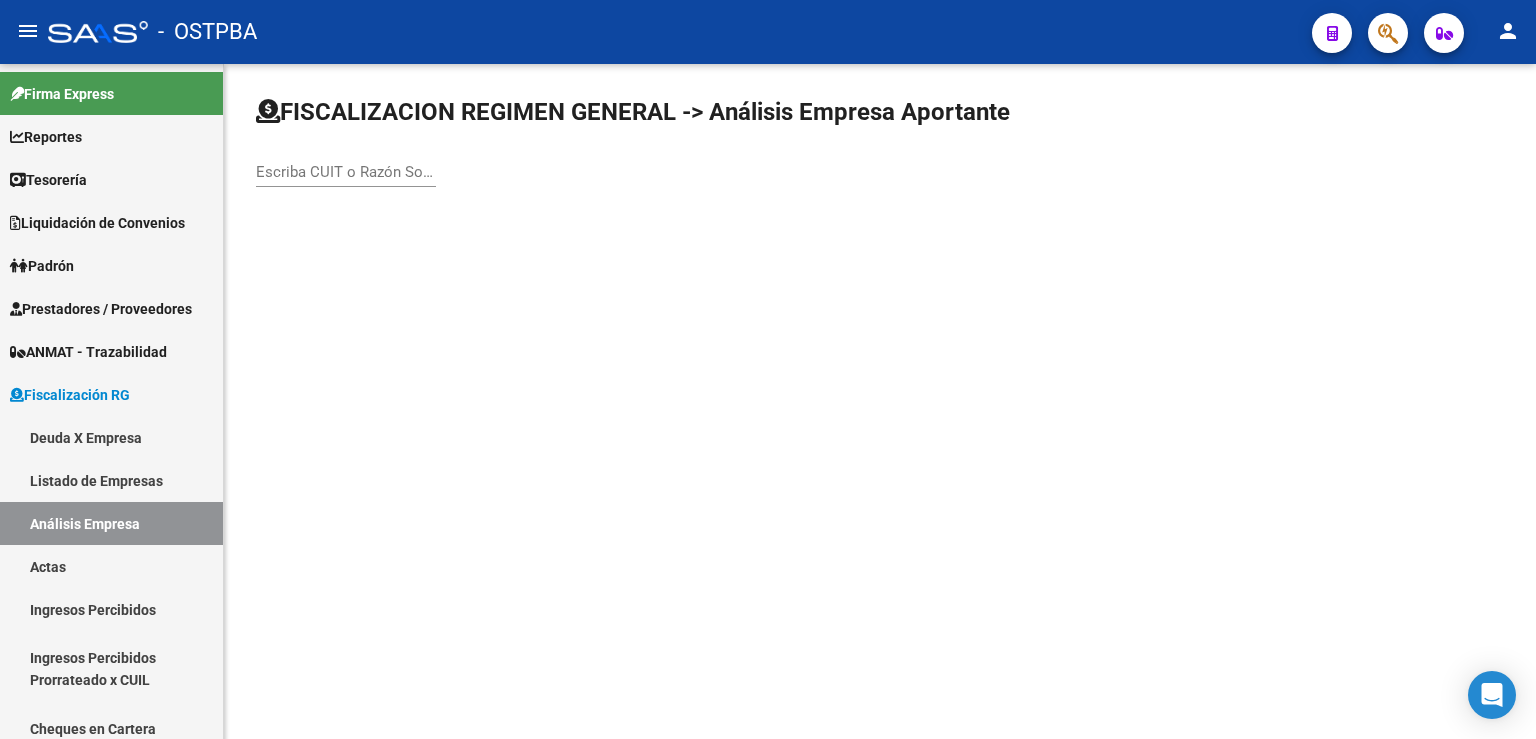 click on "Escriba CUIT o Razón Social para buscar" at bounding box center (346, 172) 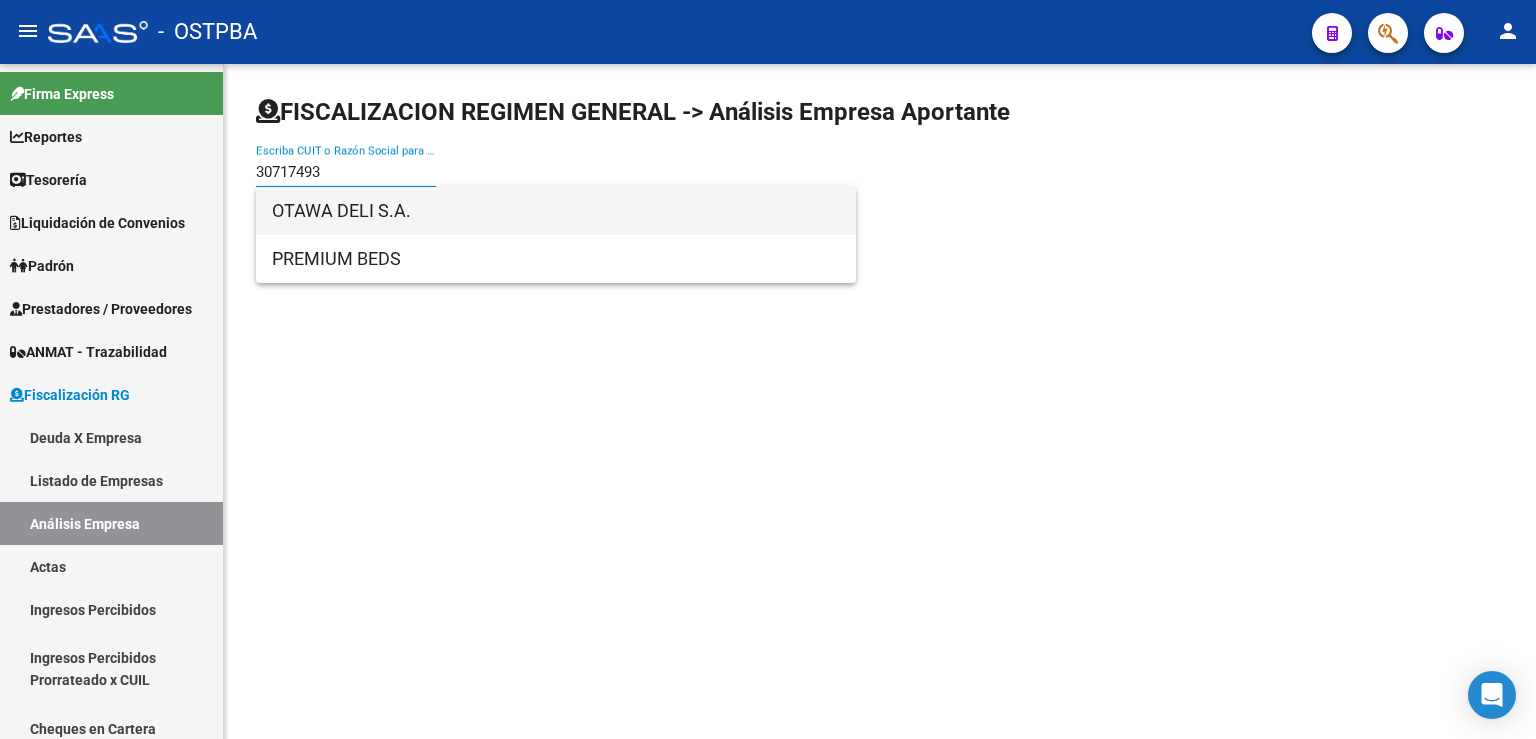 type on "30717493" 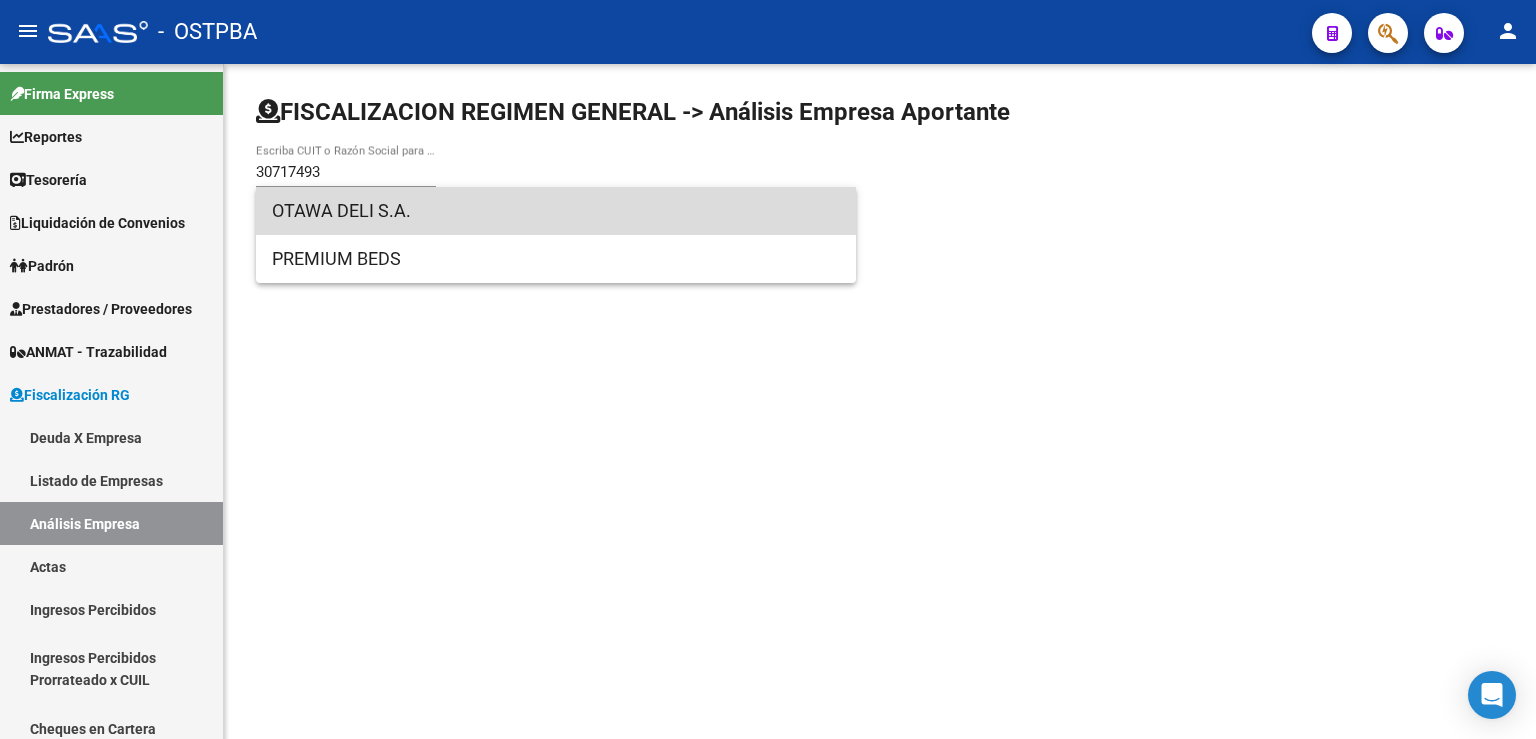 click on "OTAWA DELI S.A." at bounding box center (556, 211) 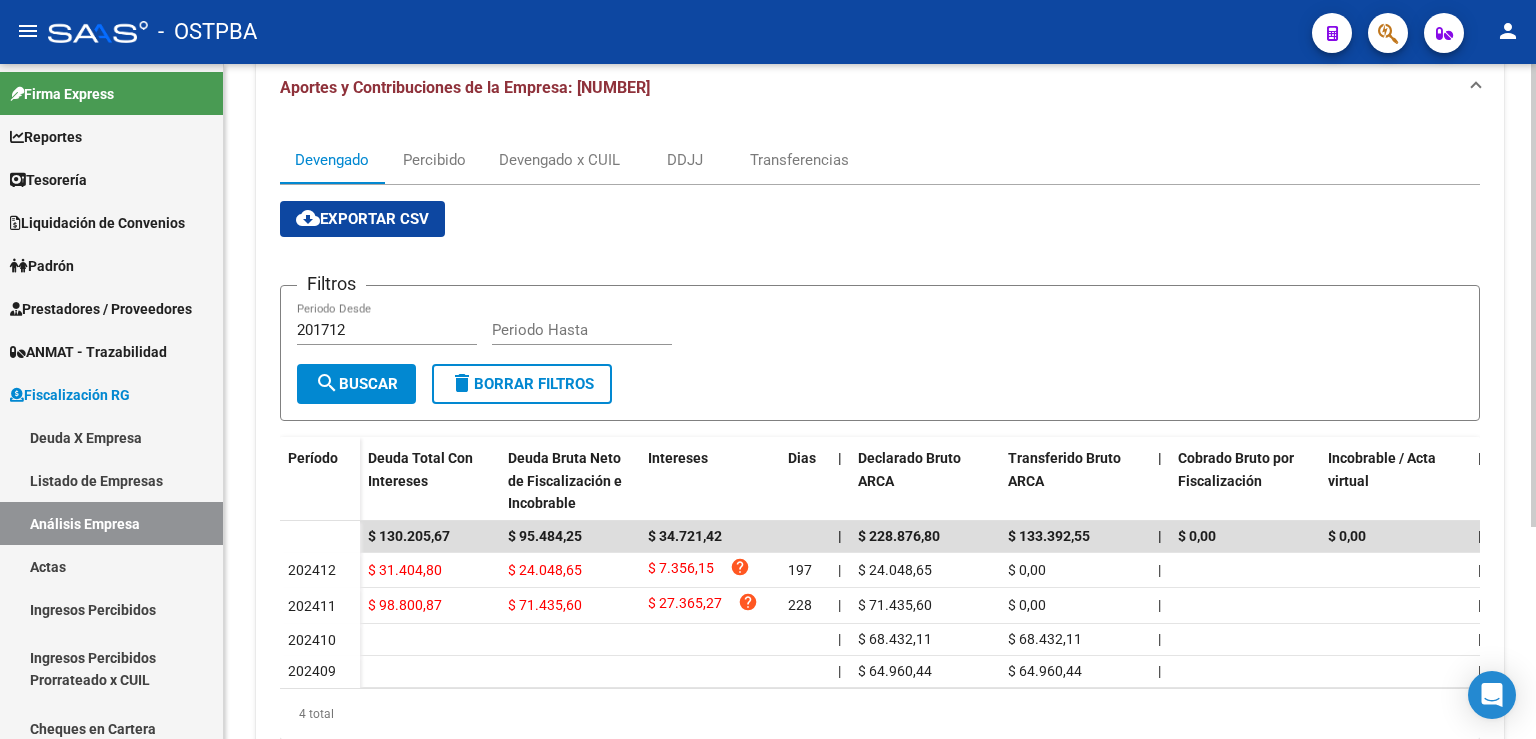 scroll, scrollTop: 220, scrollLeft: 0, axis: vertical 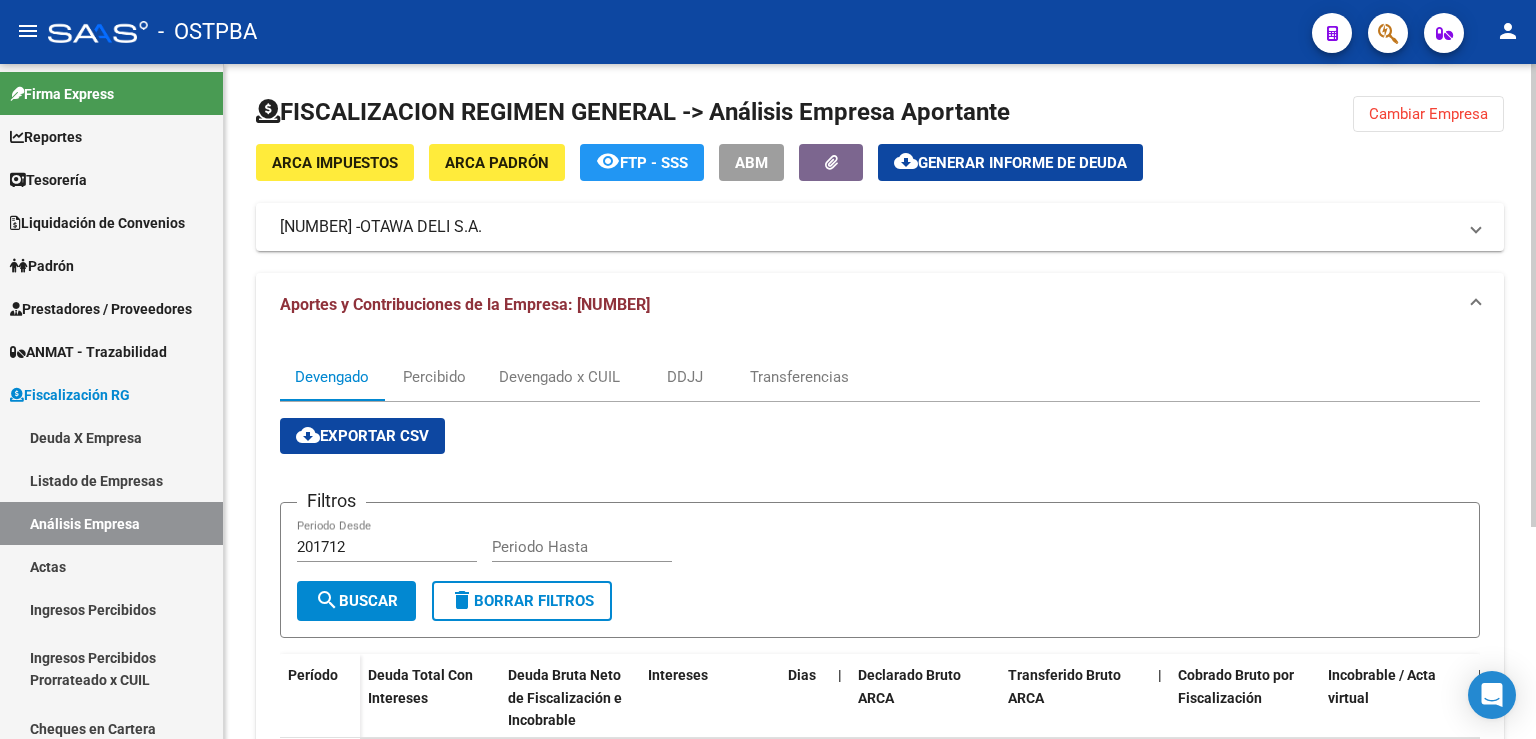 click on "Cambiar Empresa" 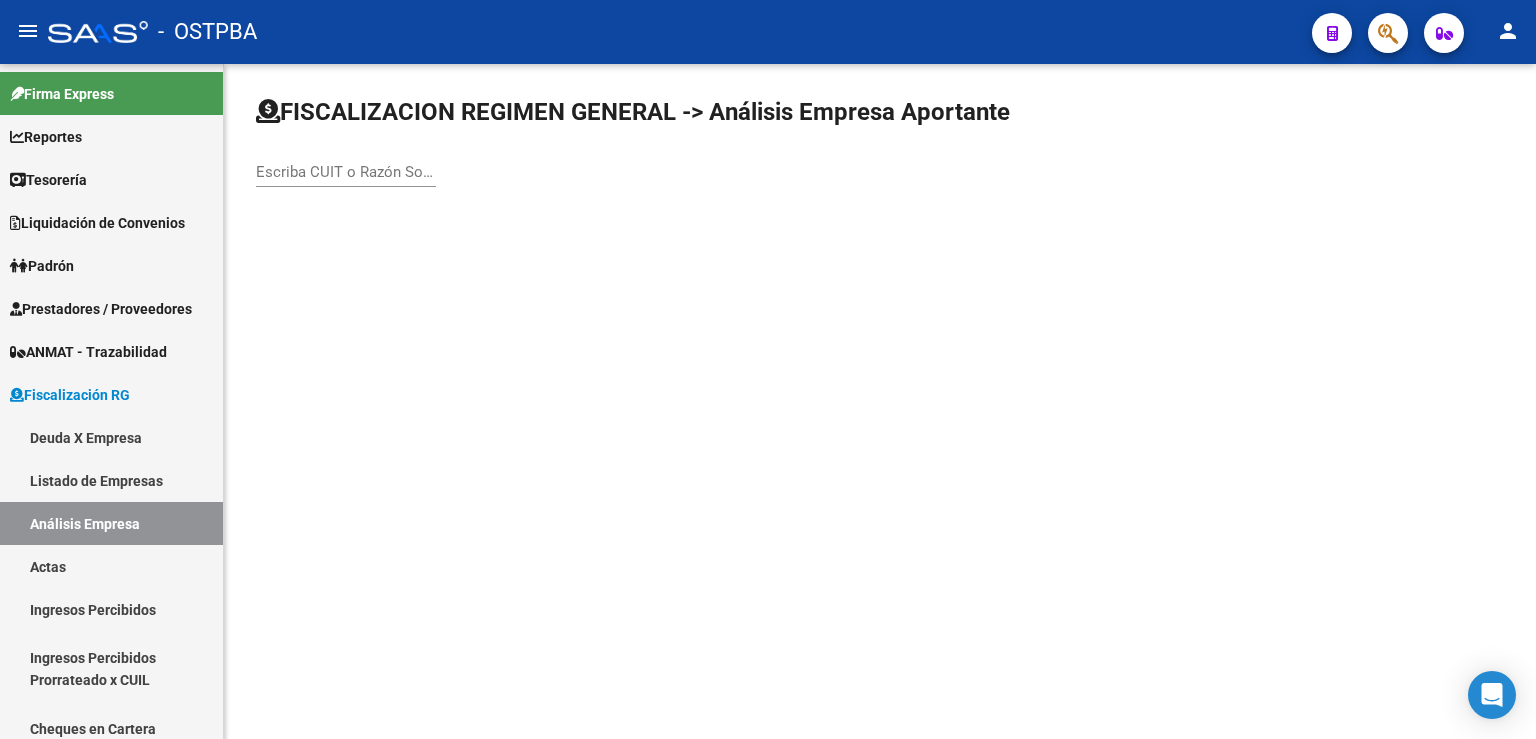 click on "Escriba CUIT o Razón Social para buscar" at bounding box center (346, 172) 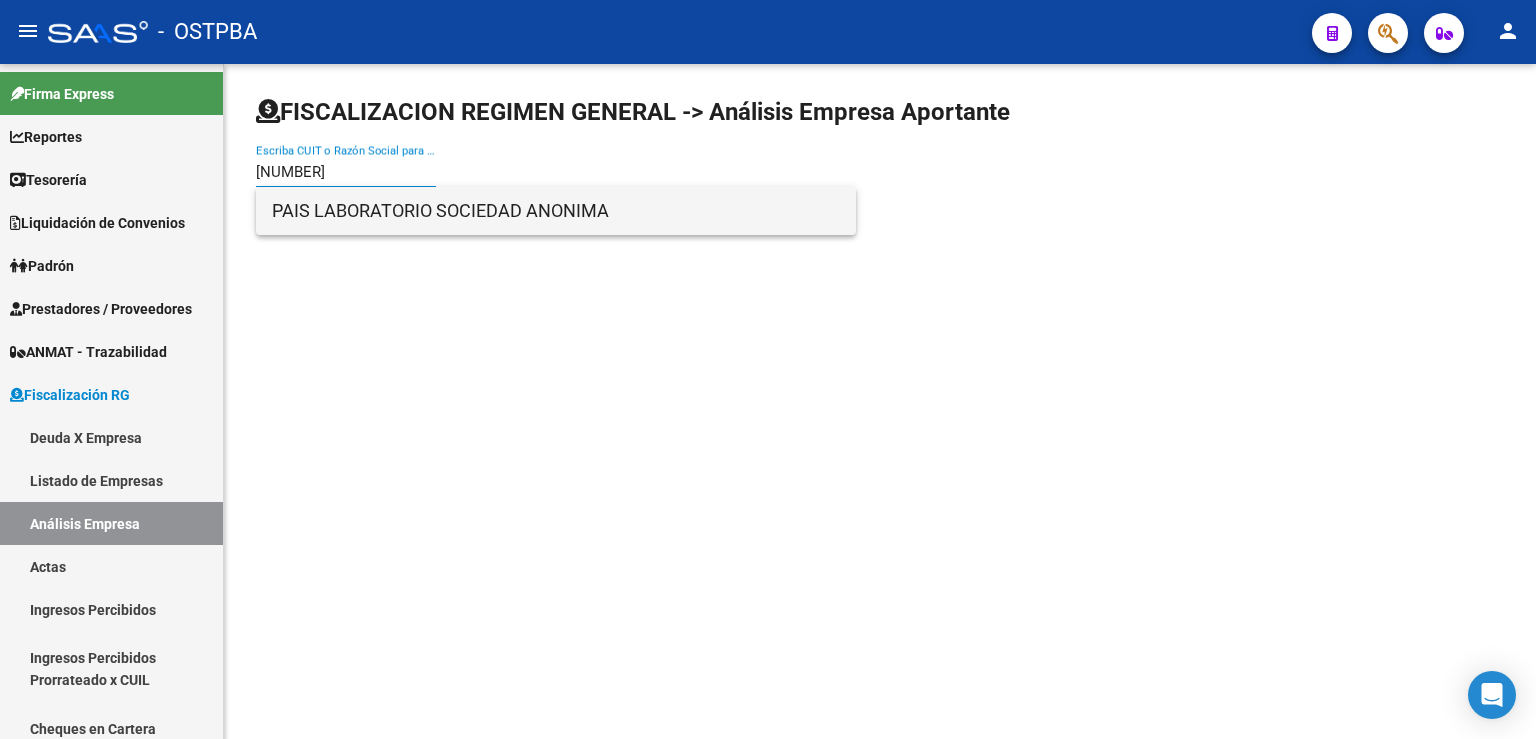 type on "[NUMBER]" 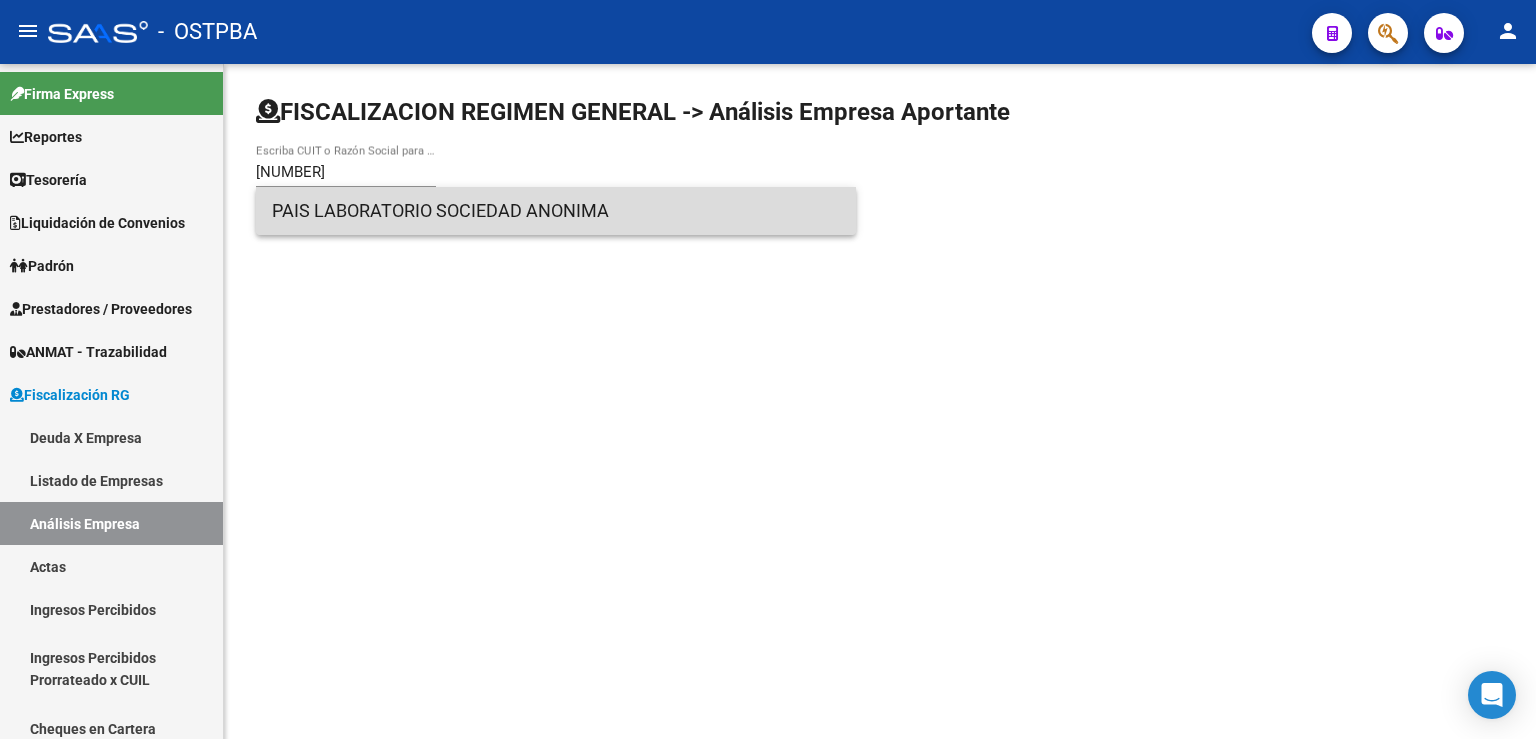 click on "PAIS LABORATORIO SOCIEDAD ANONIMA" at bounding box center [556, 211] 